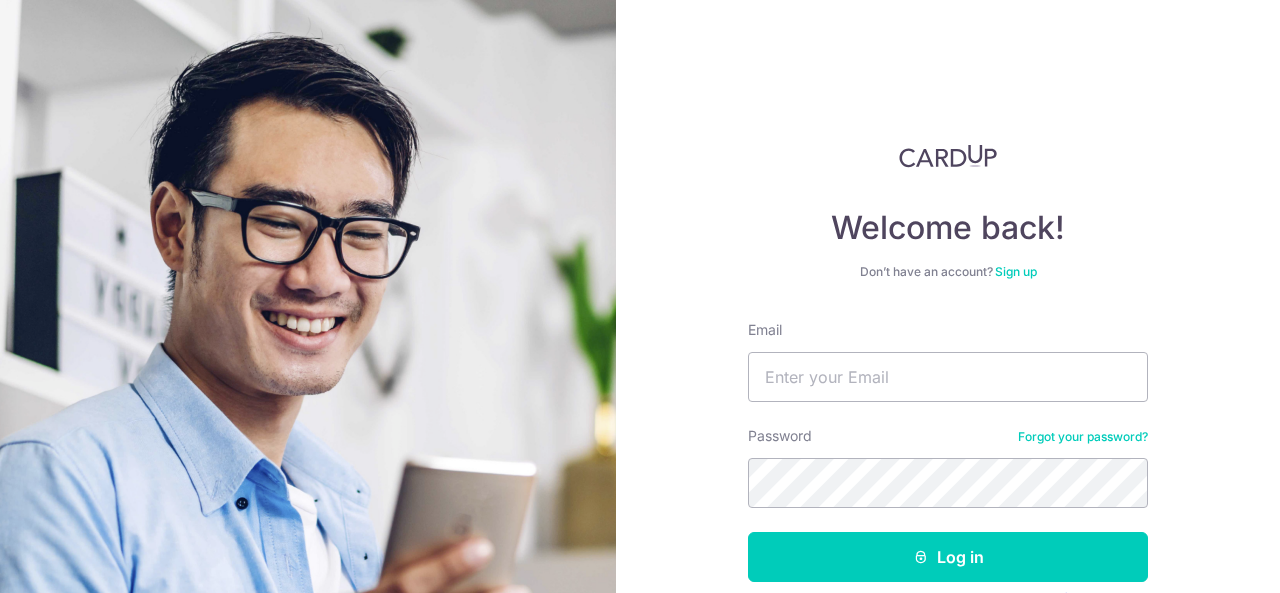 scroll, scrollTop: 0, scrollLeft: 0, axis: both 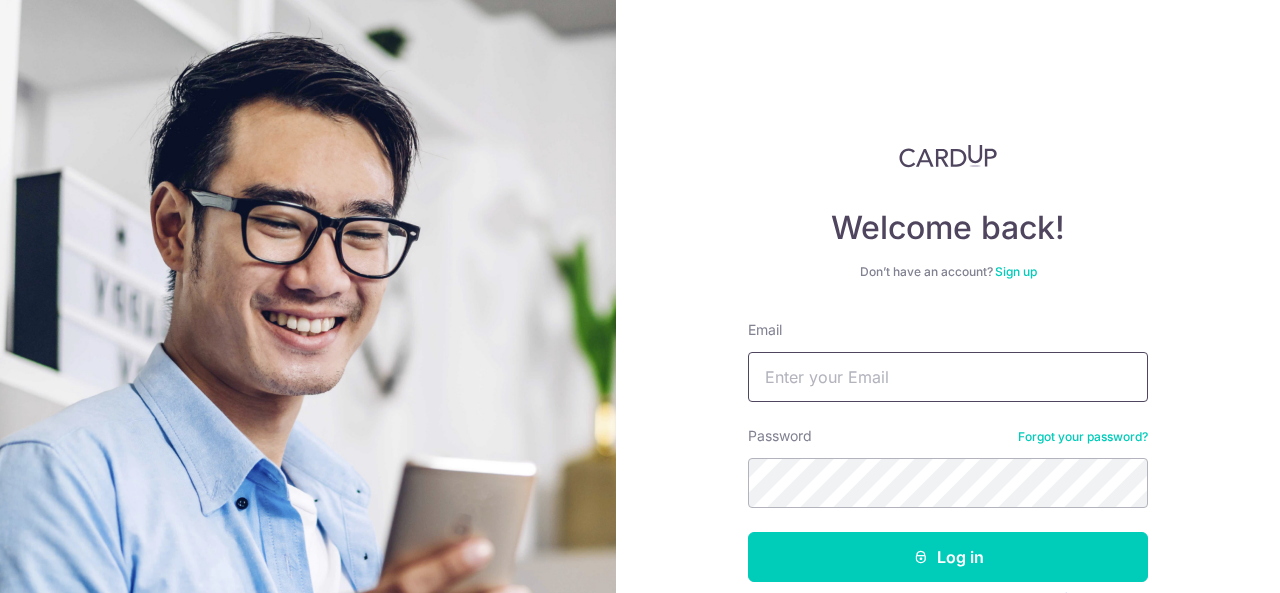 click on "Email" at bounding box center (948, 377) 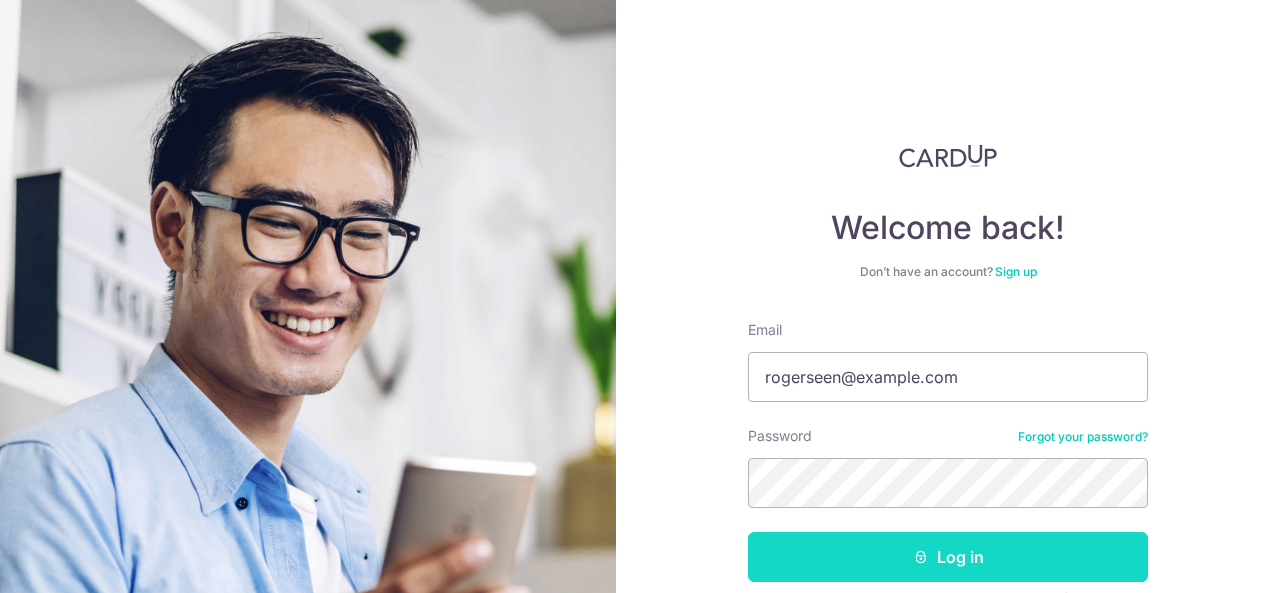 click on "Log in" at bounding box center [948, 557] 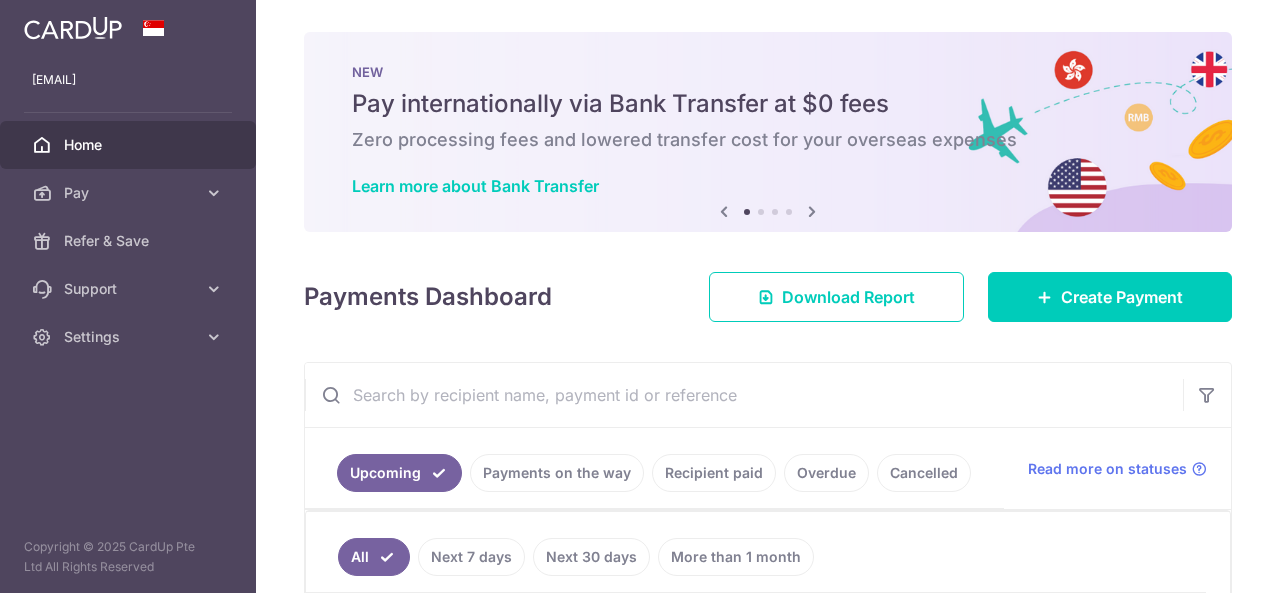 scroll, scrollTop: 0, scrollLeft: 0, axis: both 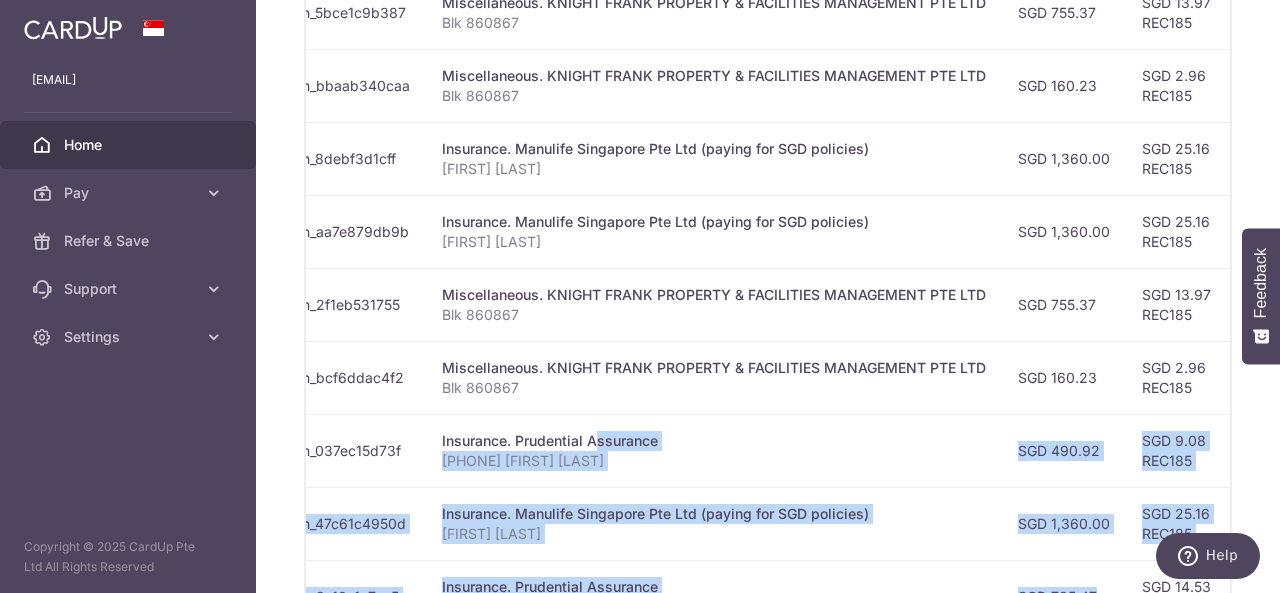 drag, startPoint x: 821, startPoint y: 586, endPoint x: 952, endPoint y: 503, distance: 155.08063 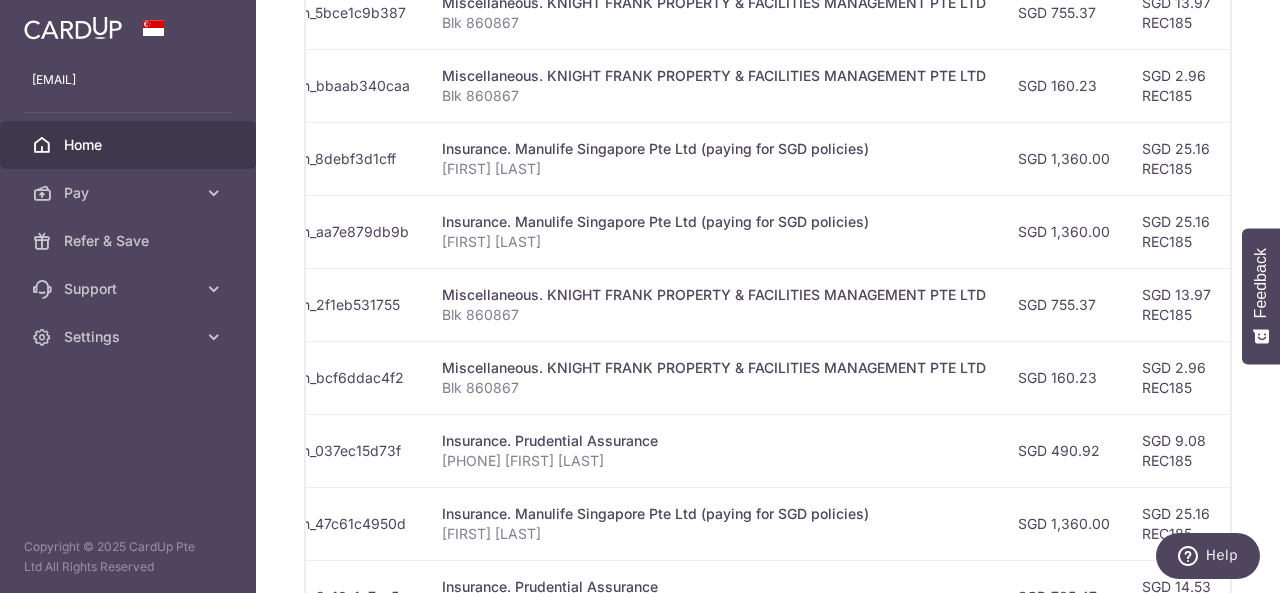 click on "Miscellaneous. KNIGHT FRANK PROPERTY & FACILITIES MANAGEMENT PTE LTD
Blk 860867" at bounding box center (714, 304) 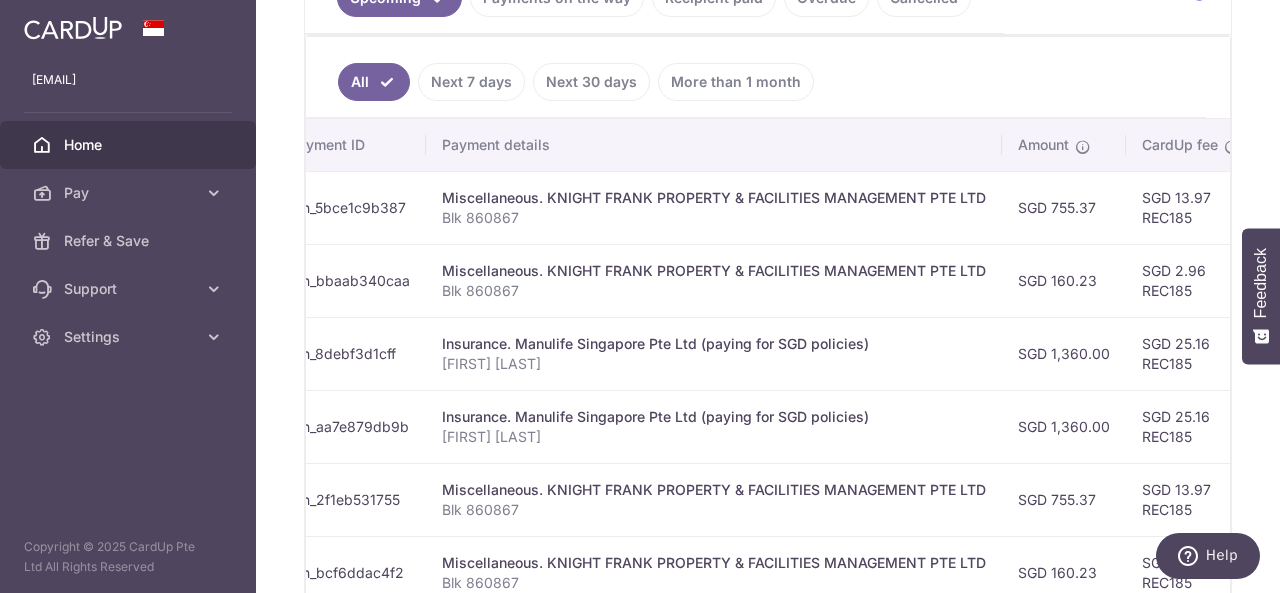 scroll, scrollTop: 334, scrollLeft: 0, axis: vertical 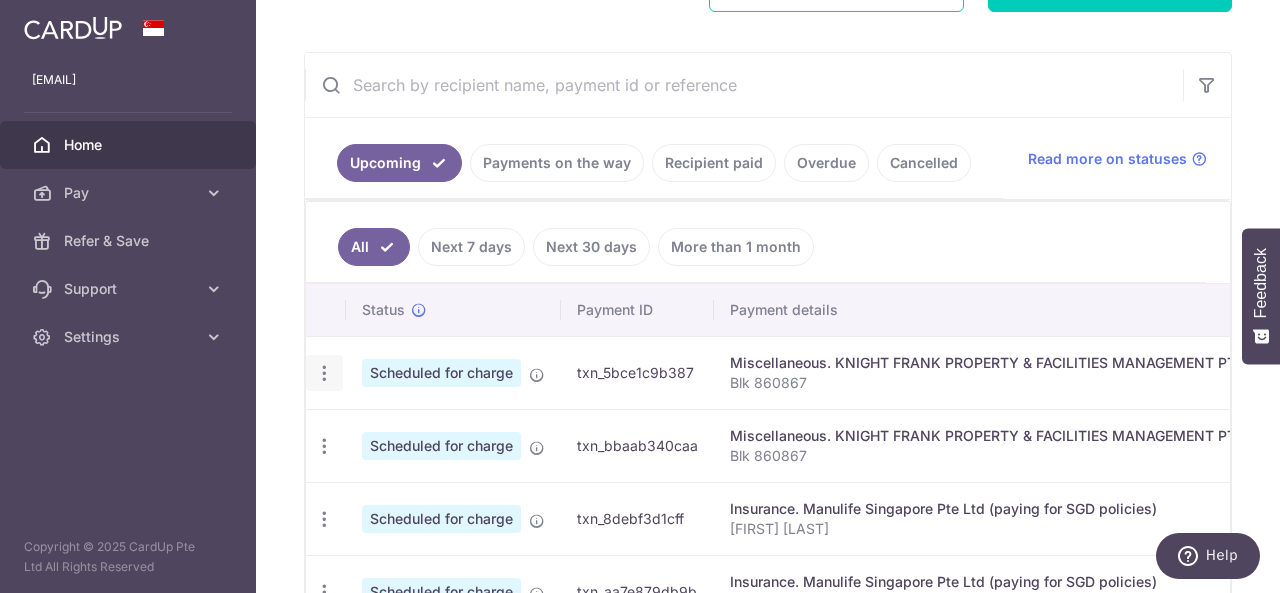 click at bounding box center [324, 373] 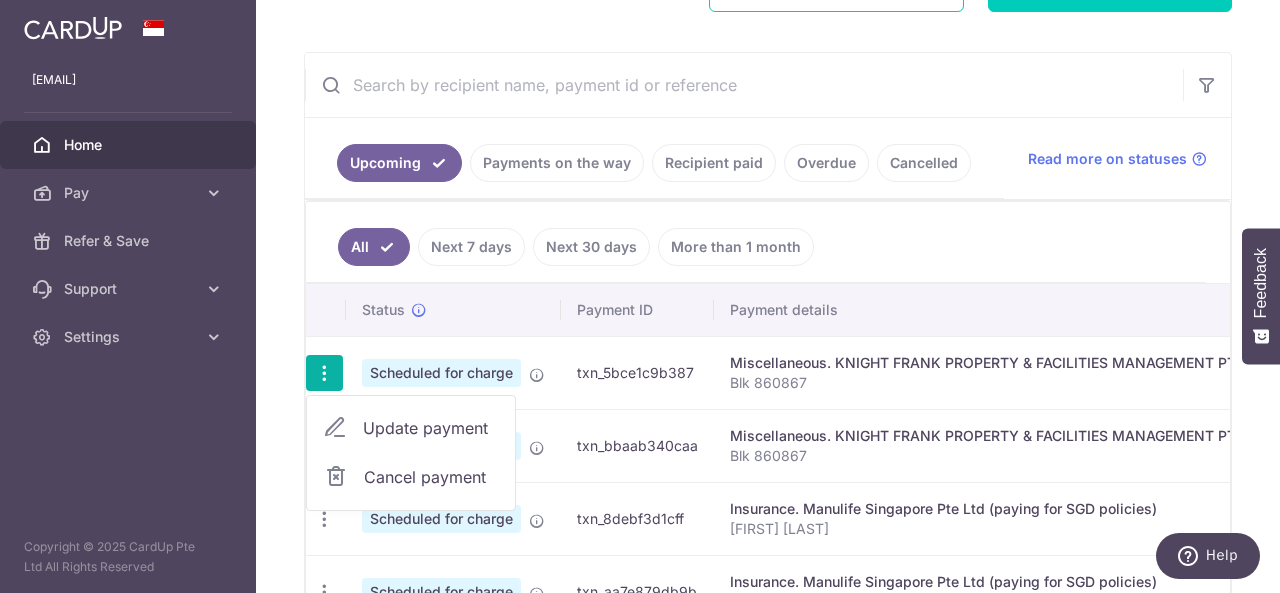click on "Update payment" at bounding box center [431, 428] 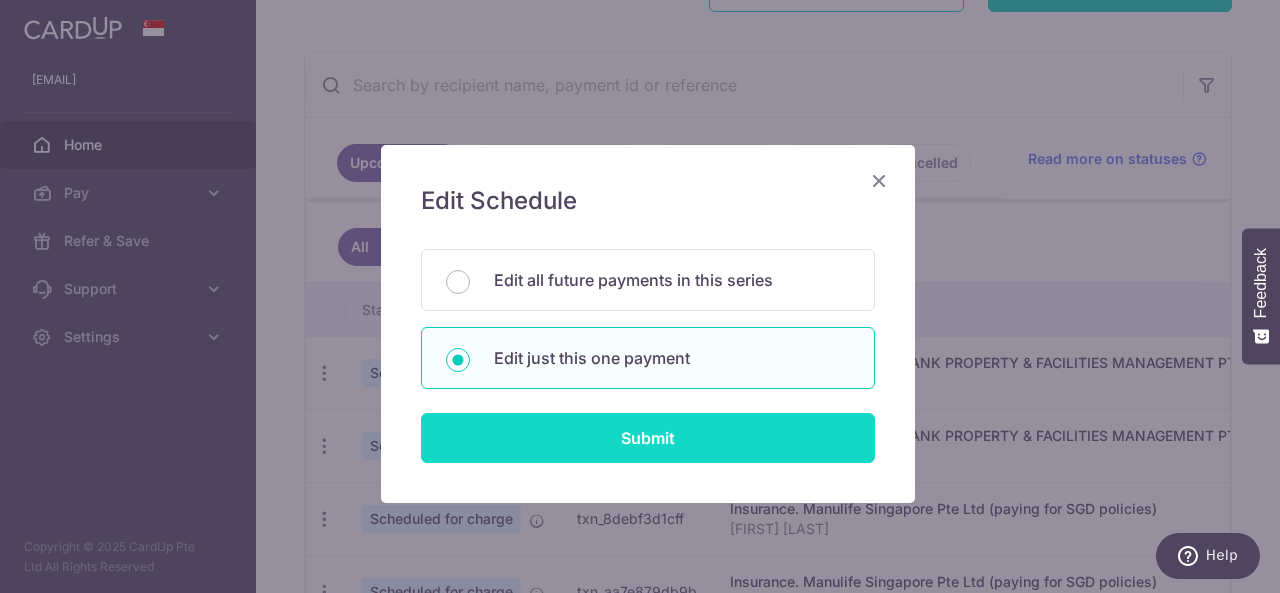 click on "Submit" at bounding box center (648, 438) 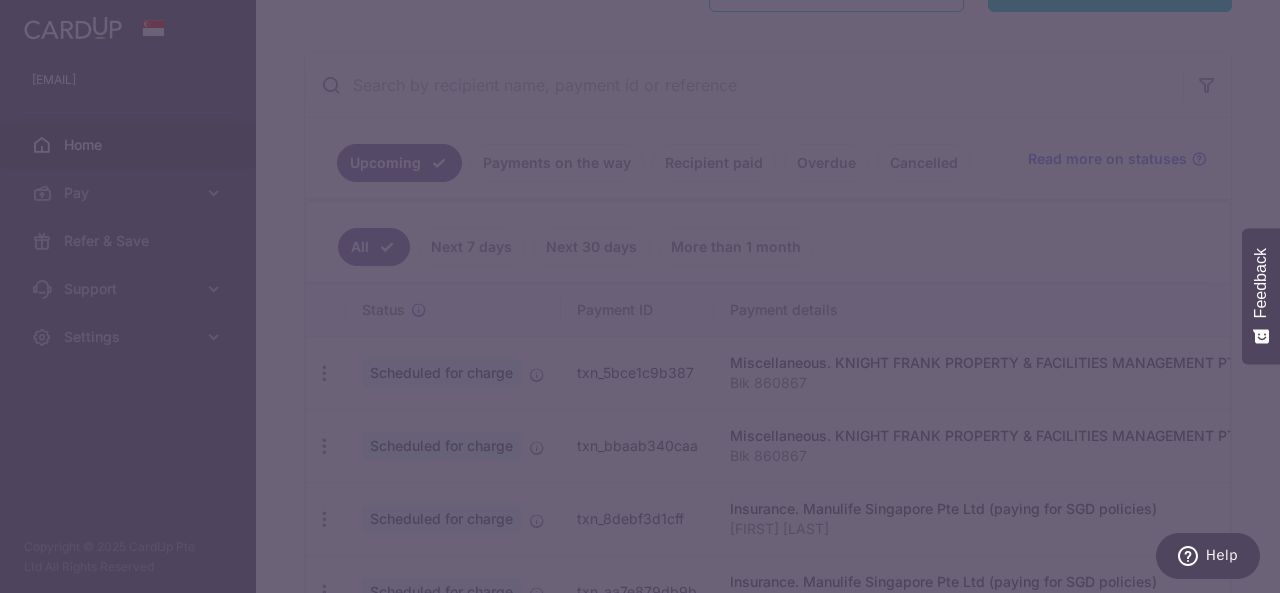 type on "REC185" 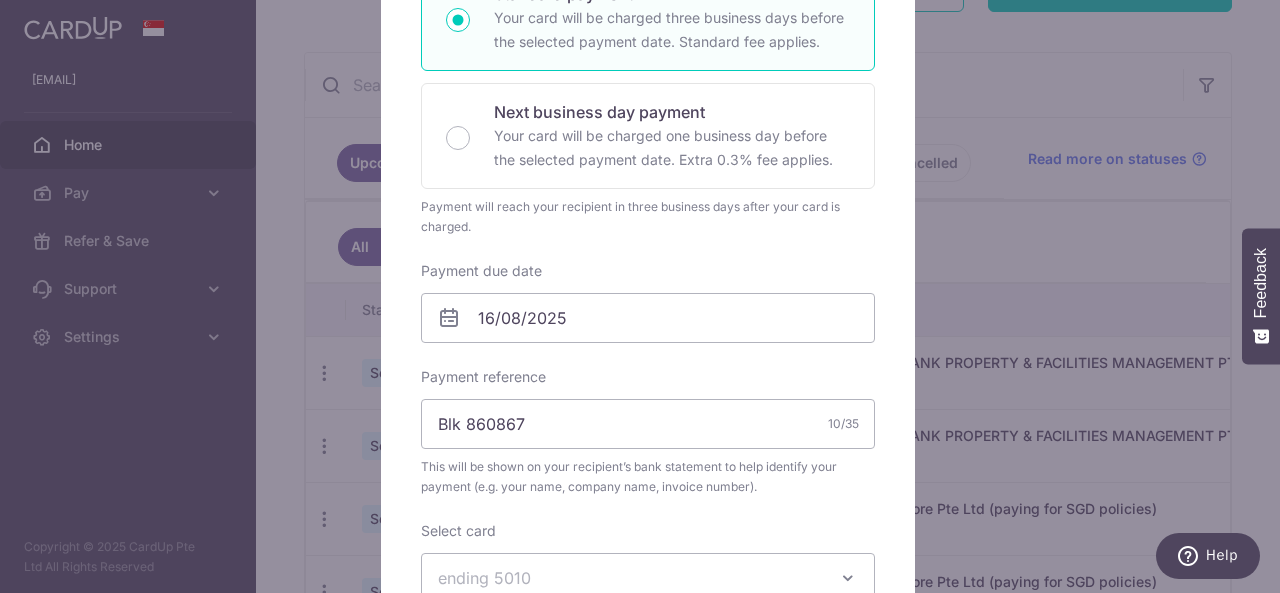 scroll, scrollTop: 536, scrollLeft: 0, axis: vertical 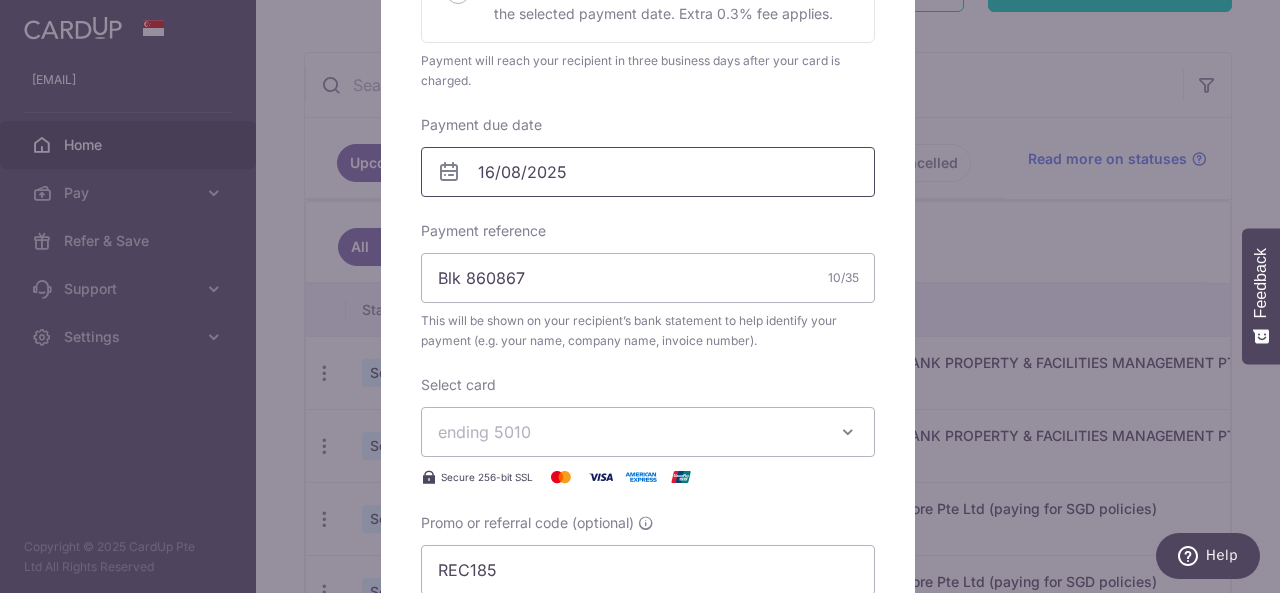 click on "16/08/2025" at bounding box center (648, 172) 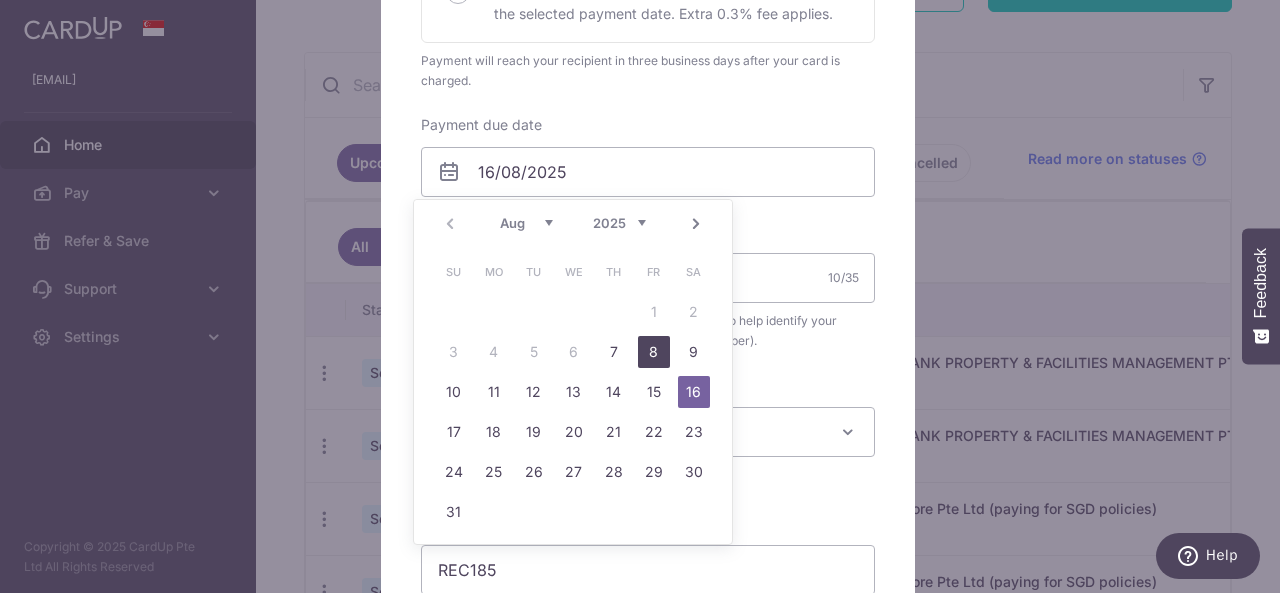 click on "8" at bounding box center (654, 352) 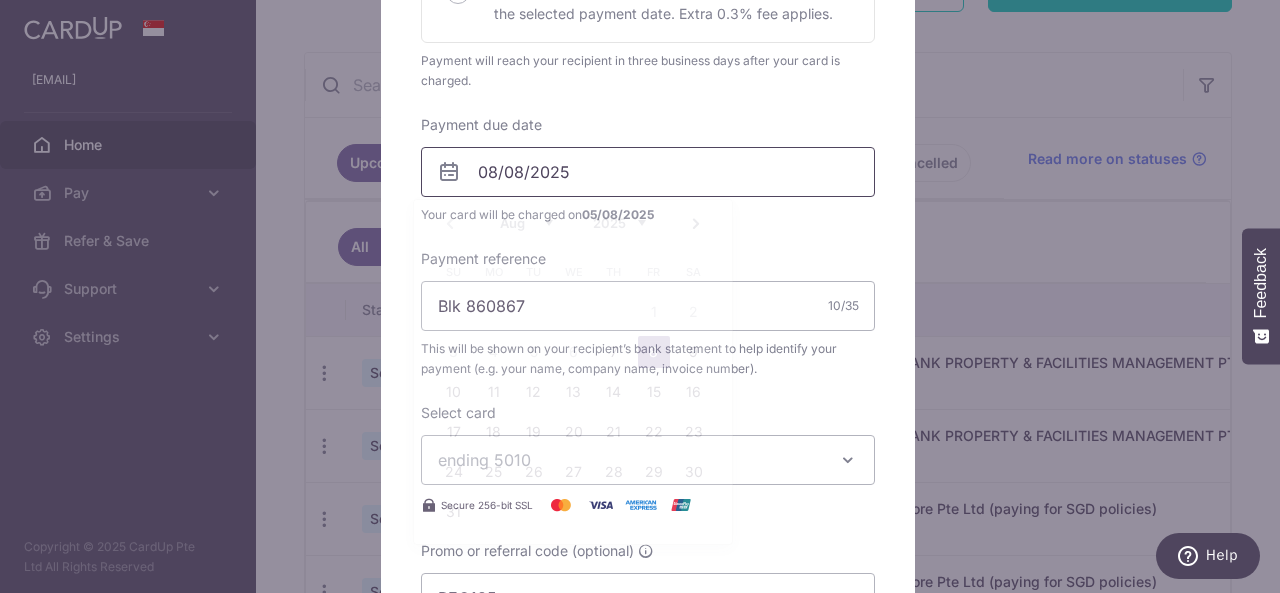 click on "08/08/2025" at bounding box center (648, 172) 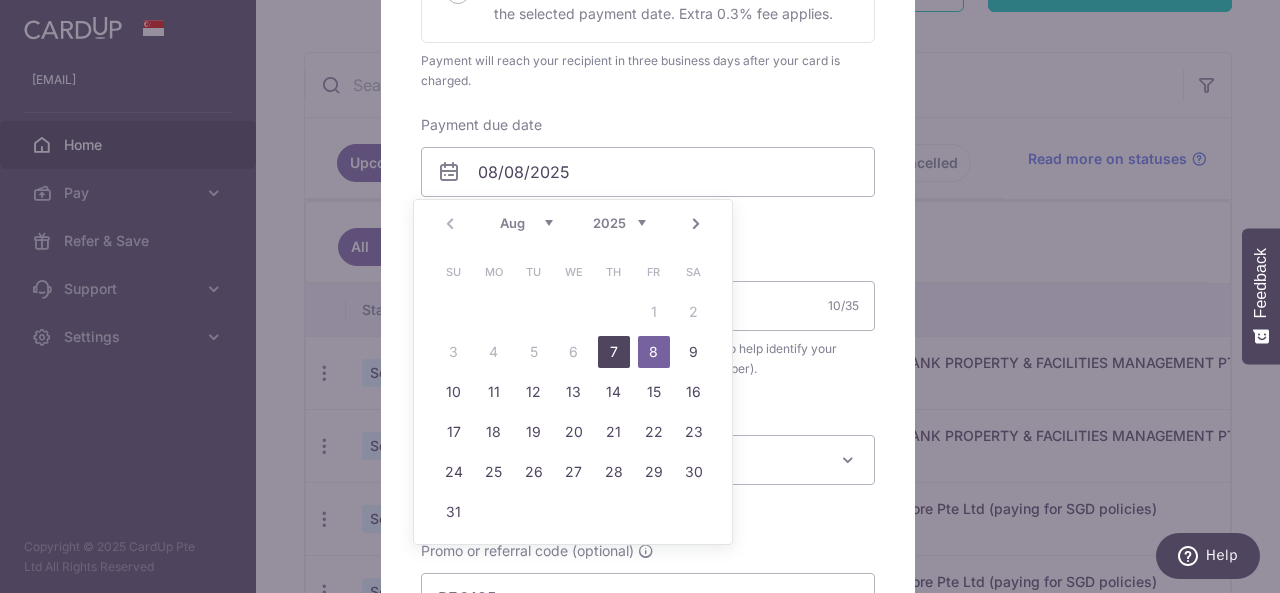 click on "7" at bounding box center [614, 352] 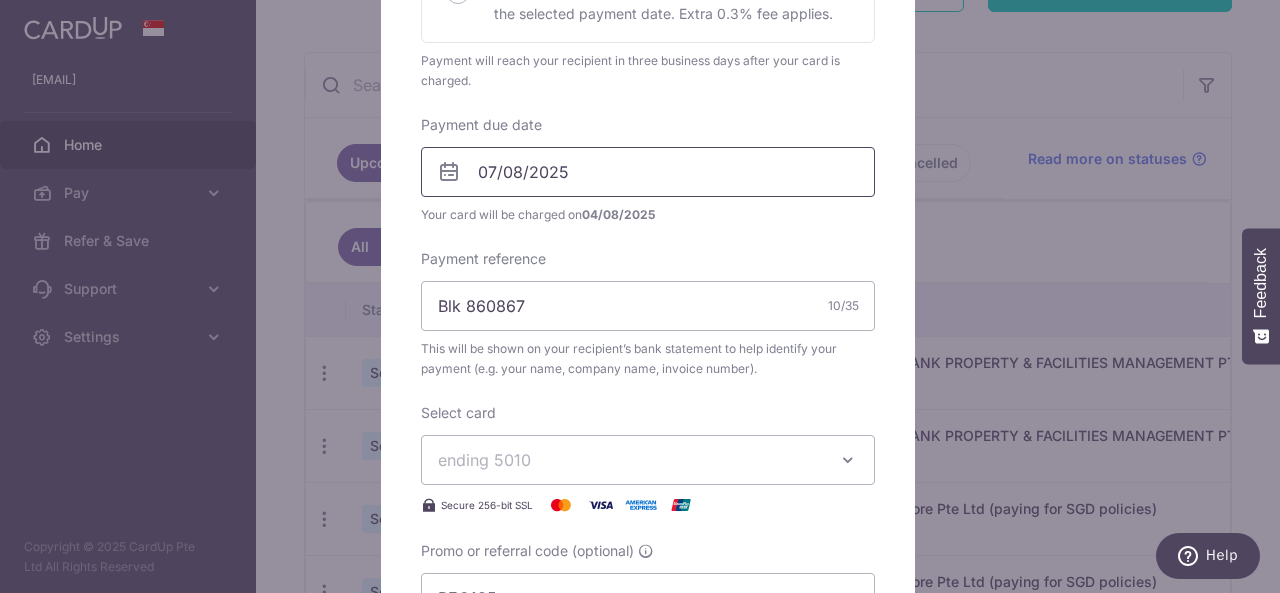 click on "07/08/2025" at bounding box center [648, 172] 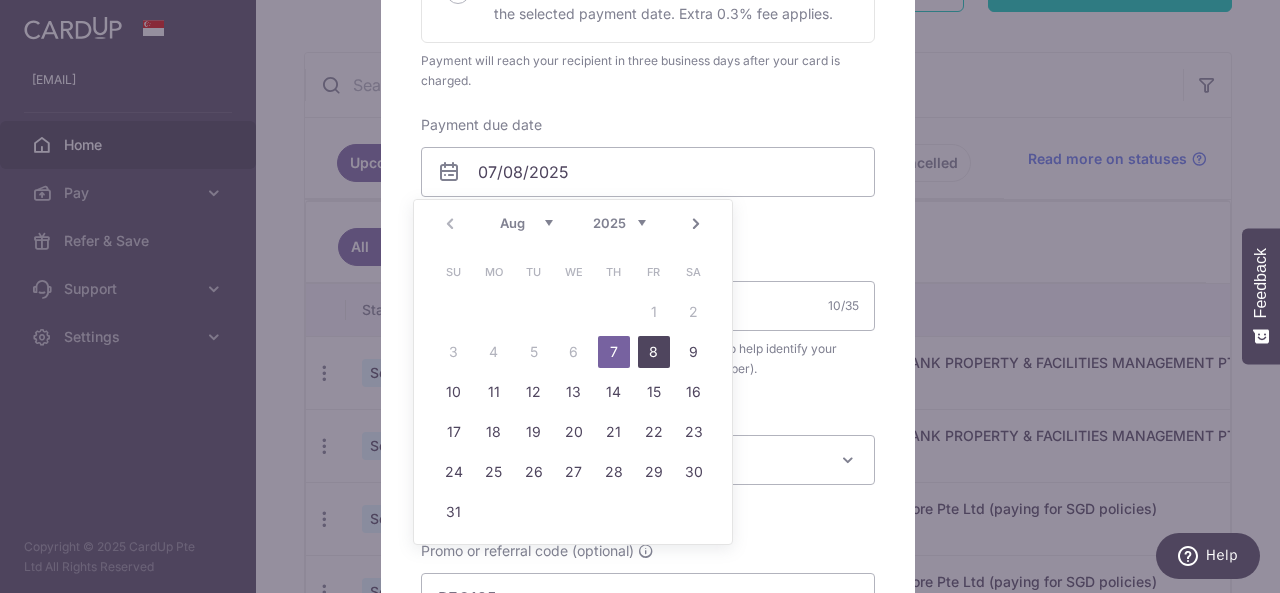 click on "8" at bounding box center [654, 352] 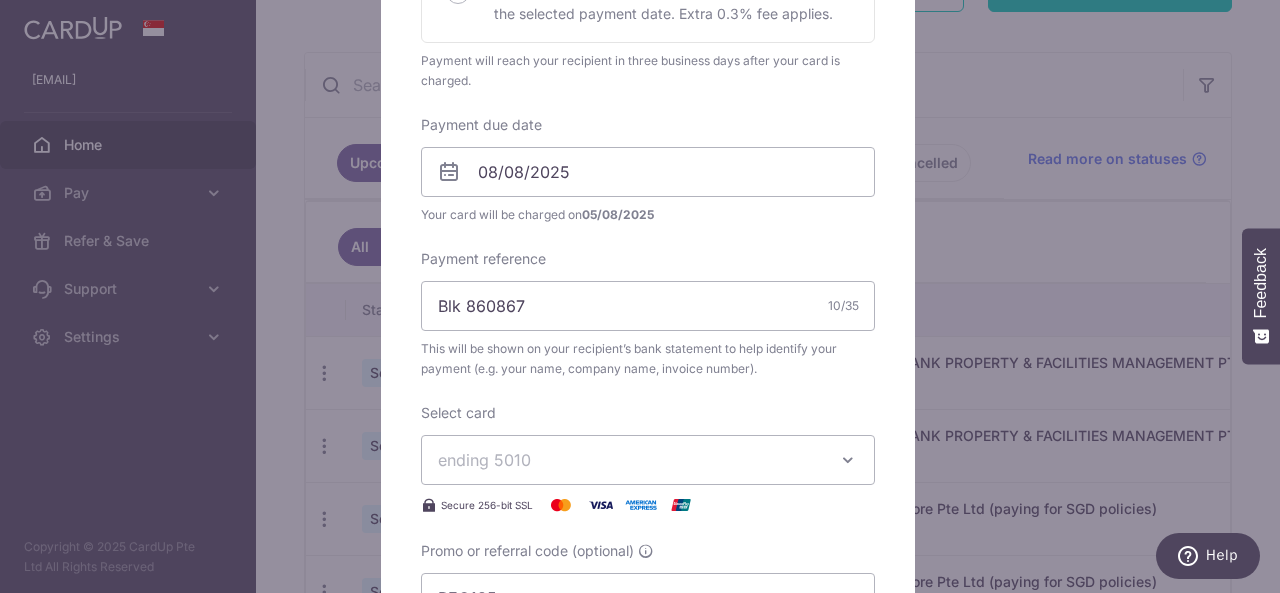 click on "Enter payment amount
755.37
755.37
SGD
To change the payment amount, please cancel this payment and create a new payment with updated supporting documents.
As the payment amount is large, for your account security we will send you a notification via SMS and email on the payment charge date requiring your response to confirm the charge.
Select payment plan
Standard payment
here" at bounding box center (648, 156) 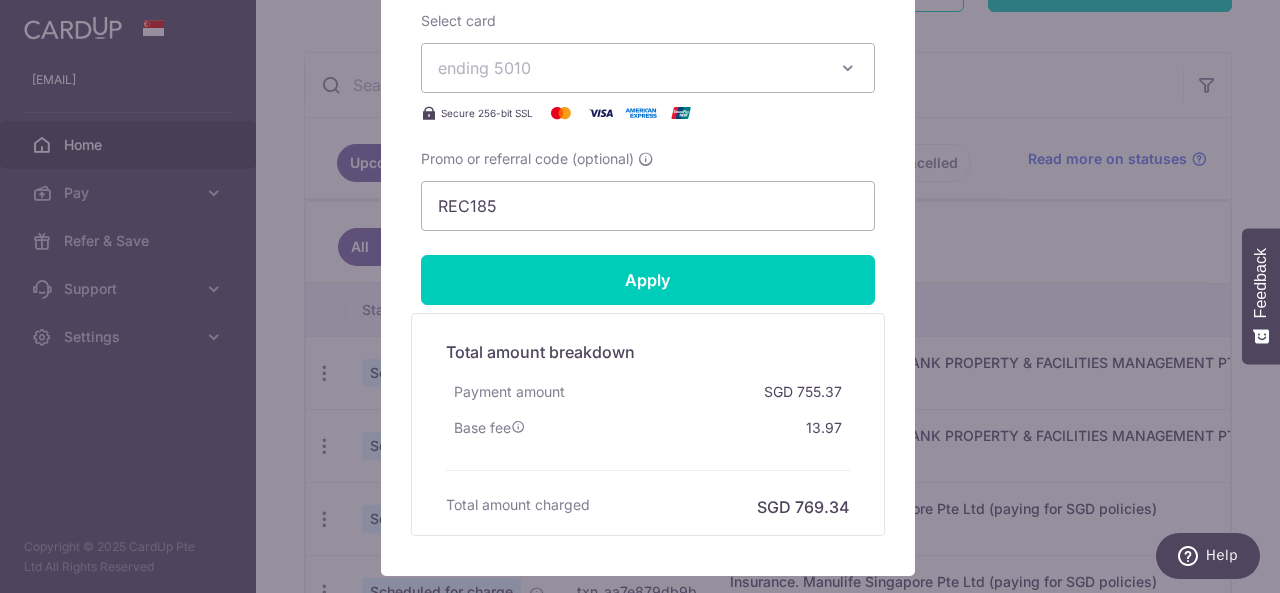 scroll, scrollTop: 936, scrollLeft: 0, axis: vertical 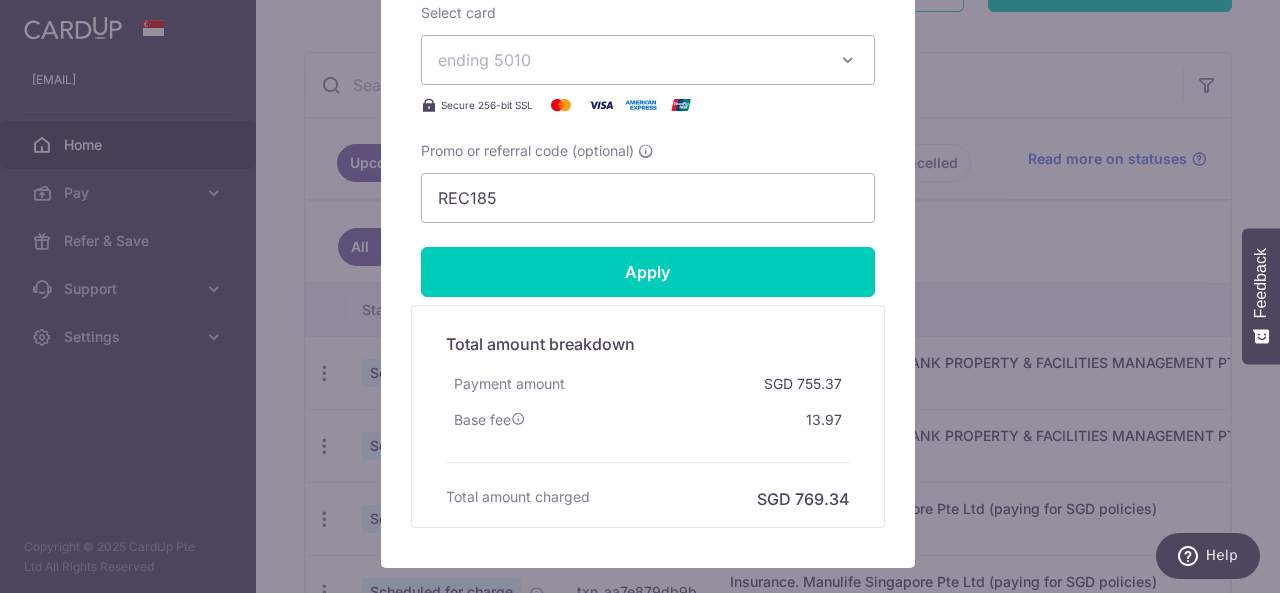 click on "ending 5010" at bounding box center (648, 60) 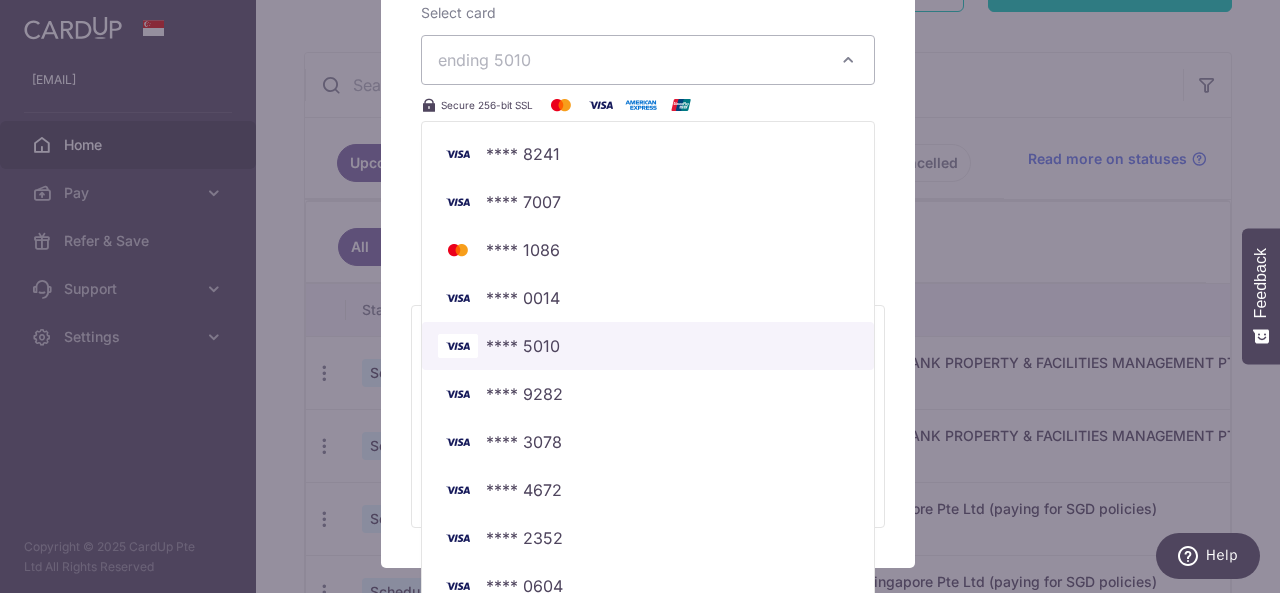 type 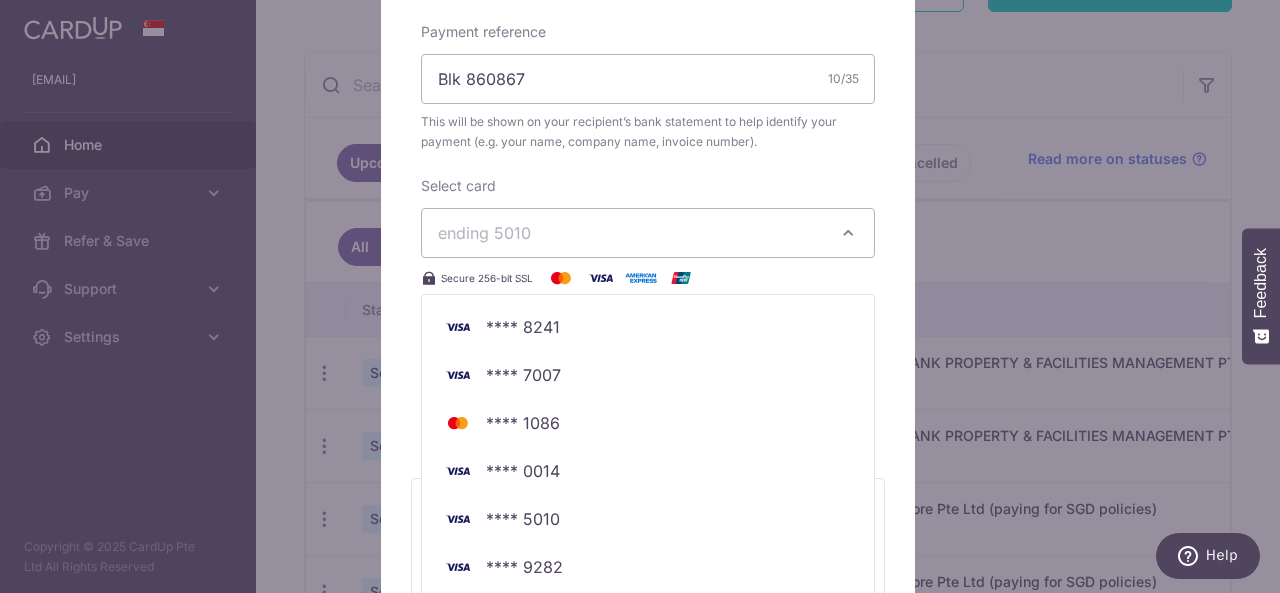 scroll, scrollTop: 769, scrollLeft: 0, axis: vertical 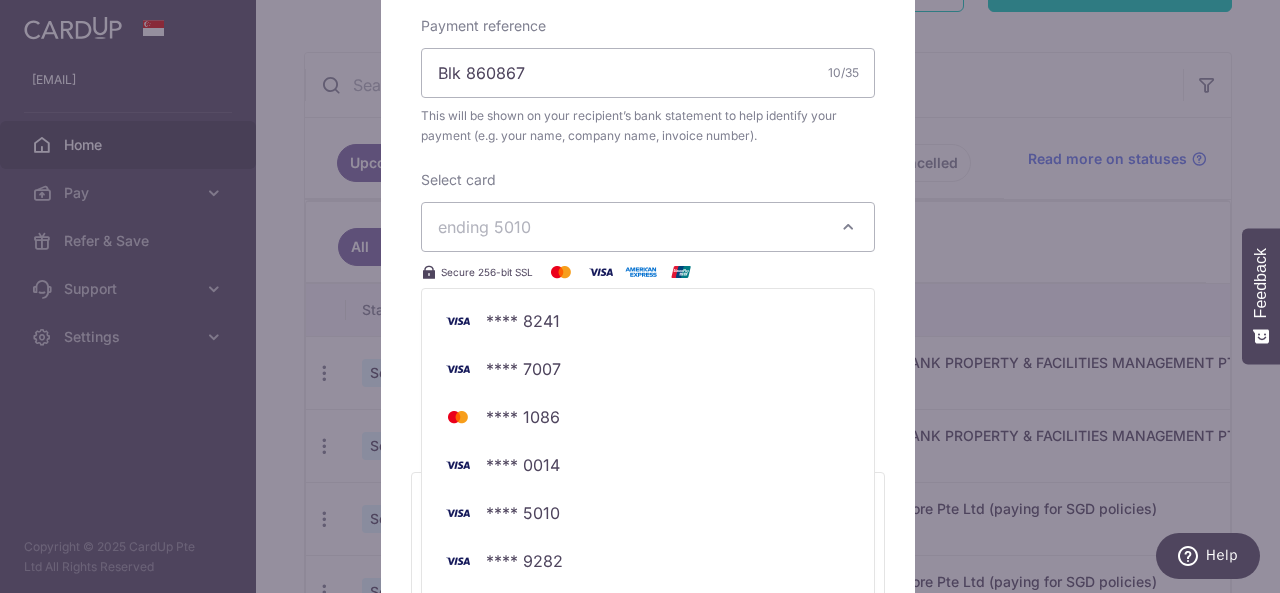 click on "ending 5010" at bounding box center (484, 227) 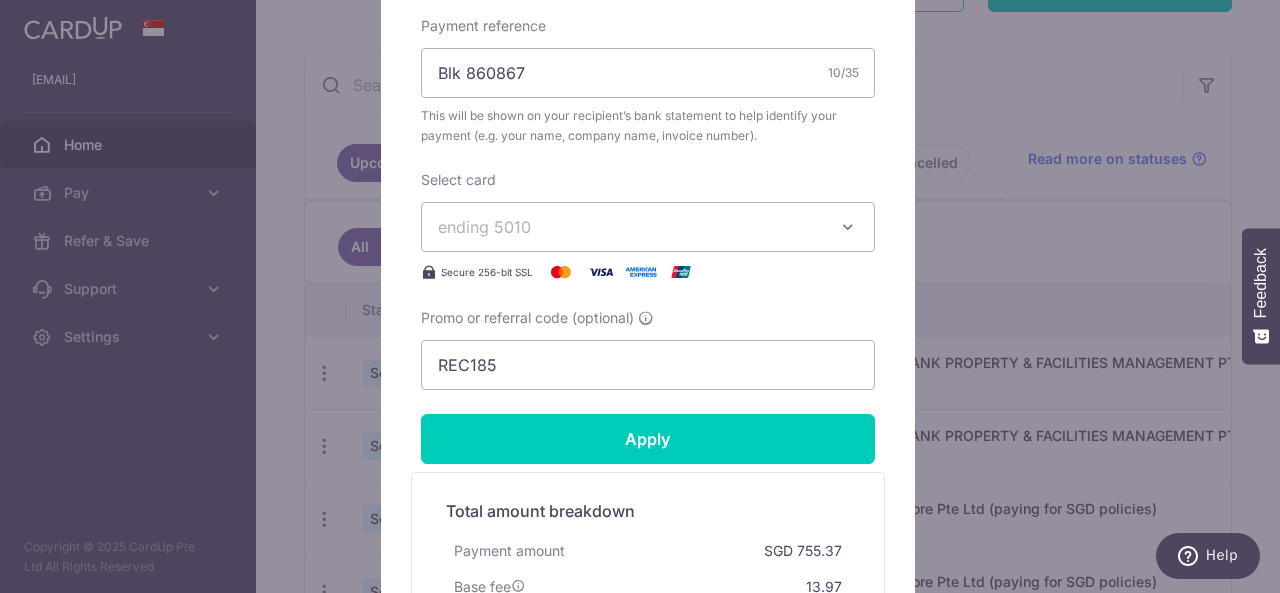 click on "ending 5010" at bounding box center (630, 227) 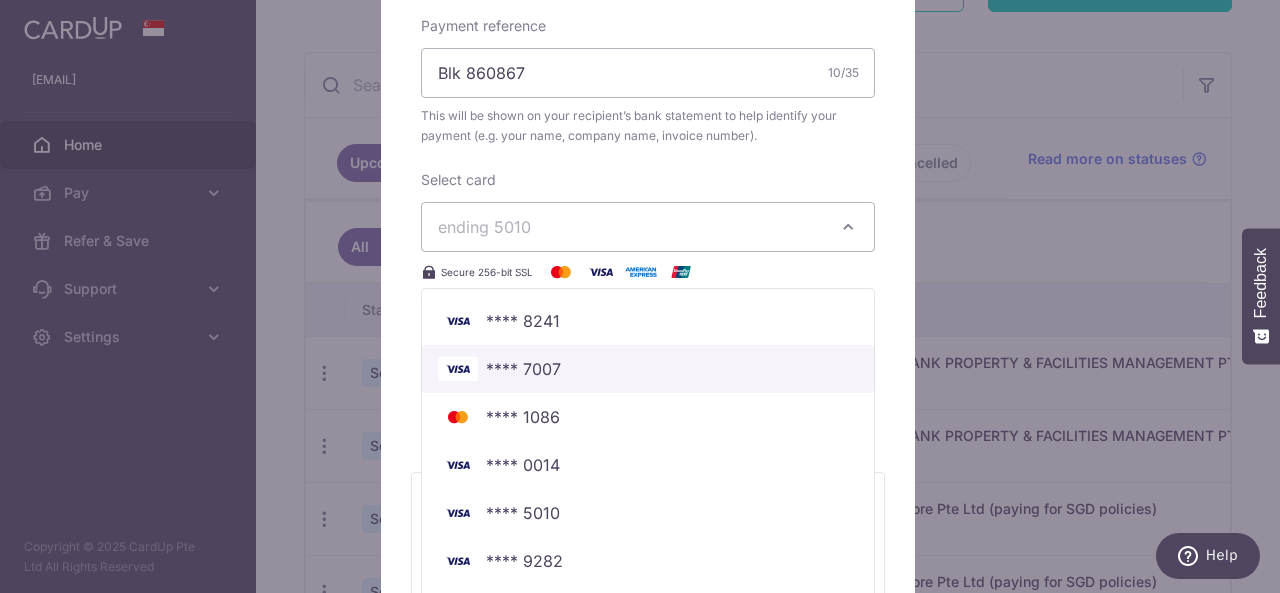 scroll, scrollTop: 1054, scrollLeft: 0, axis: vertical 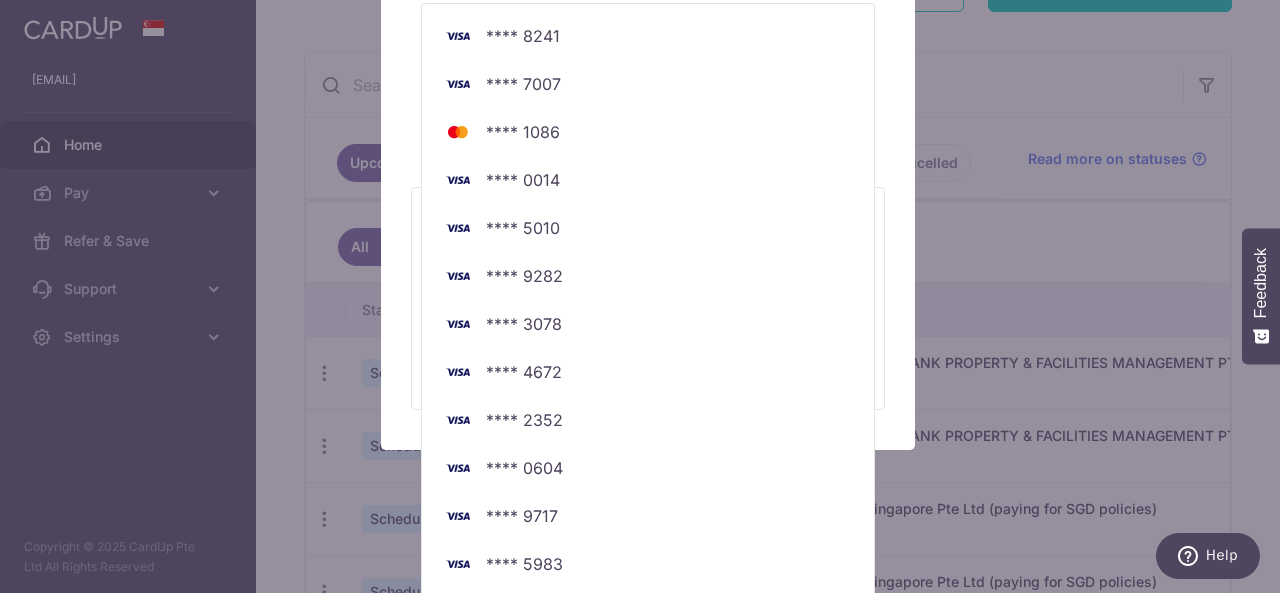 click on "Edit payment
By clicking apply,  you will make changes to all   payments to  KNIGHT FRANK PROPERTY & FACILITIES MANAGEMENT PTE LTD  scheduled from
.
By clicking below, you confirm you are editing this payment to  KNIGHT FRANK PROPERTY & FACILITIES MANAGEMENT PTE LTD  on
[DATE] ." at bounding box center (640, 296) 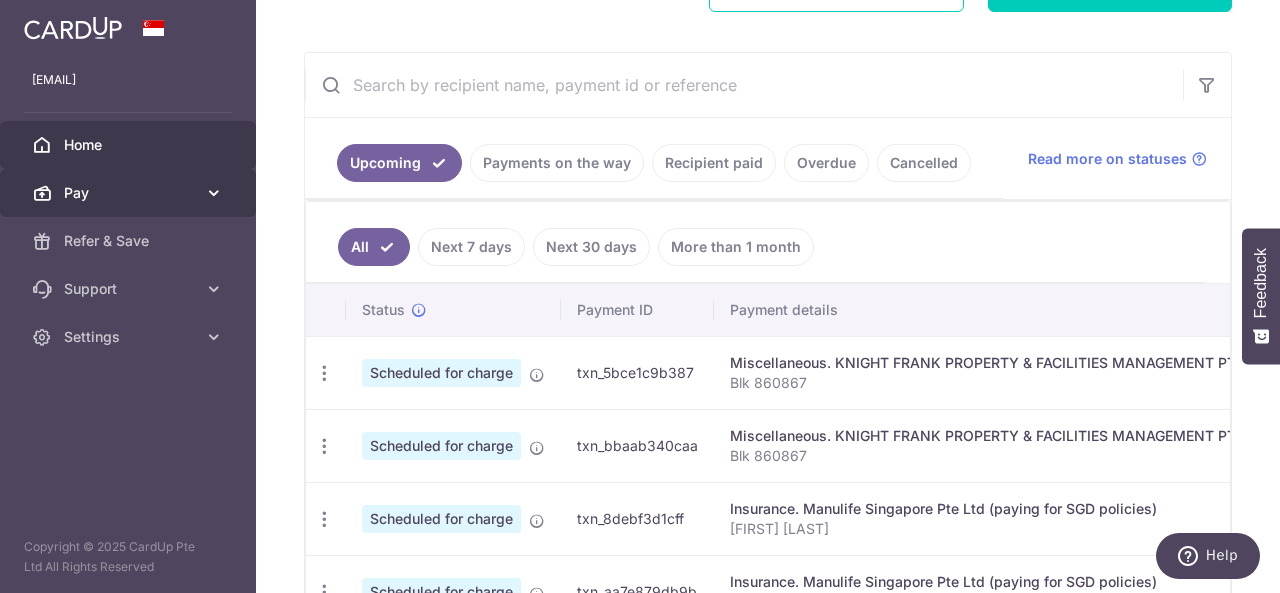 click on "Pay" at bounding box center [130, 193] 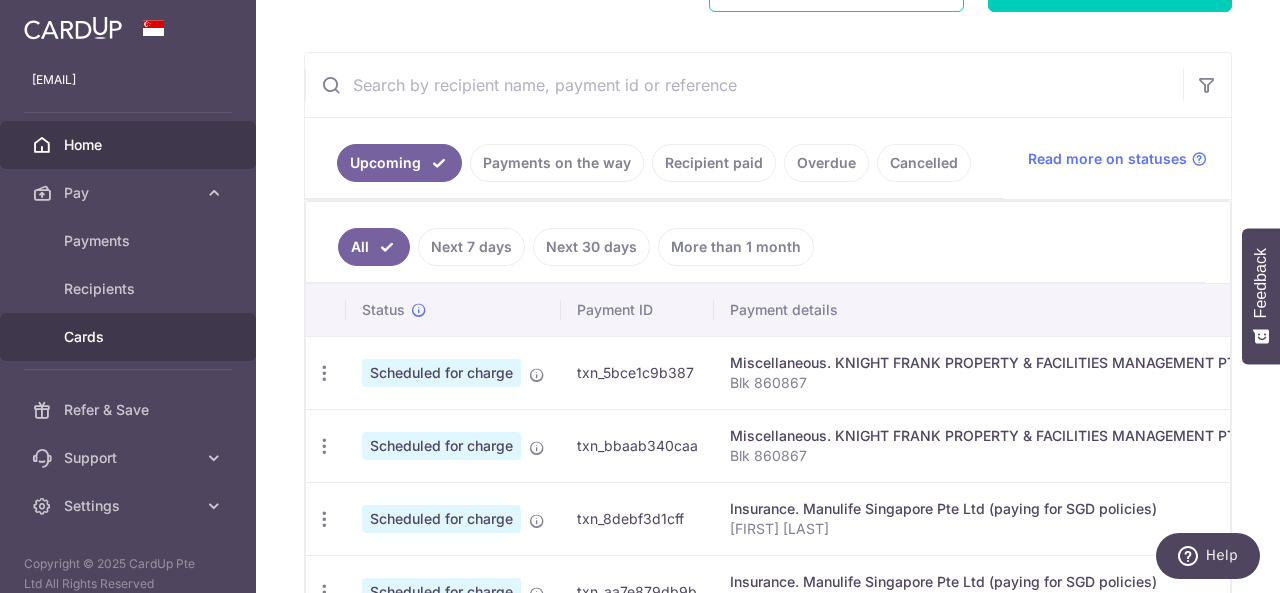click on "Cards" at bounding box center (130, 337) 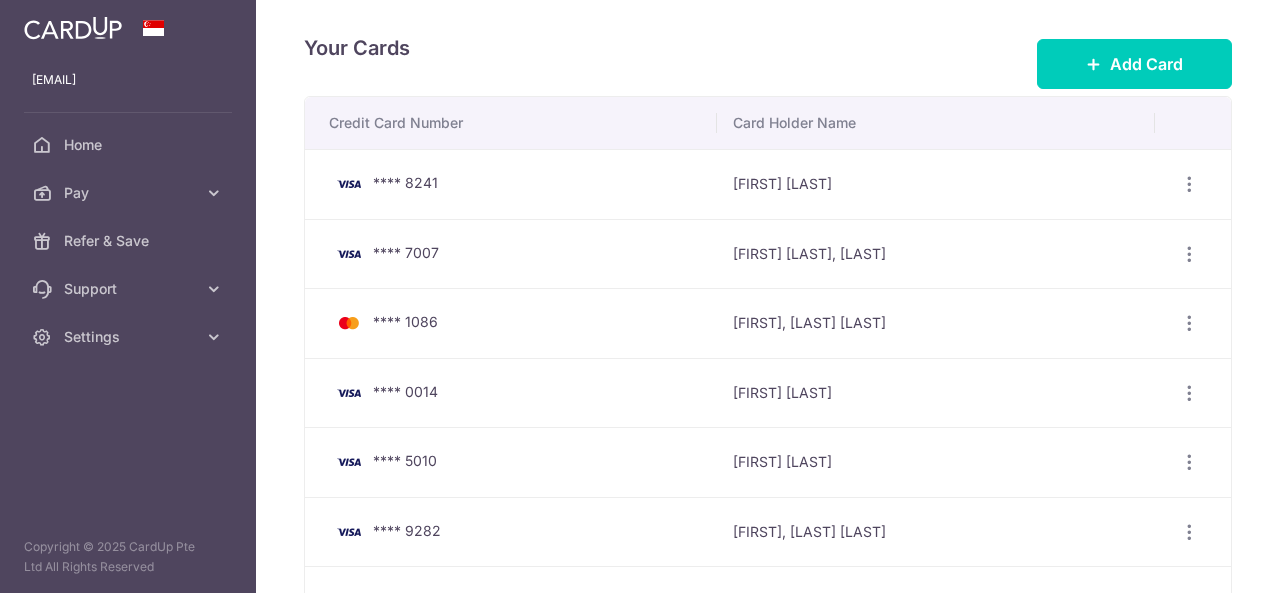 scroll, scrollTop: 0, scrollLeft: 0, axis: both 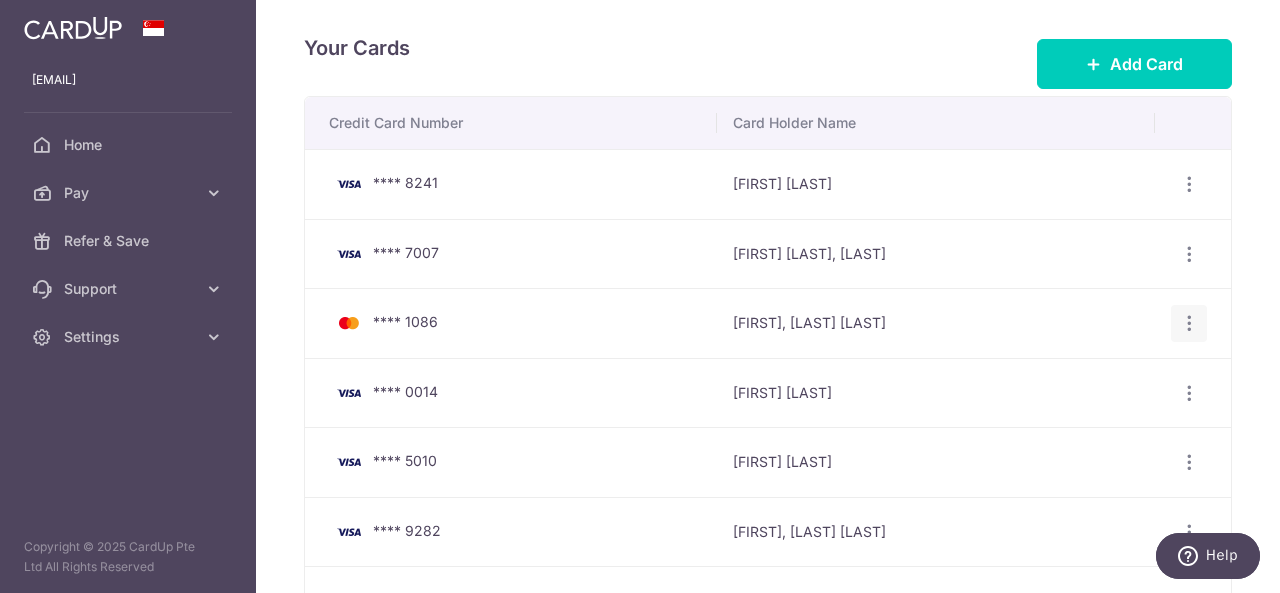 click at bounding box center (1189, 184) 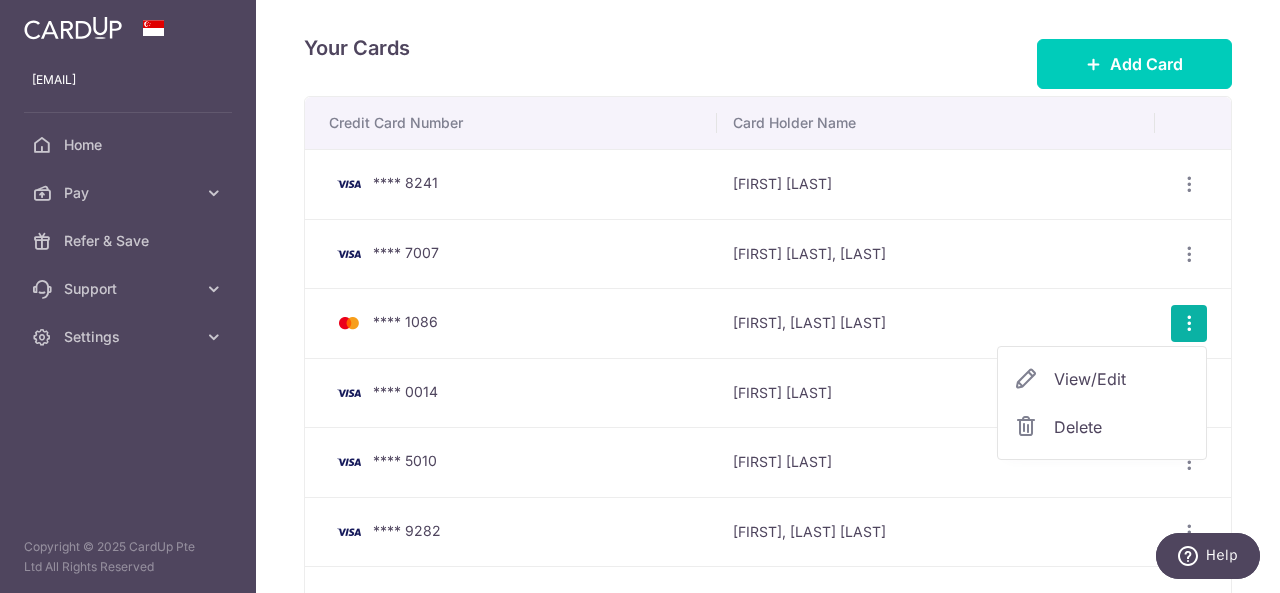 click on "Delete" at bounding box center [1122, 427] 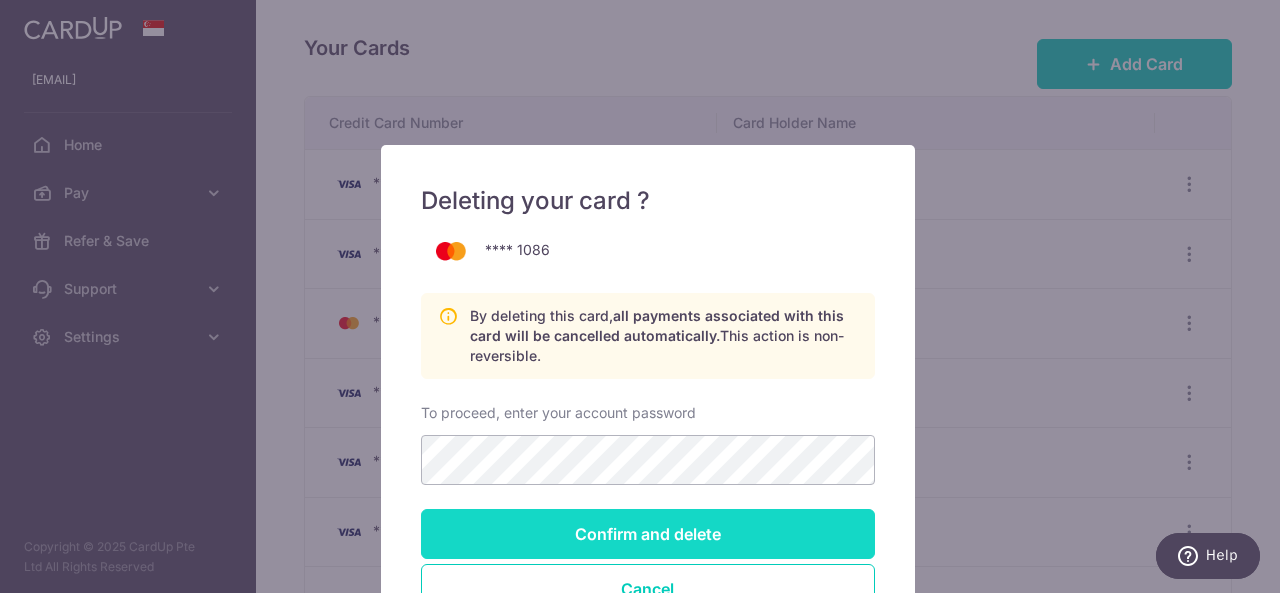 click on "Confirm and delete" at bounding box center [648, 534] 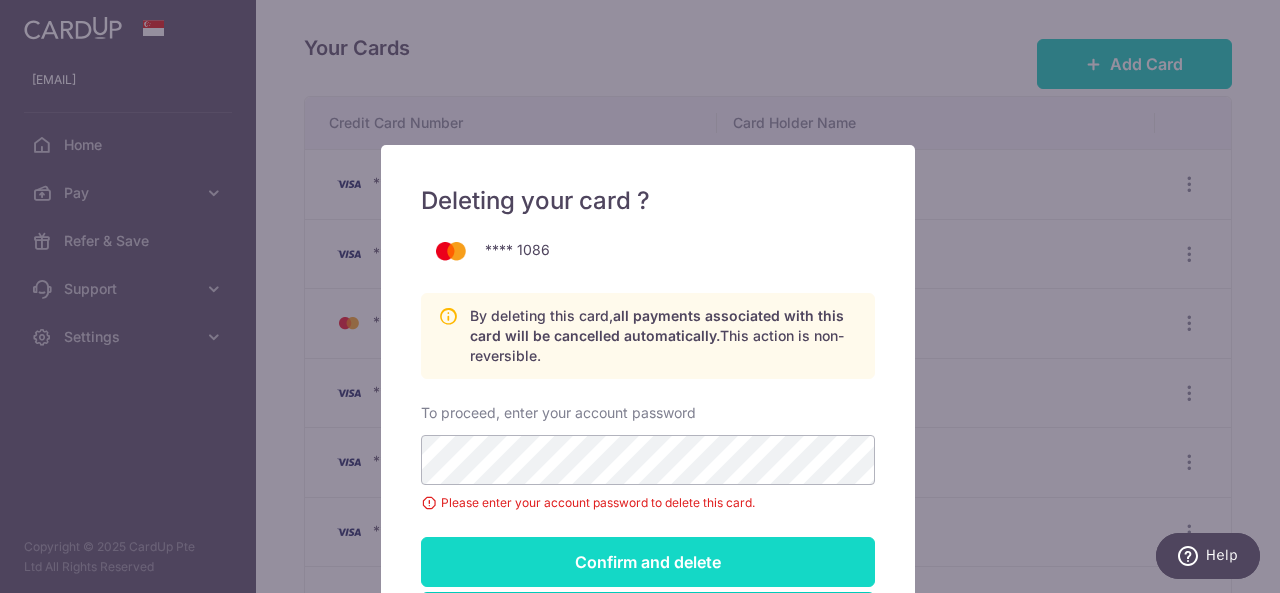 click on "Confirm and delete" at bounding box center (648, 562) 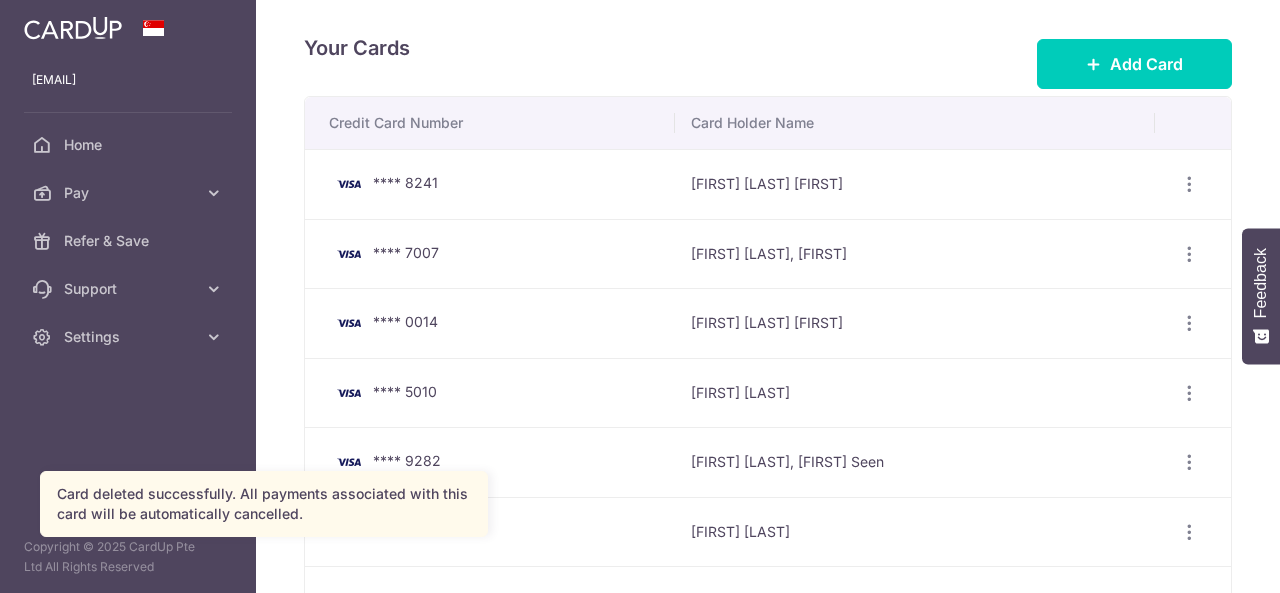 scroll, scrollTop: 0, scrollLeft: 0, axis: both 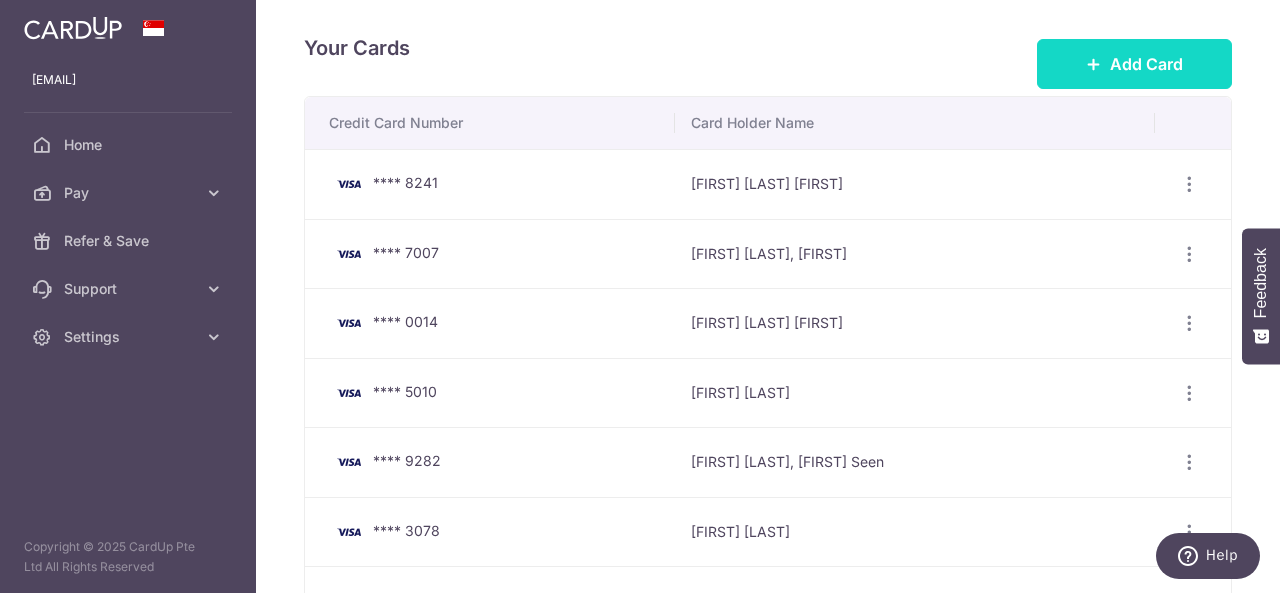 click on "Add Card" at bounding box center [1146, 64] 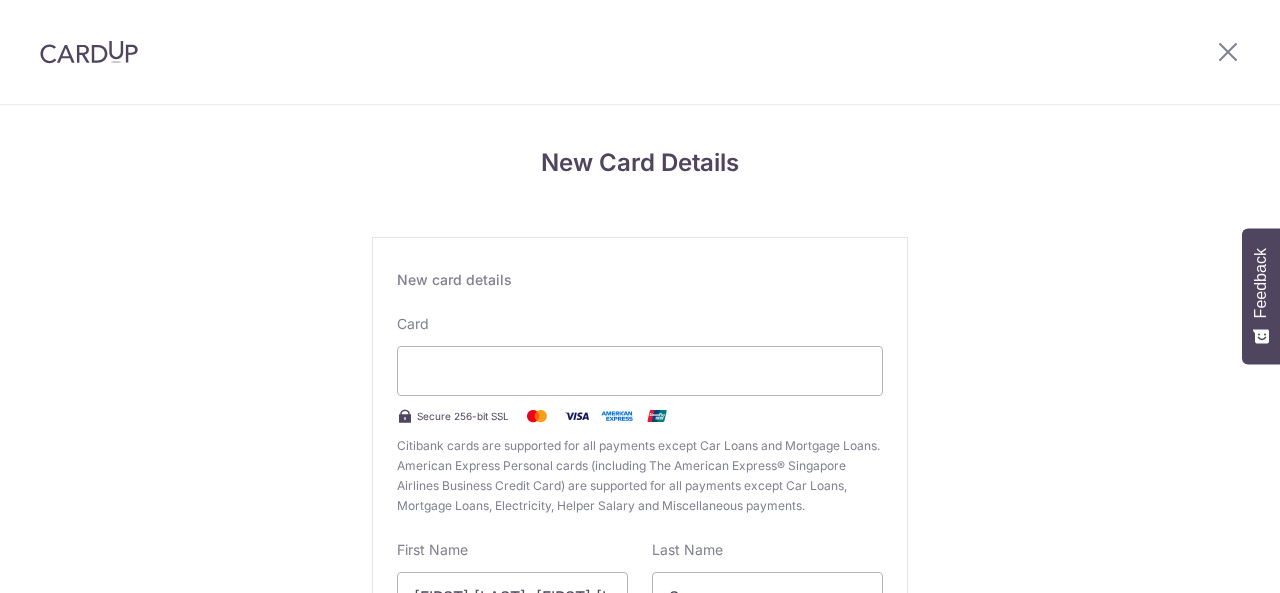 scroll, scrollTop: 0, scrollLeft: 0, axis: both 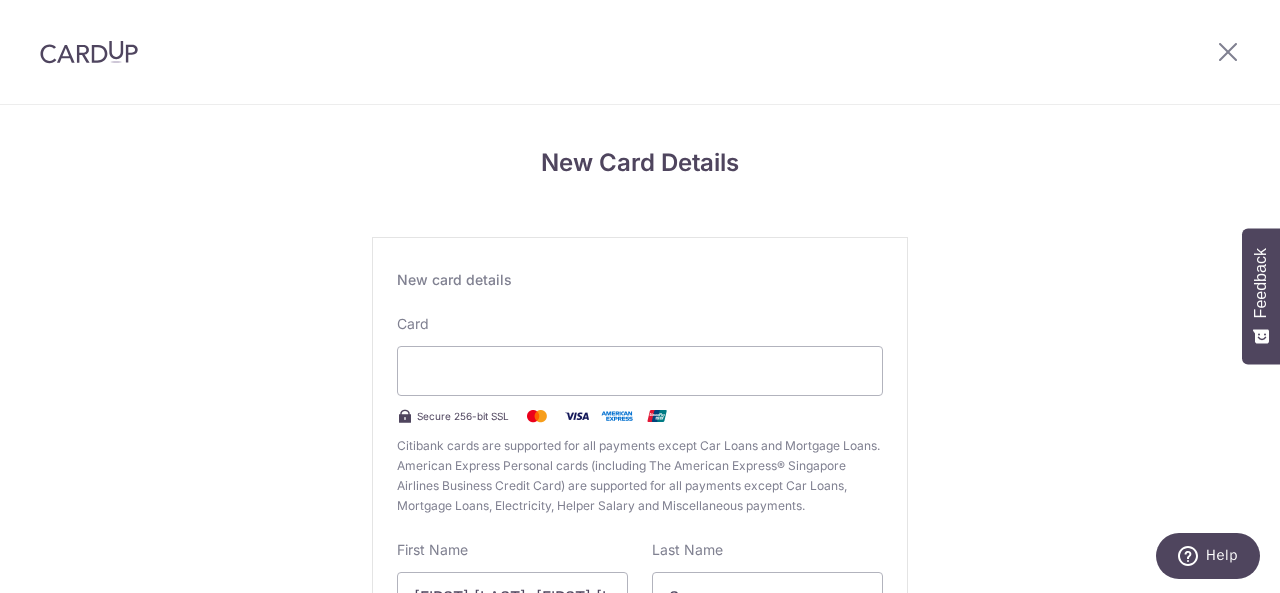 click on "New Card Details
New card details
Card
Secure 256-bit SSL
Citibank cards are supported for all payments except Car Loans and Mortgage Loans. American Express Personal cards (including The American Express® Singapore Airlines Business Credit Card) are supported for all payments except Car Loans, Mortgage Loans, Electricity, Helper Salary and Miscellaneous payments.
First Name
Jian Yi, Roger
Last Name
Seen
Select Billing Address
Select option
Add Billing Address" at bounding box center (640, 525) 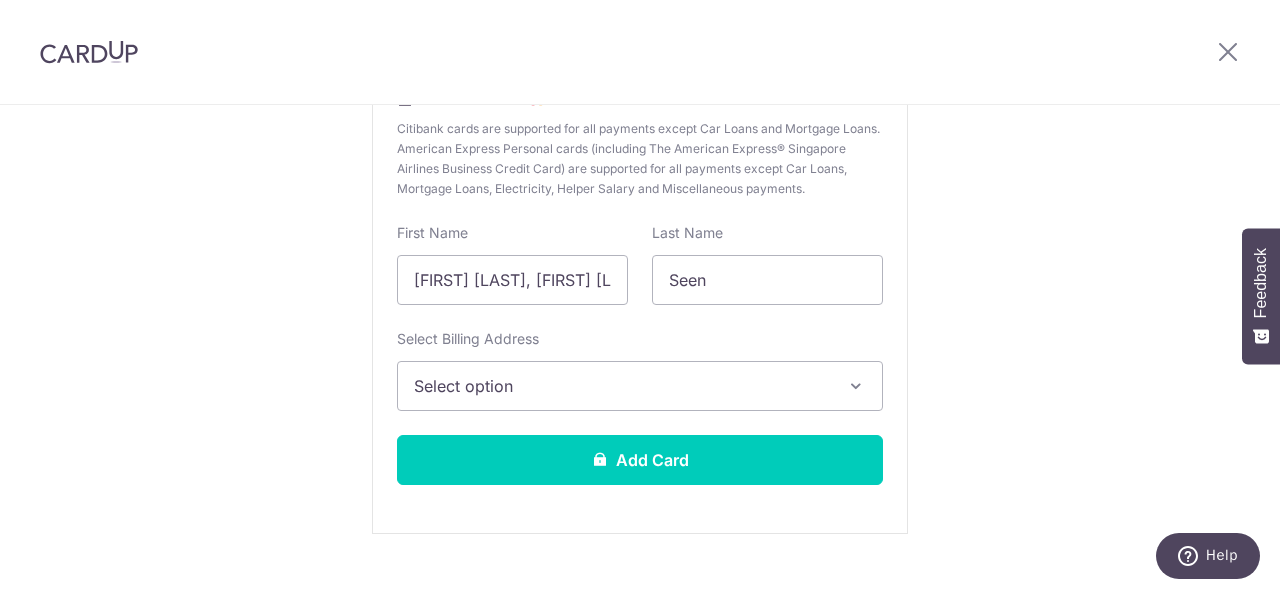 scroll, scrollTop: 320, scrollLeft: 0, axis: vertical 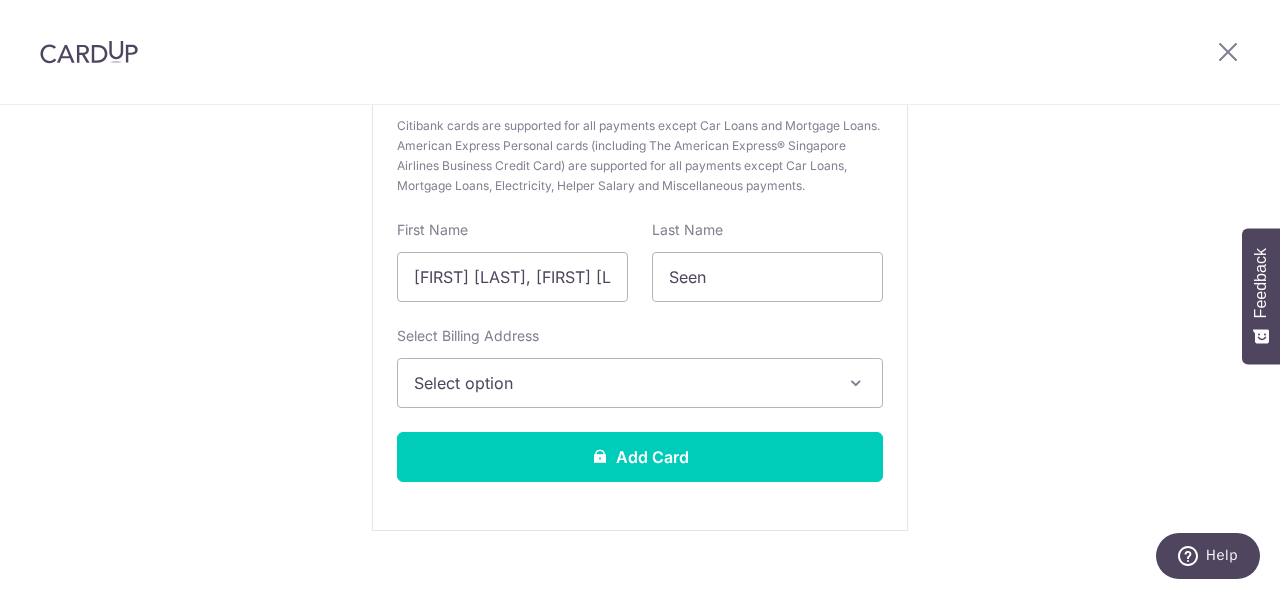 click on "Select option" at bounding box center [622, 383] 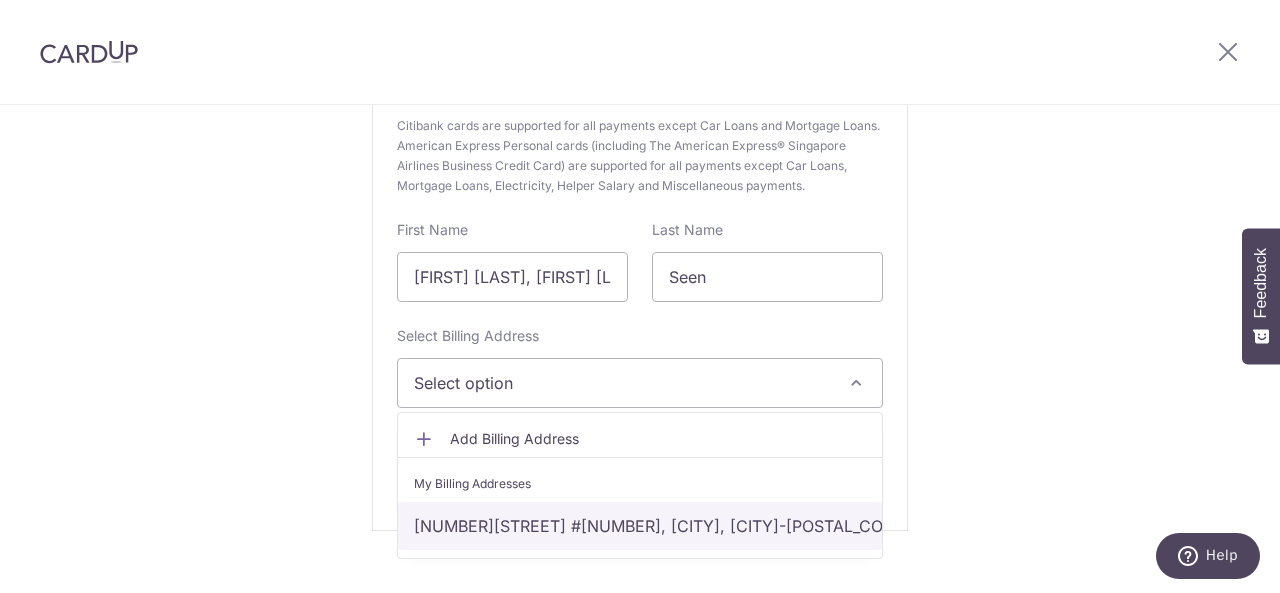 scroll, scrollTop: 311, scrollLeft: 0, axis: vertical 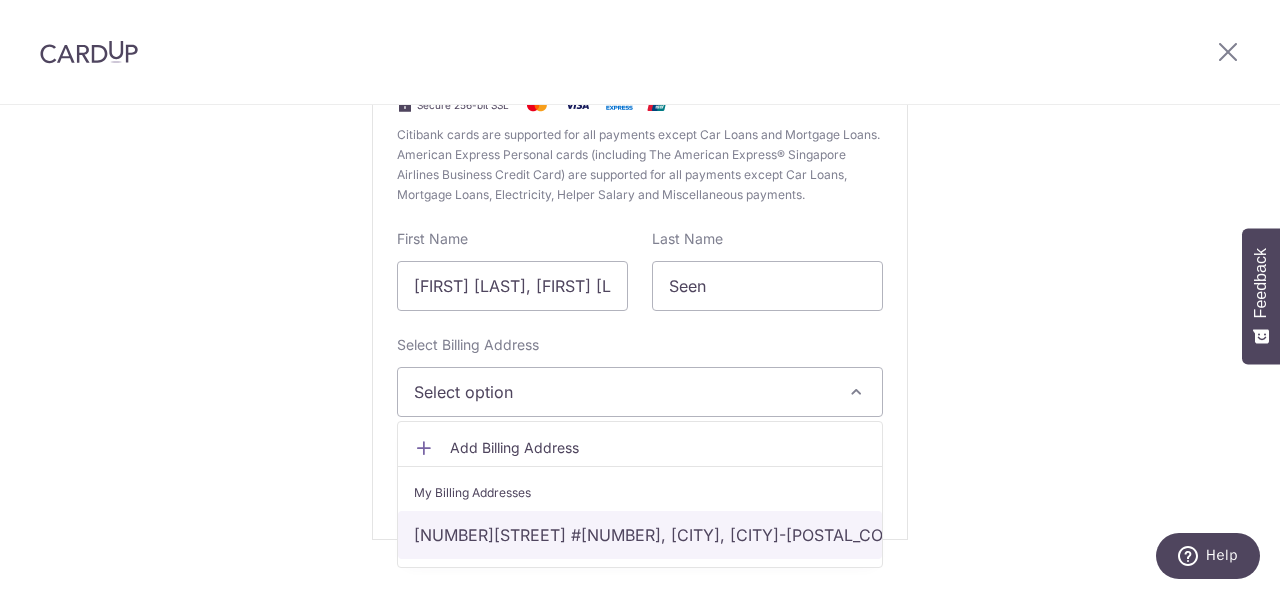 click on "227D Compassvale Drive #08-244, Singapore, Singapore-544227" at bounding box center [640, 535] 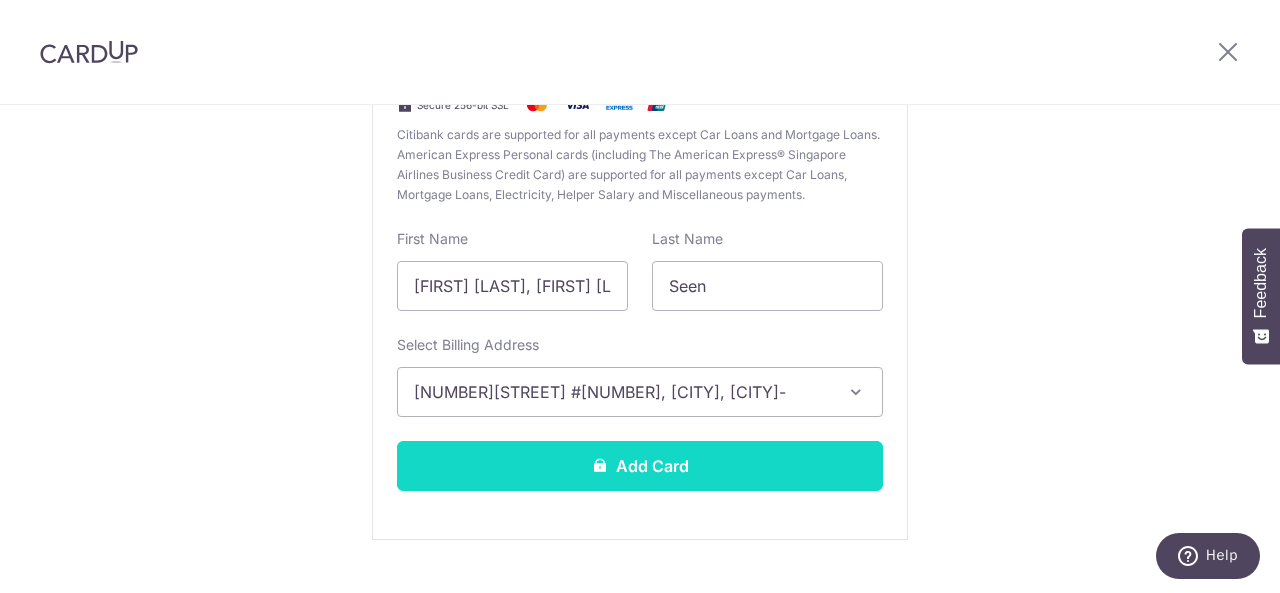 click on "Add Card" at bounding box center [640, 466] 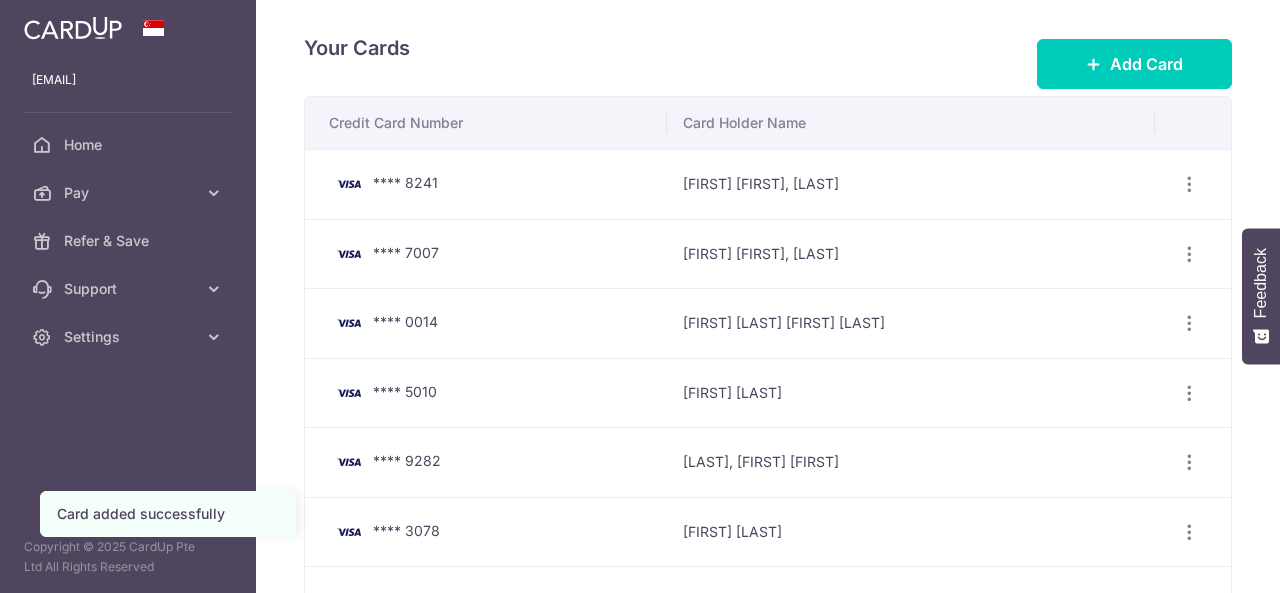 scroll, scrollTop: 0, scrollLeft: 0, axis: both 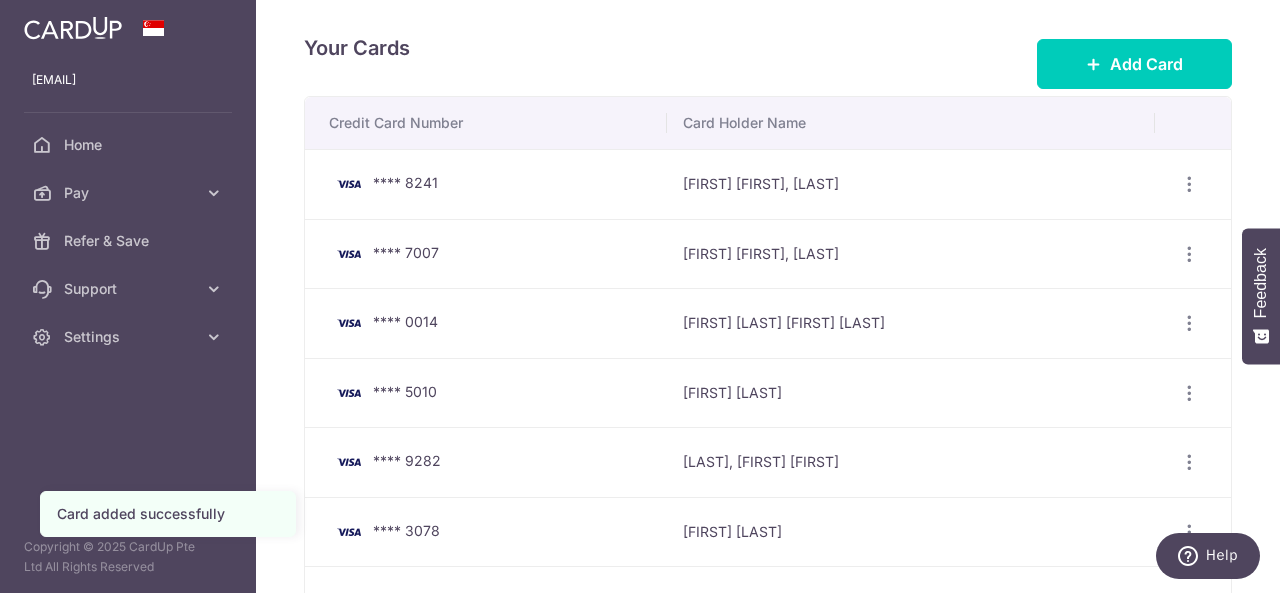 click on "Credit Card Number" at bounding box center (486, 123) 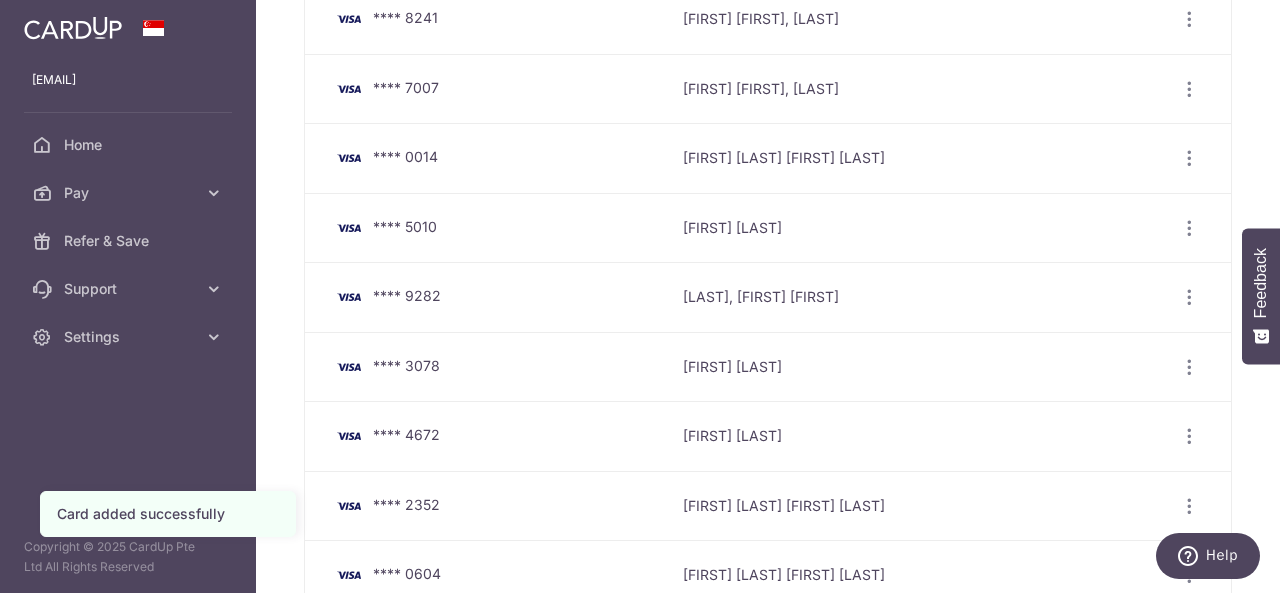 scroll, scrollTop: 152, scrollLeft: 0, axis: vertical 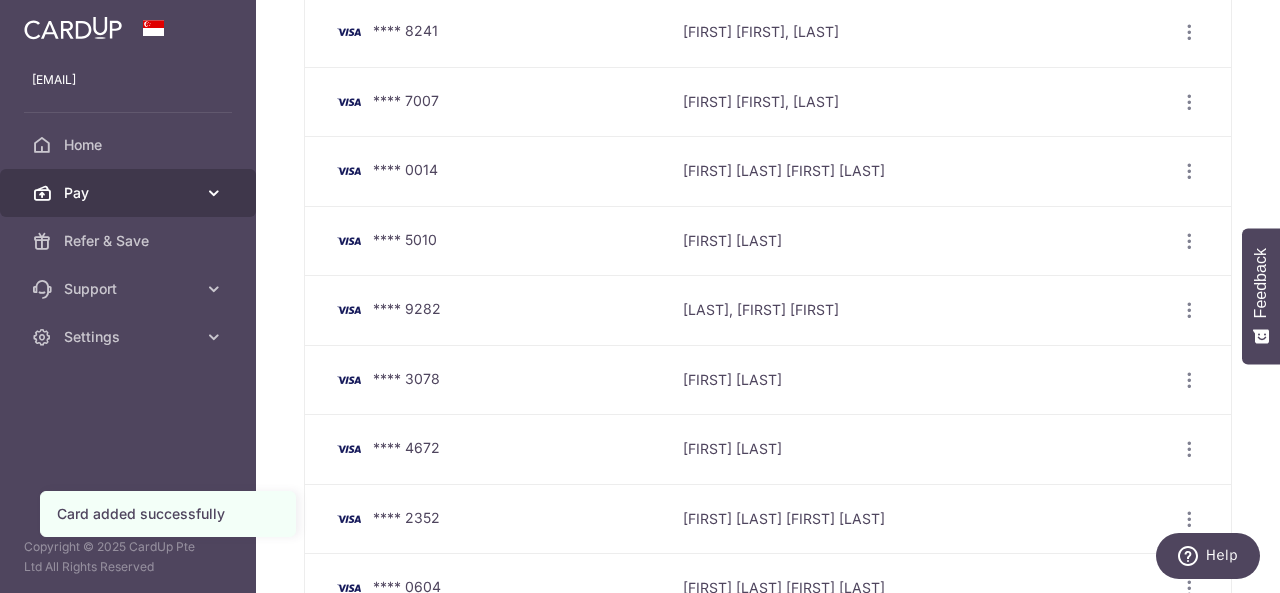 click on "Pay" at bounding box center (130, 193) 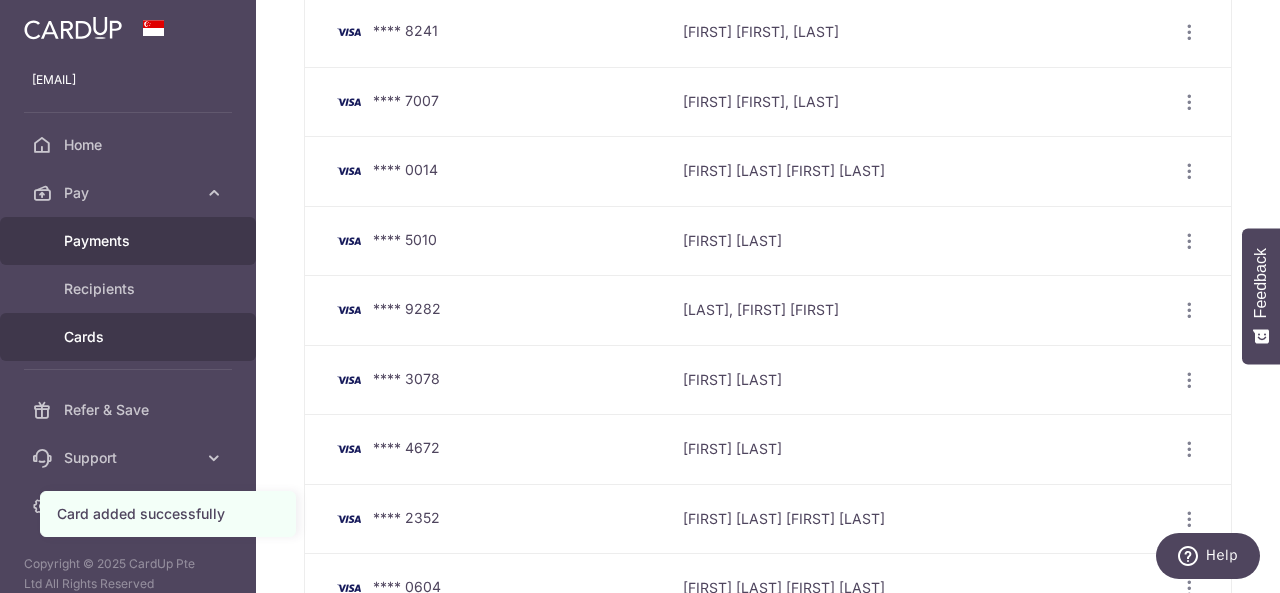 click on "Payments" at bounding box center [130, 241] 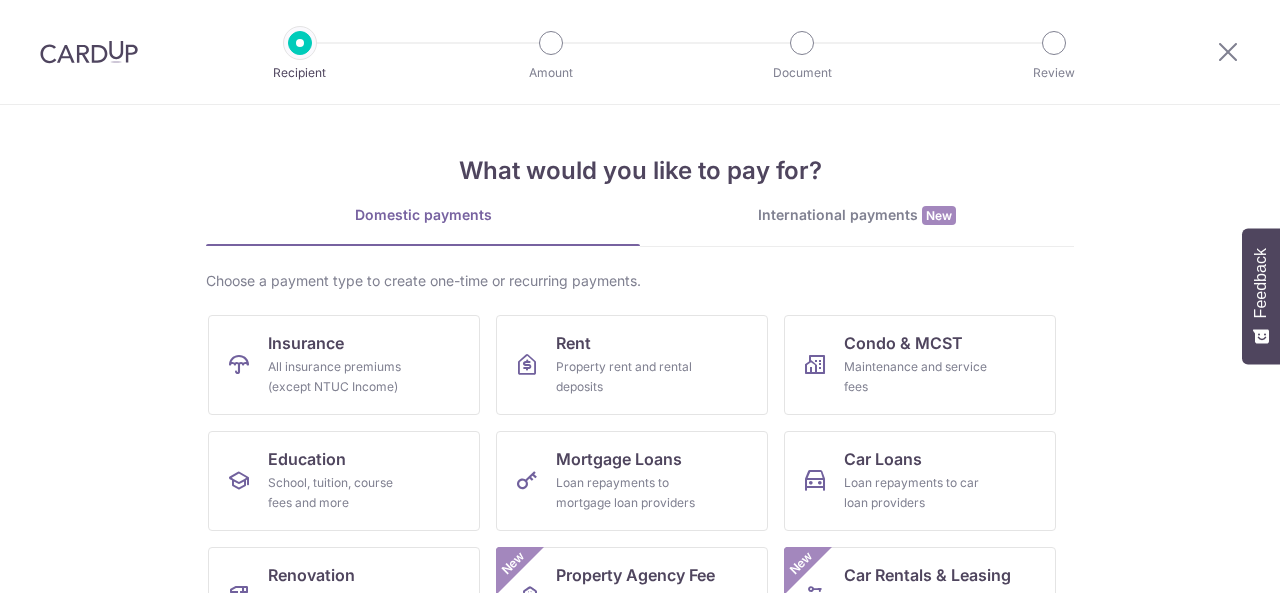 scroll, scrollTop: 0, scrollLeft: 0, axis: both 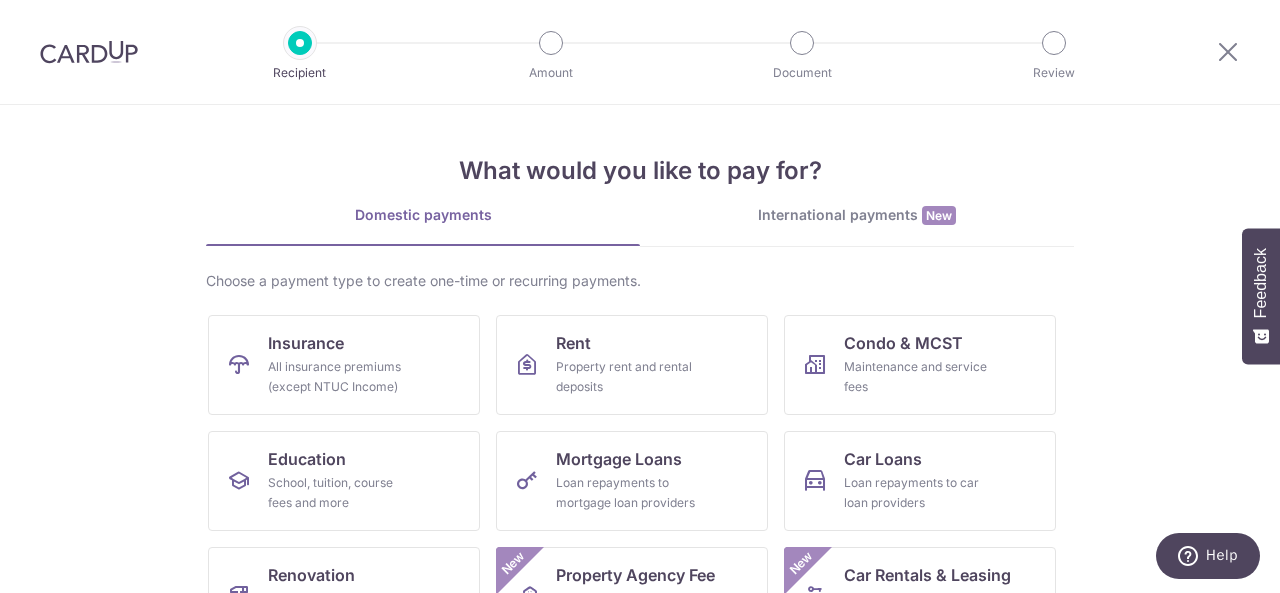 click on "What would you like to pay for?
Domestic payments
International payments
New
Choose a payment type to create one-time or recurring payments.
Insurance All insurance premiums (except NTUC Income)
Rent Property rent and rental deposits
Condo & MCST Maintenance and service fees
Education School, tuition, course fees and more
Mortgage Loans Loan repayments to mortgage loan providers
Car Loans Loan repayments to car loan providers
Renovation Home furnishing or interior reno-expenses
Property Agency Fee Real estate agent commissions and fees New
Car Rentals & Leasing Short or long‑term vehicle rentals & leases New
Miscellaneous Goods and services, agent fees and more
Helper Salary" at bounding box center (640, 349) 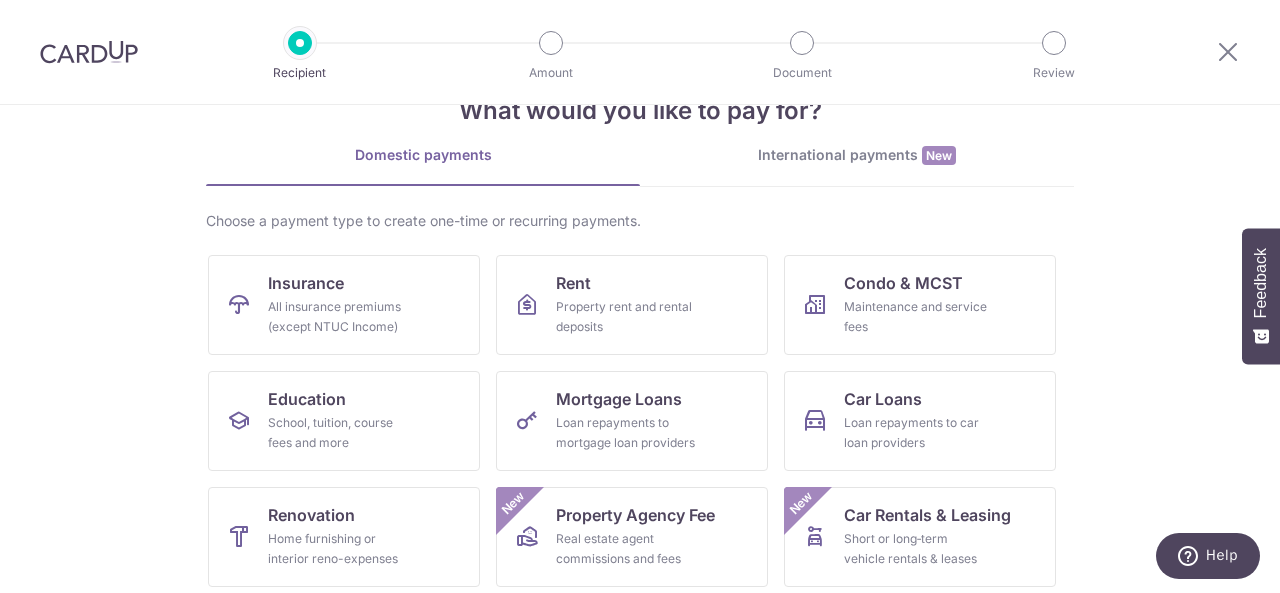 scroll, scrollTop: 0, scrollLeft: 0, axis: both 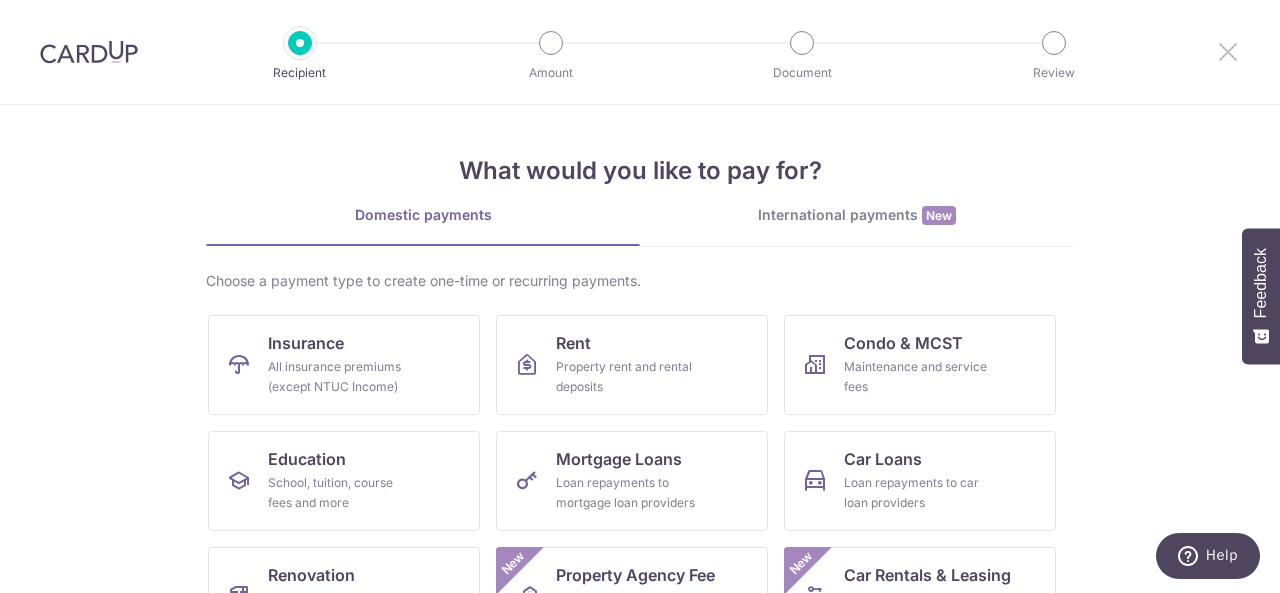 click at bounding box center (1228, 51) 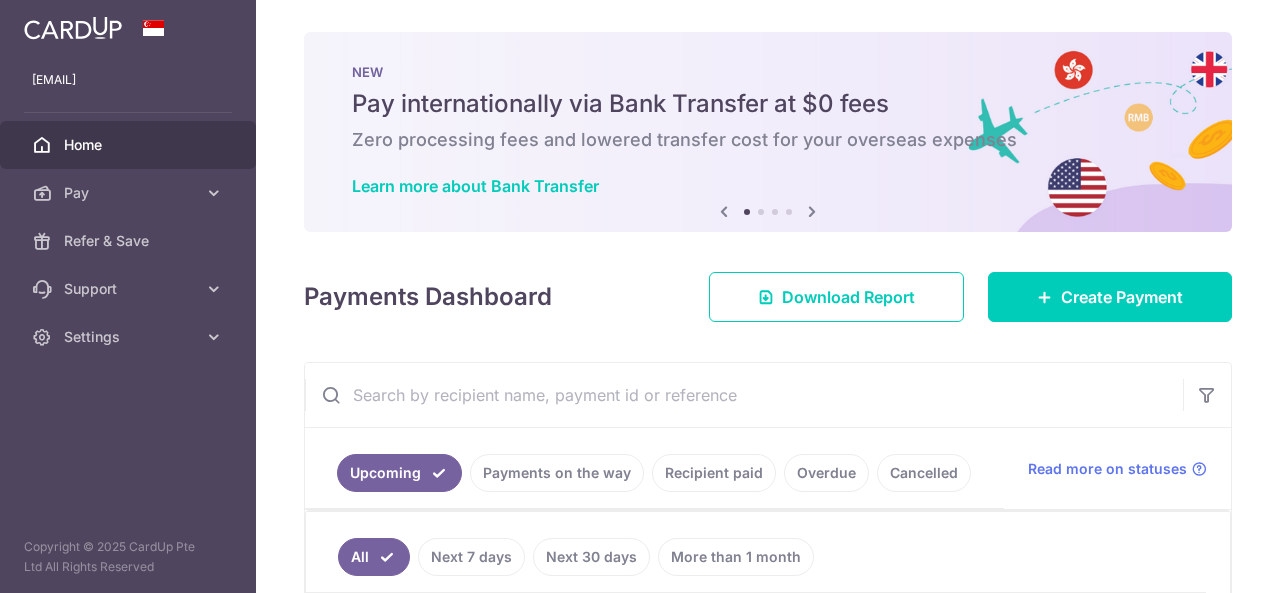 scroll, scrollTop: 0, scrollLeft: 0, axis: both 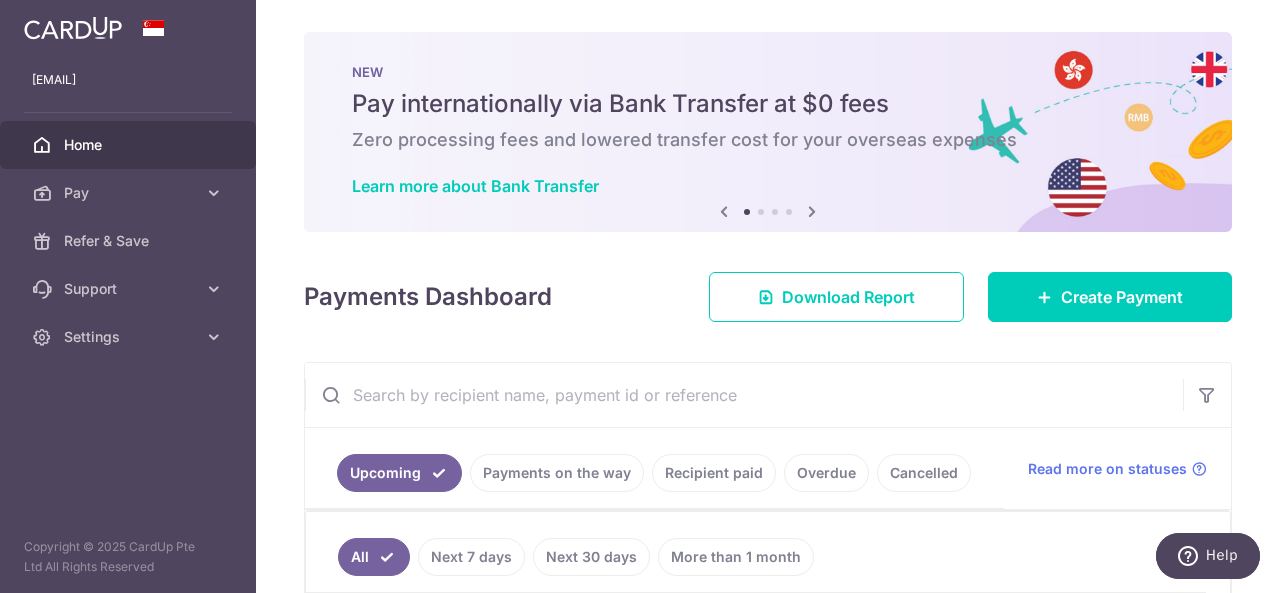 click on "NEW
Pay internationally via Bank Transfer at $0 fees
Zero processing fees and lowered transfer cost for your overseas expenses
Learn more about Bank Transfer" at bounding box center (768, 132) 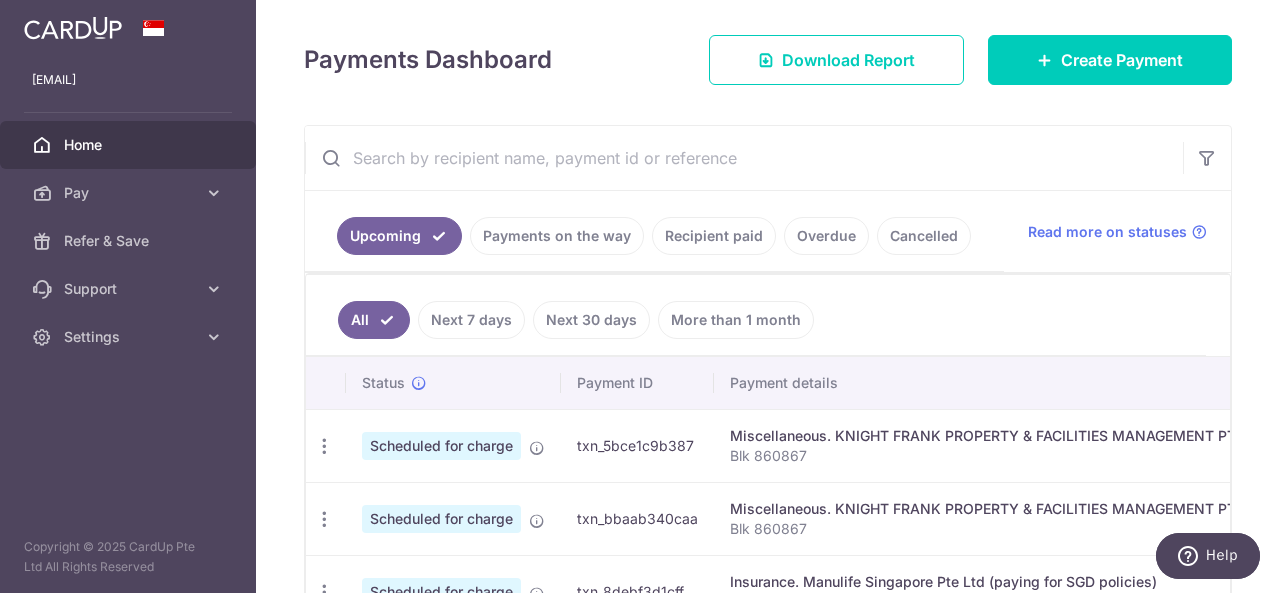 scroll, scrollTop: 400, scrollLeft: 0, axis: vertical 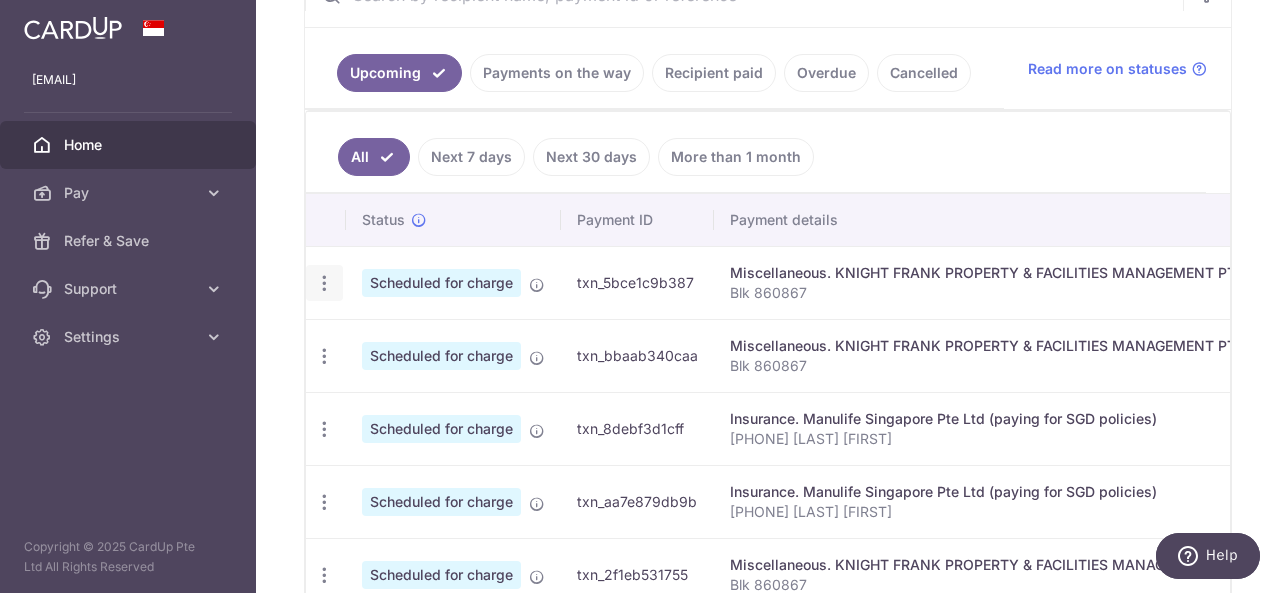click on "Update payment
Cancel payment" at bounding box center [324, 283] 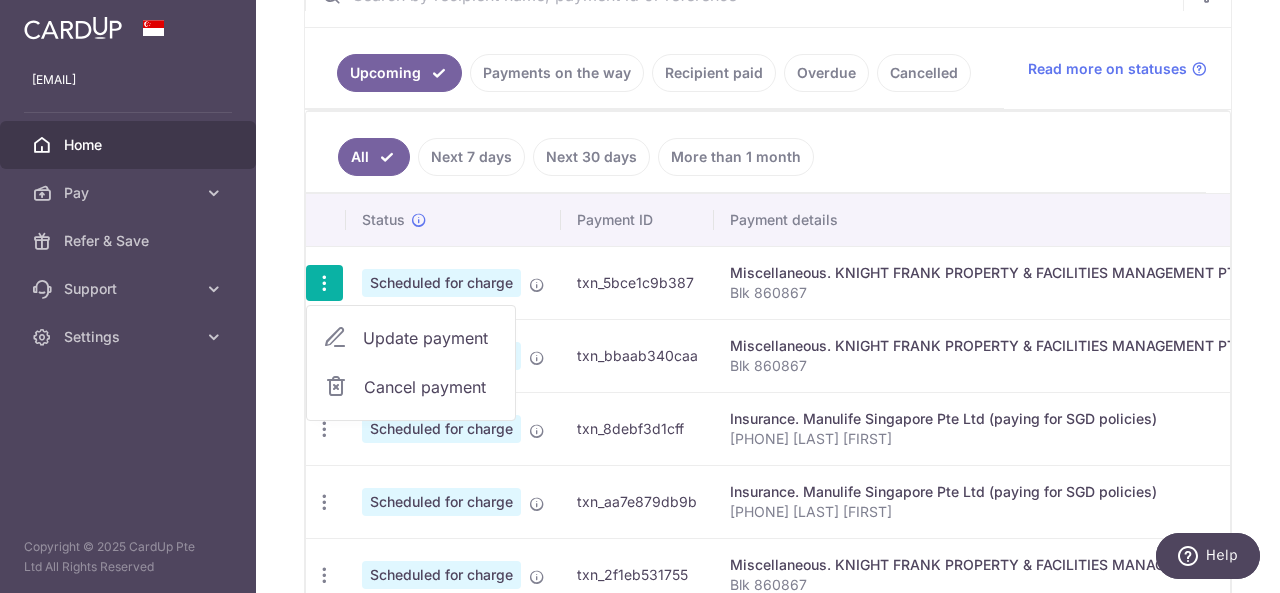 click on "Update payment" at bounding box center [431, 338] 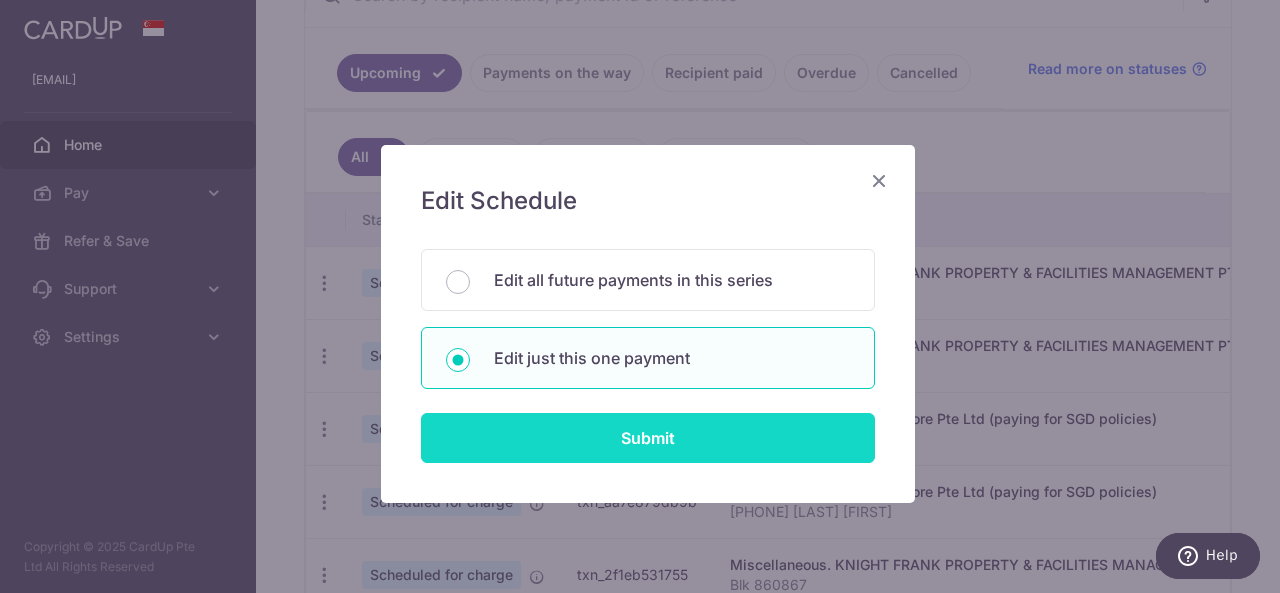 click on "Submit" at bounding box center [648, 438] 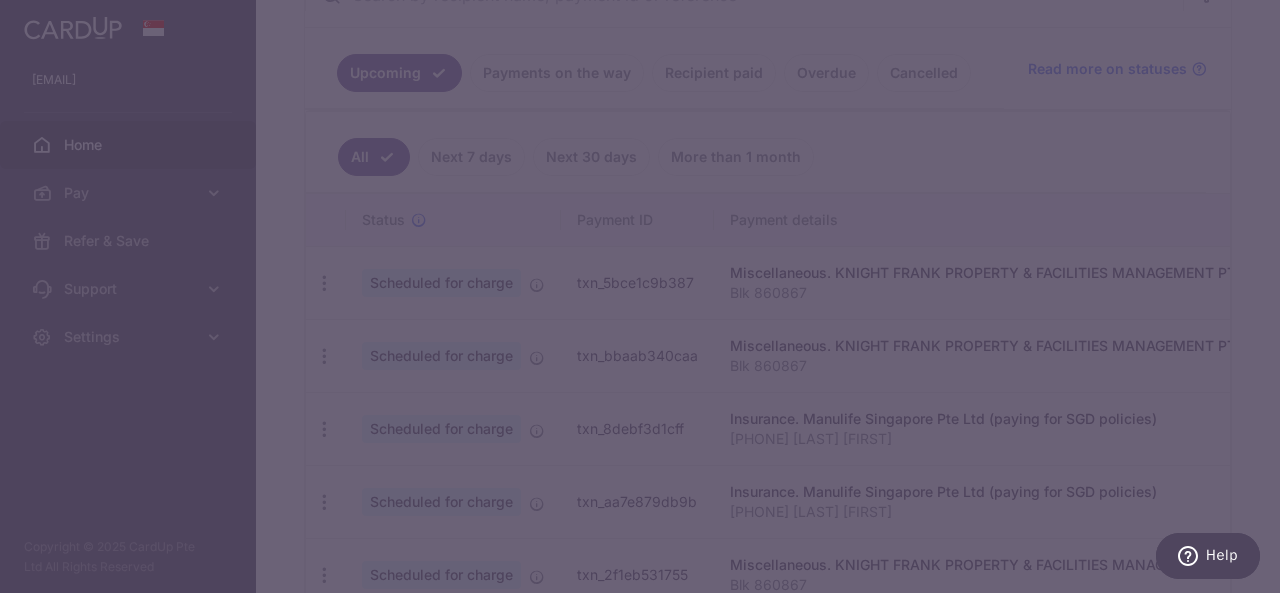 type on "REC185" 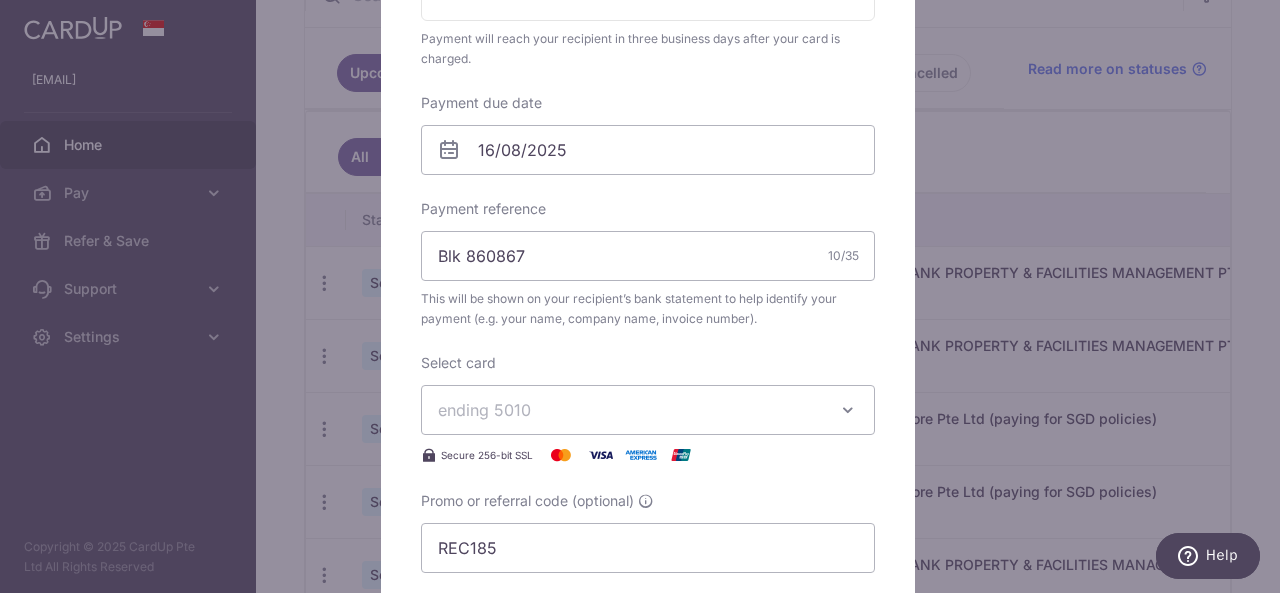 scroll, scrollTop: 589, scrollLeft: 0, axis: vertical 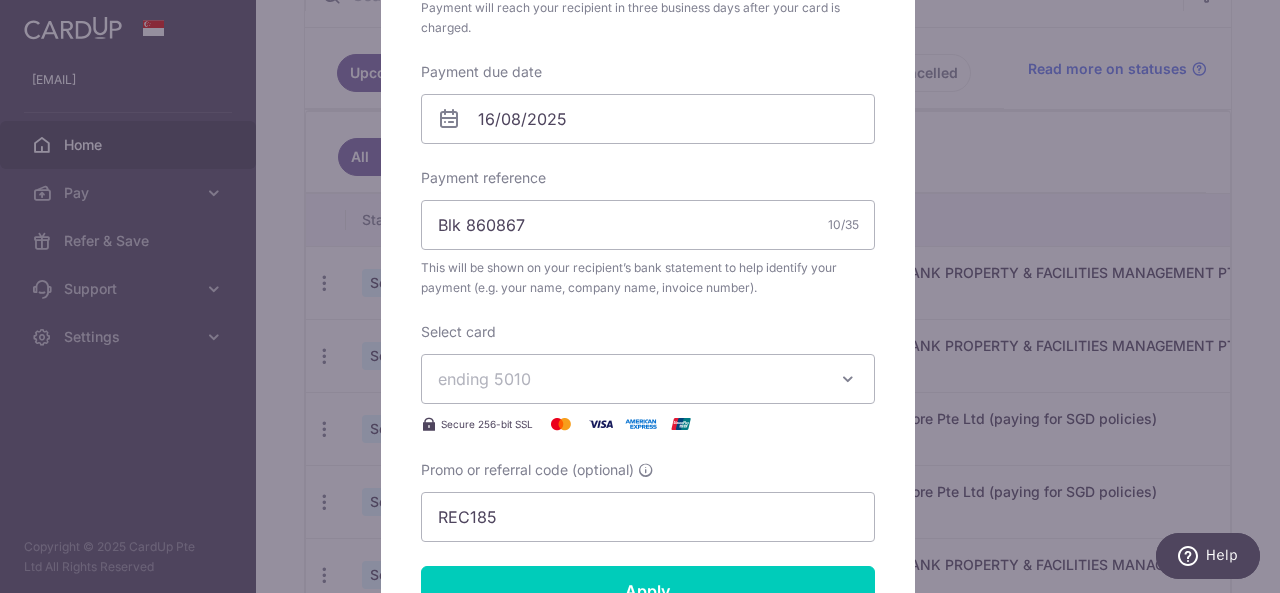click on "ending 5010" at bounding box center (630, 379) 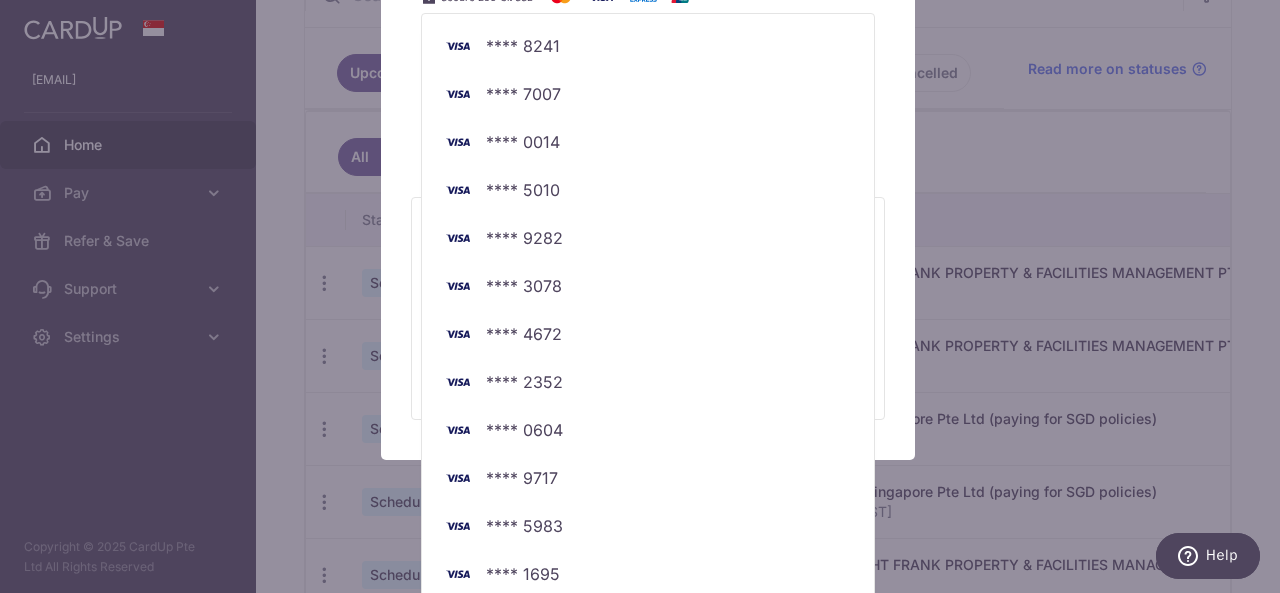 scroll, scrollTop: 1026, scrollLeft: 0, axis: vertical 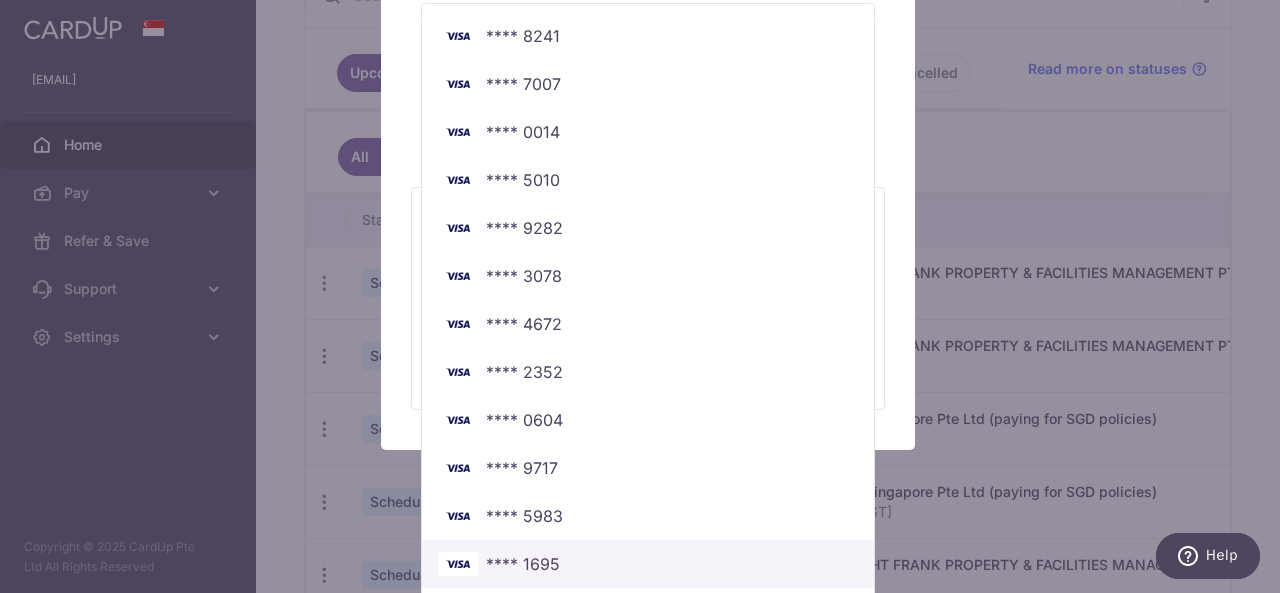 click on "**** 1695" at bounding box center [523, 564] 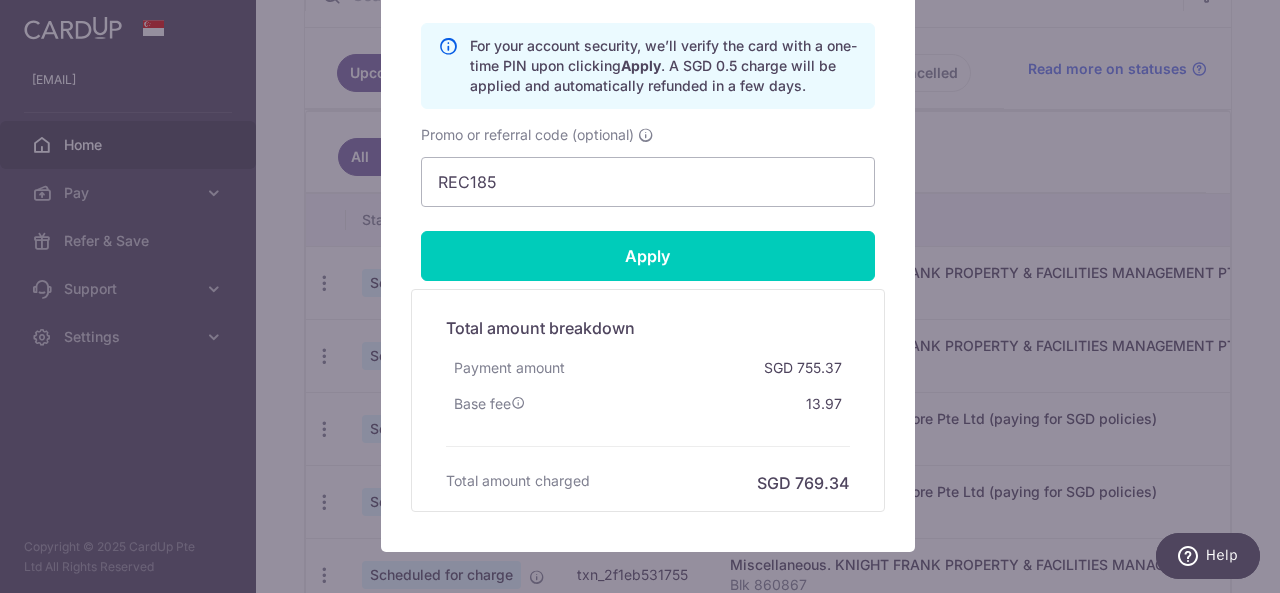 scroll, scrollTop: 1124, scrollLeft: 0, axis: vertical 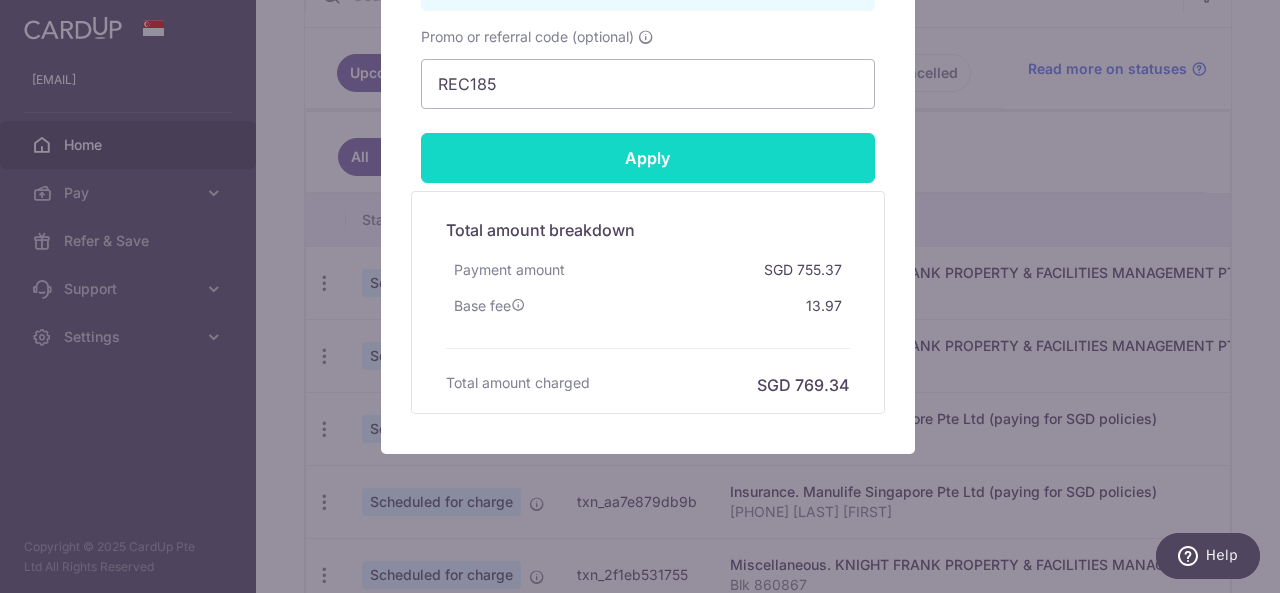 click on "Apply" at bounding box center (648, 158) 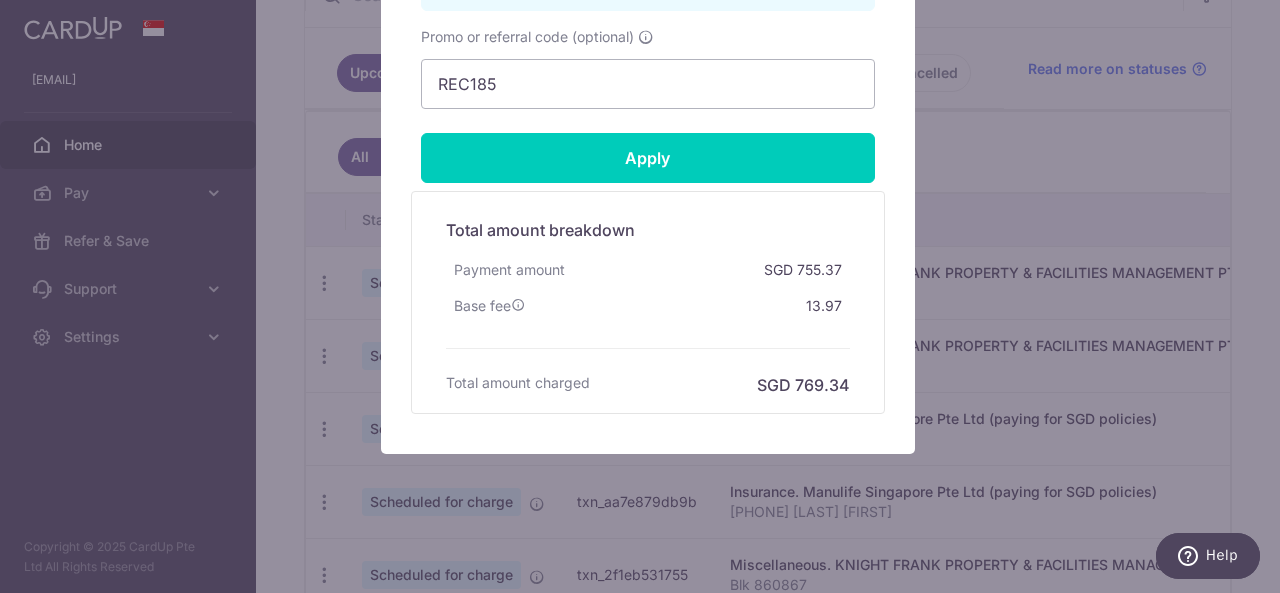 type on "Successfully Applied" 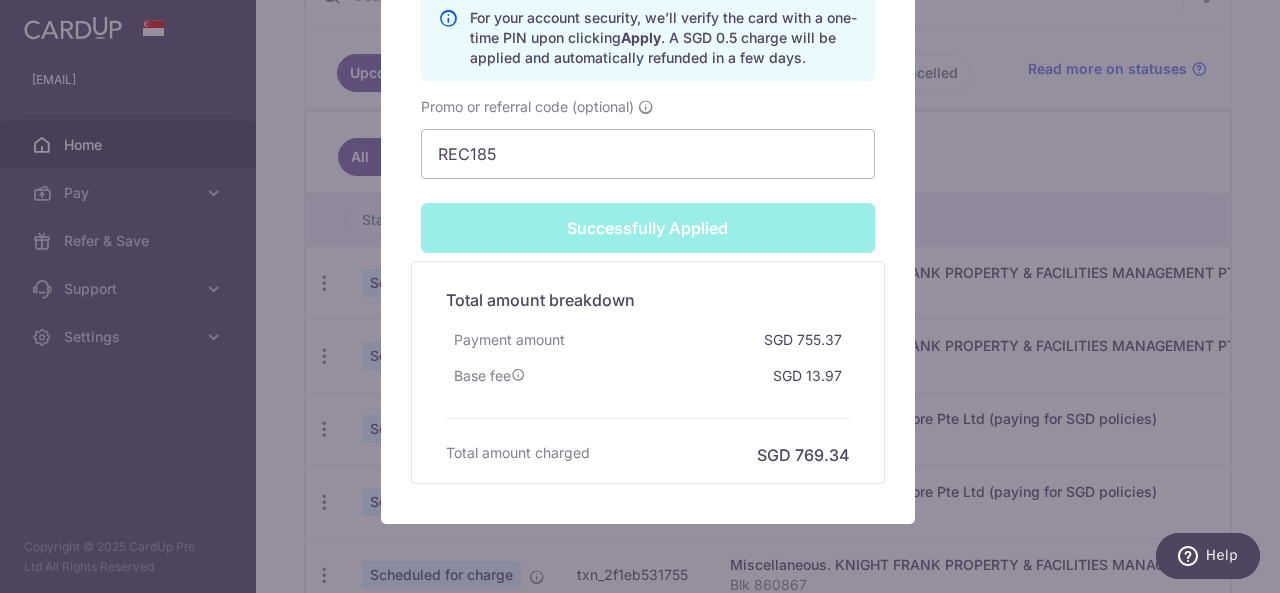 scroll, scrollTop: 1194, scrollLeft: 0, axis: vertical 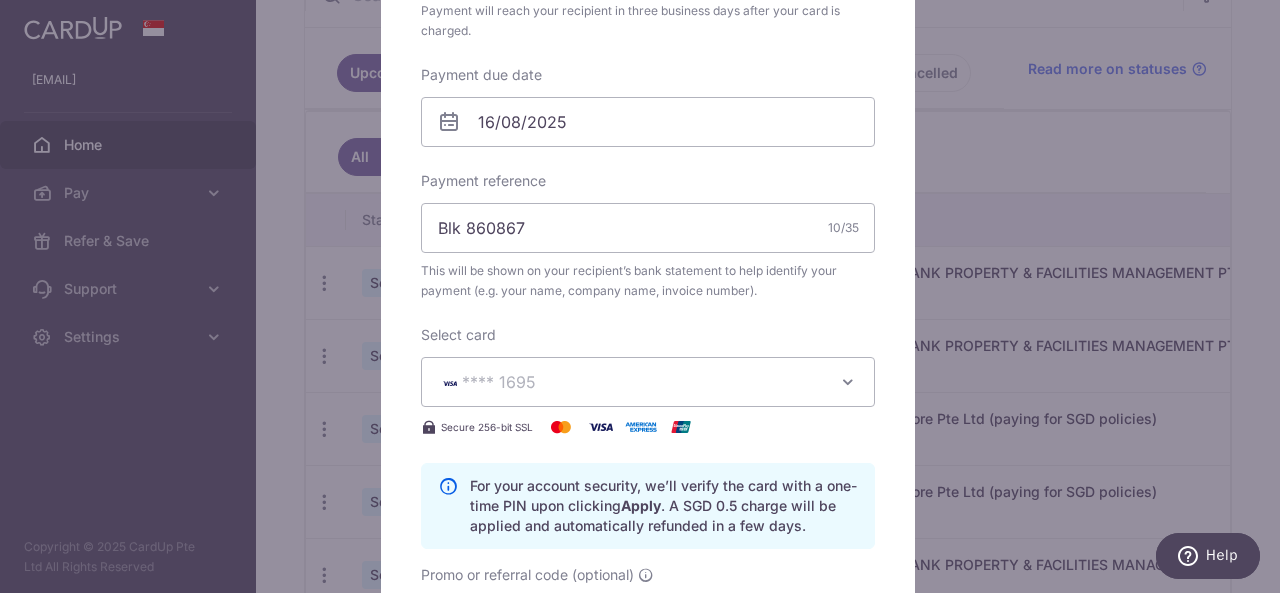 click on "Enter payment amount
755.37
755.37
SGD
To change the payment amount, please cancel this payment and create a new payment with updated supporting documents.
As the payment amount is large, for your account security we will send you a notification via SMS and email on the payment charge date requiring your response to confirm the charge.
Select payment plan
Standard payment
here" at bounding box center (648, 143) 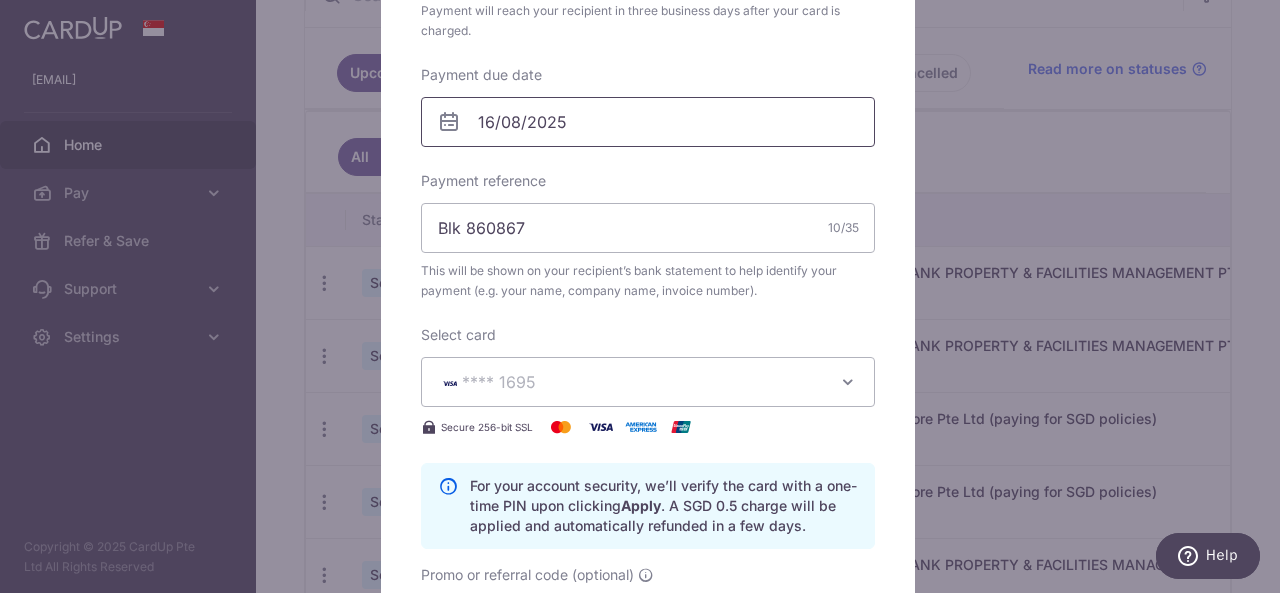 click on "16/08/2025" at bounding box center [648, 122] 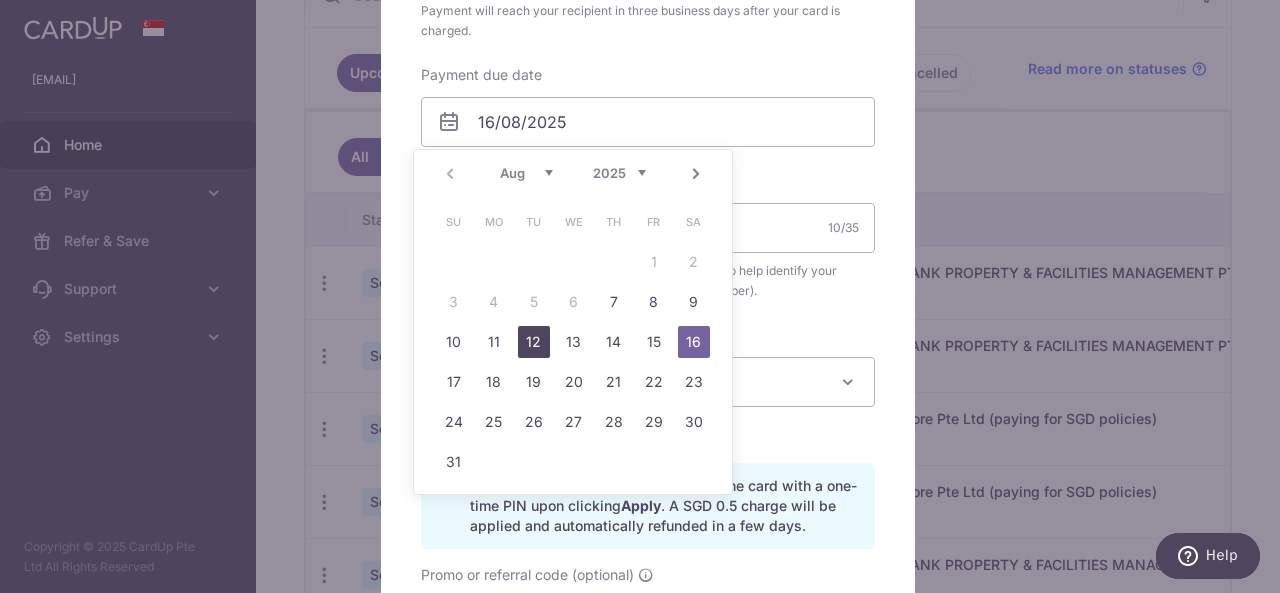 click on "12" at bounding box center (534, 342) 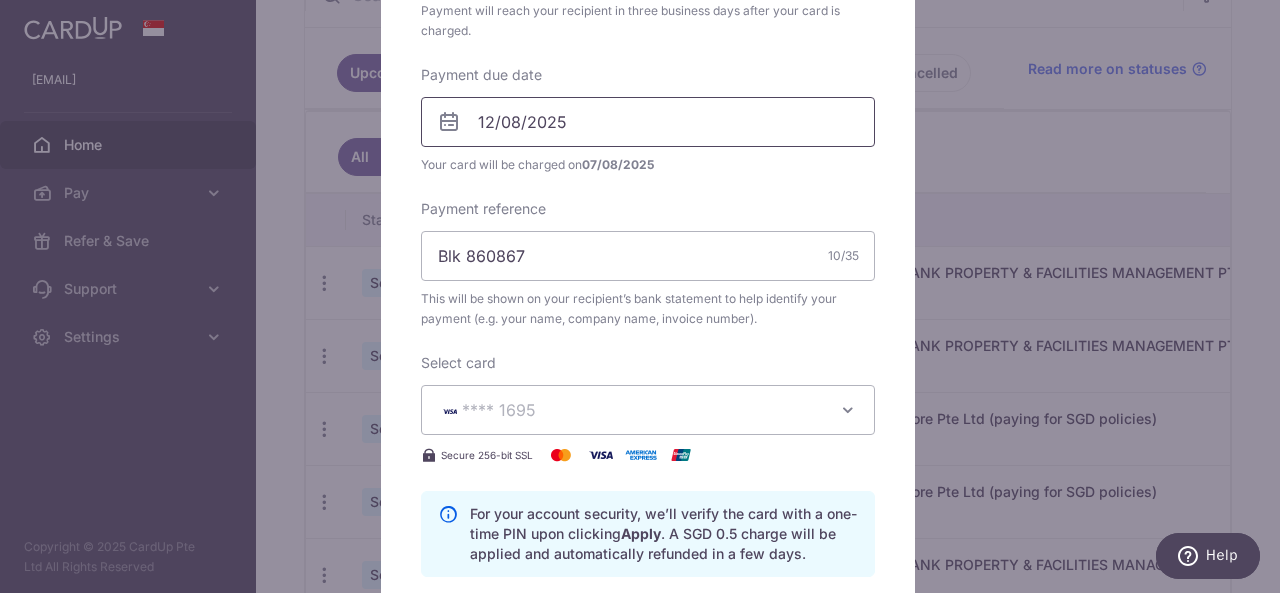 click on "12/08/2025" at bounding box center [648, 122] 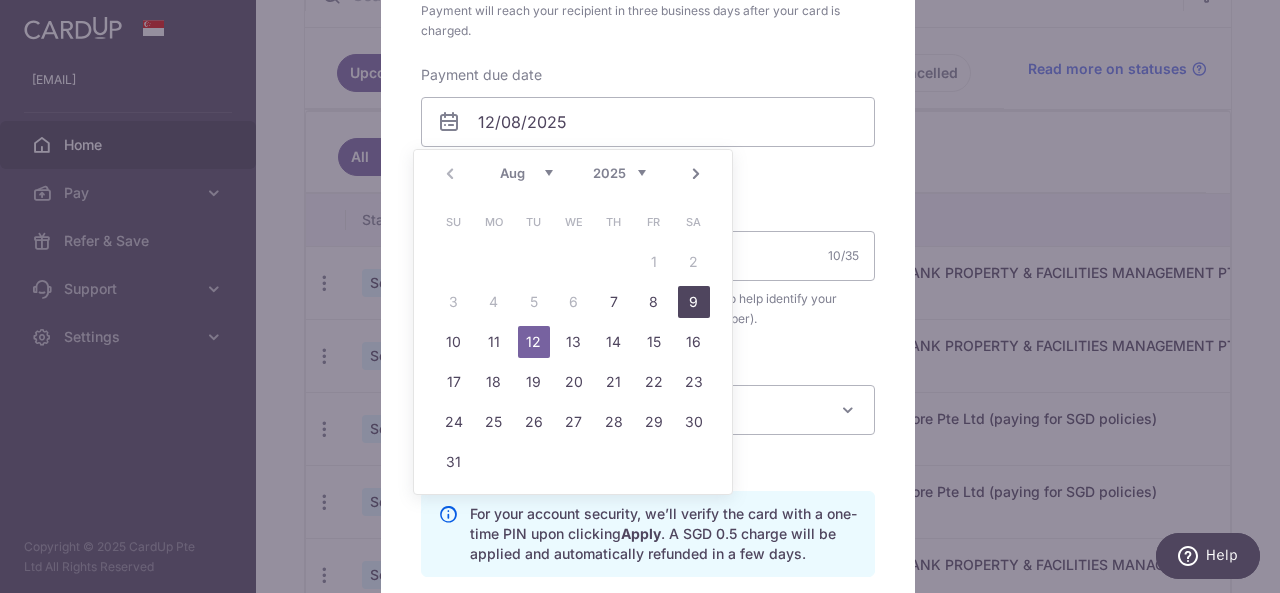 click on "9" at bounding box center (694, 302) 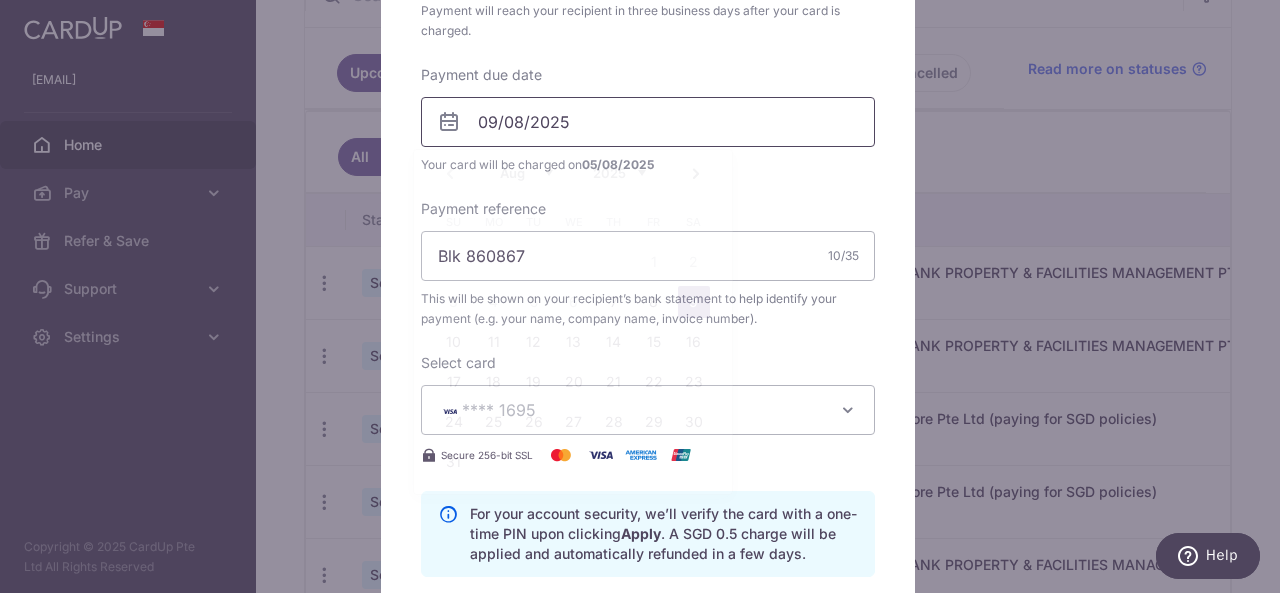 click on "09/08/2025" at bounding box center [648, 122] 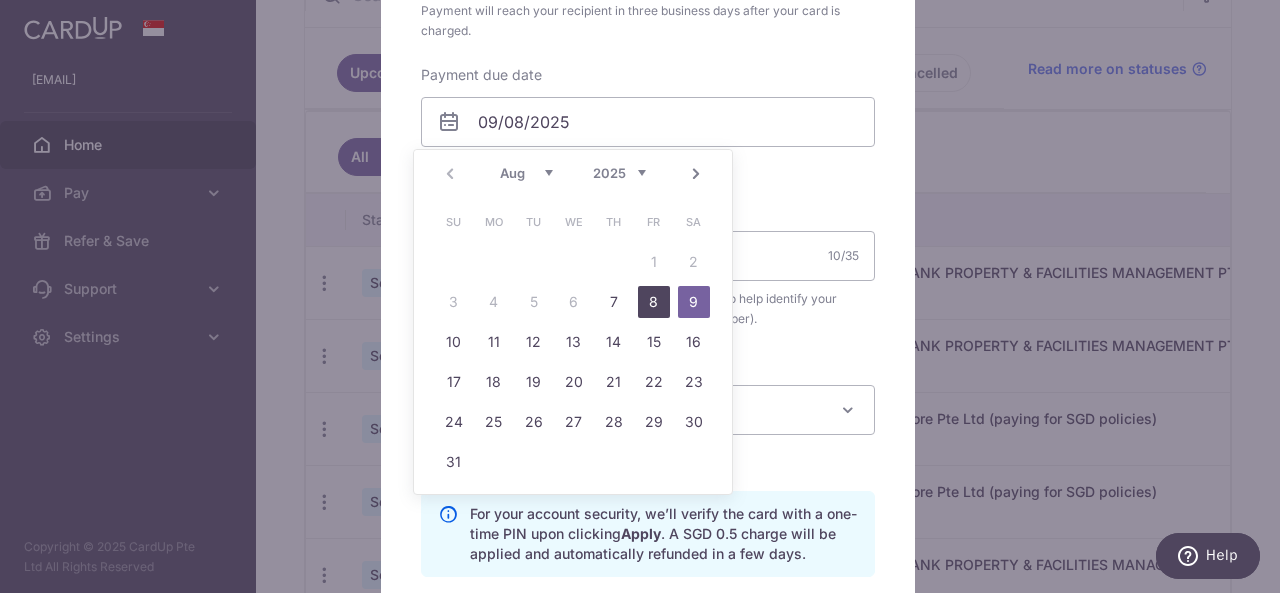 click on "8" at bounding box center (654, 302) 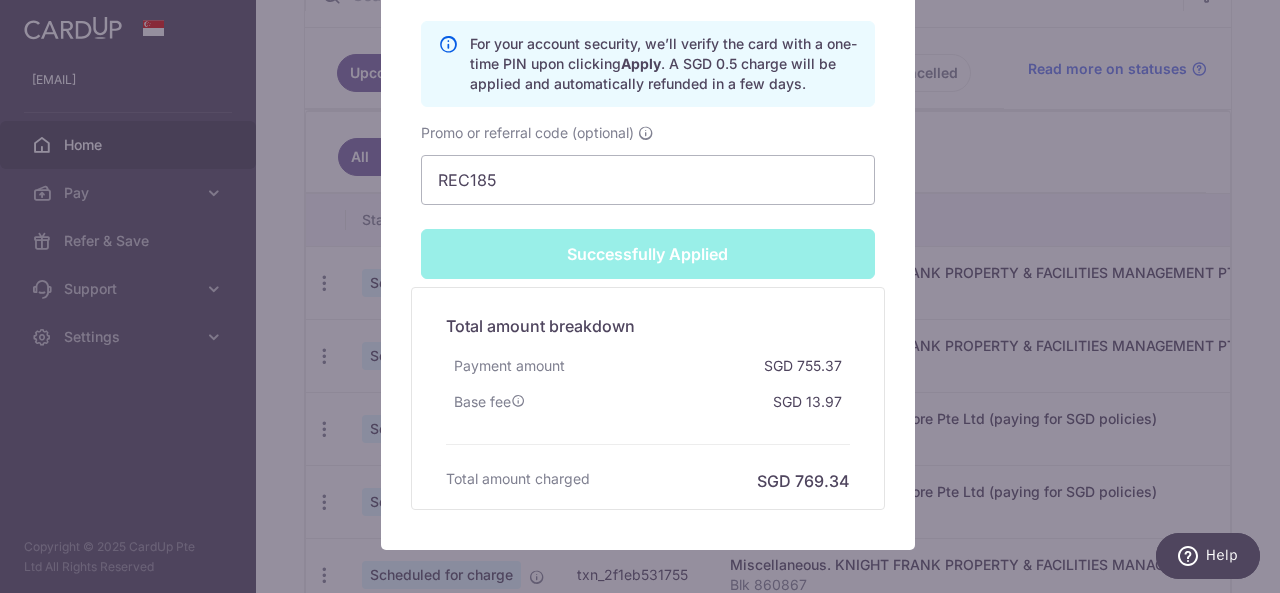 scroll, scrollTop: 1188, scrollLeft: 0, axis: vertical 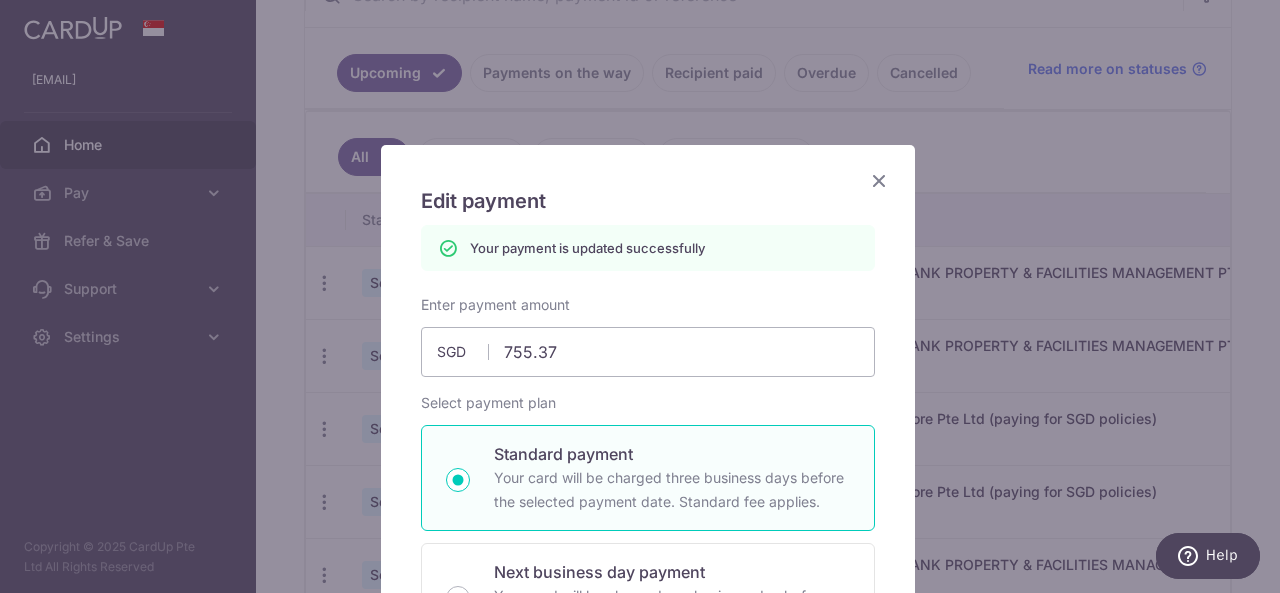click on "Edit payment" at bounding box center (648, 201) 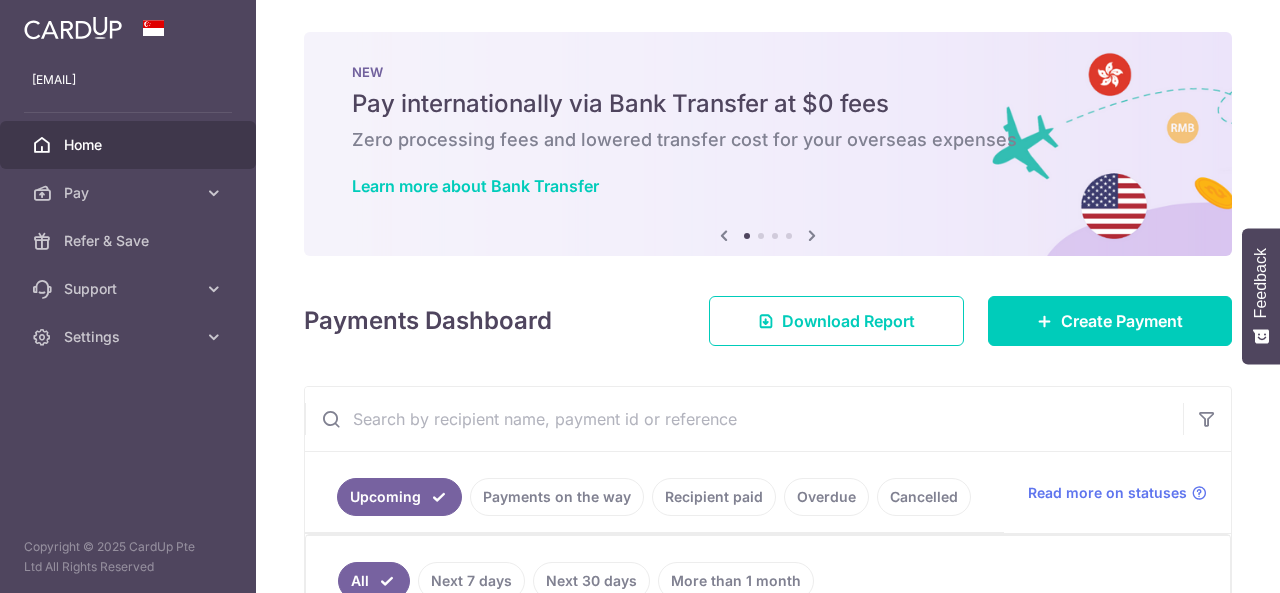scroll, scrollTop: 0, scrollLeft: 0, axis: both 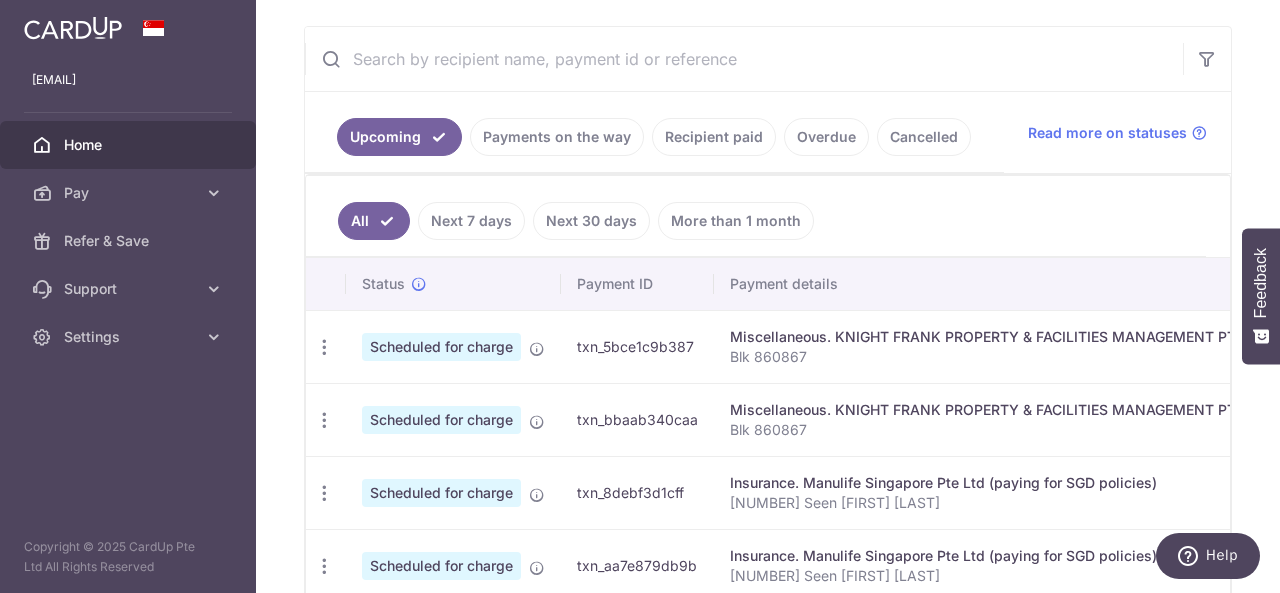 click on "Payment ID" at bounding box center [637, 284] 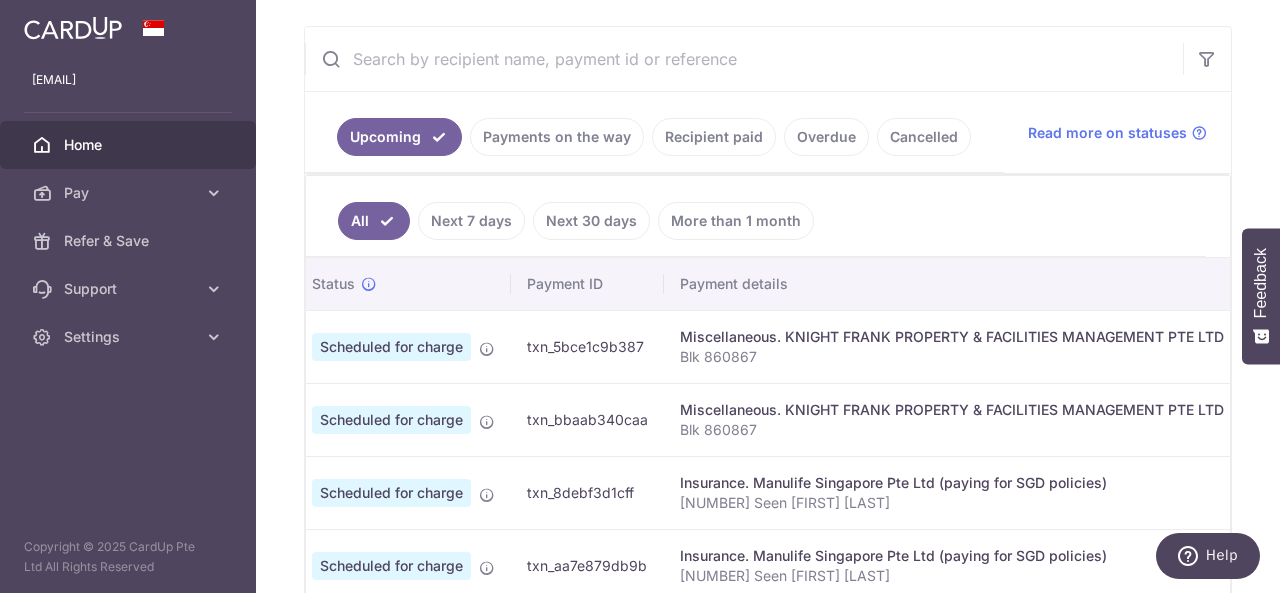 scroll, scrollTop: 0, scrollLeft: 0, axis: both 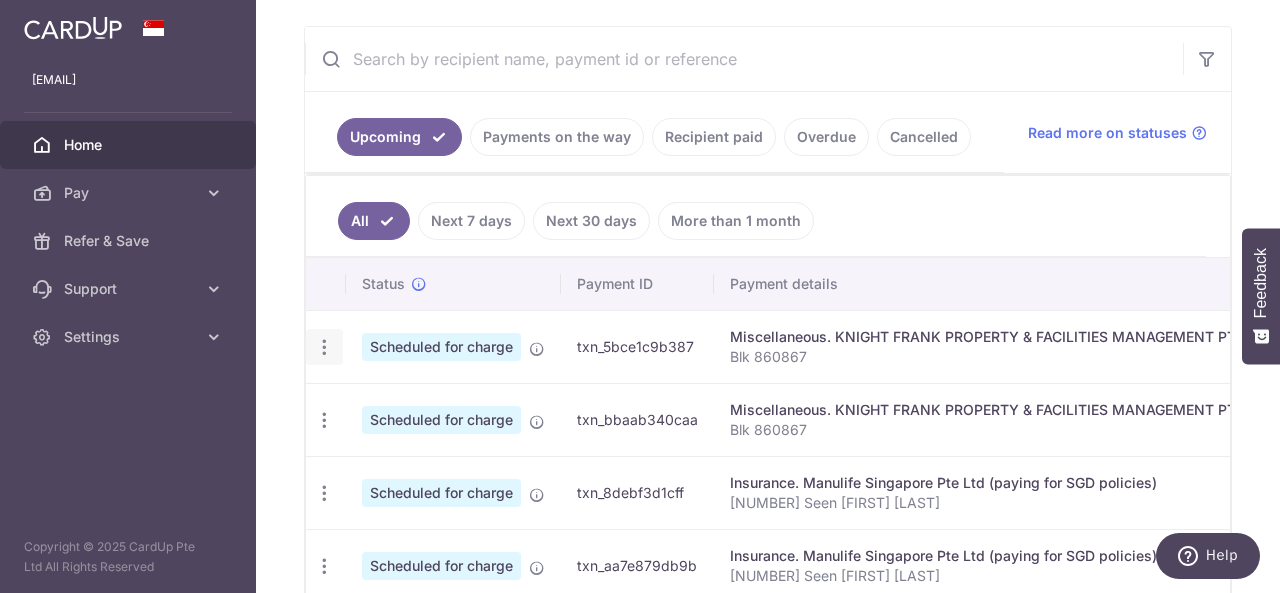 click at bounding box center [324, 347] 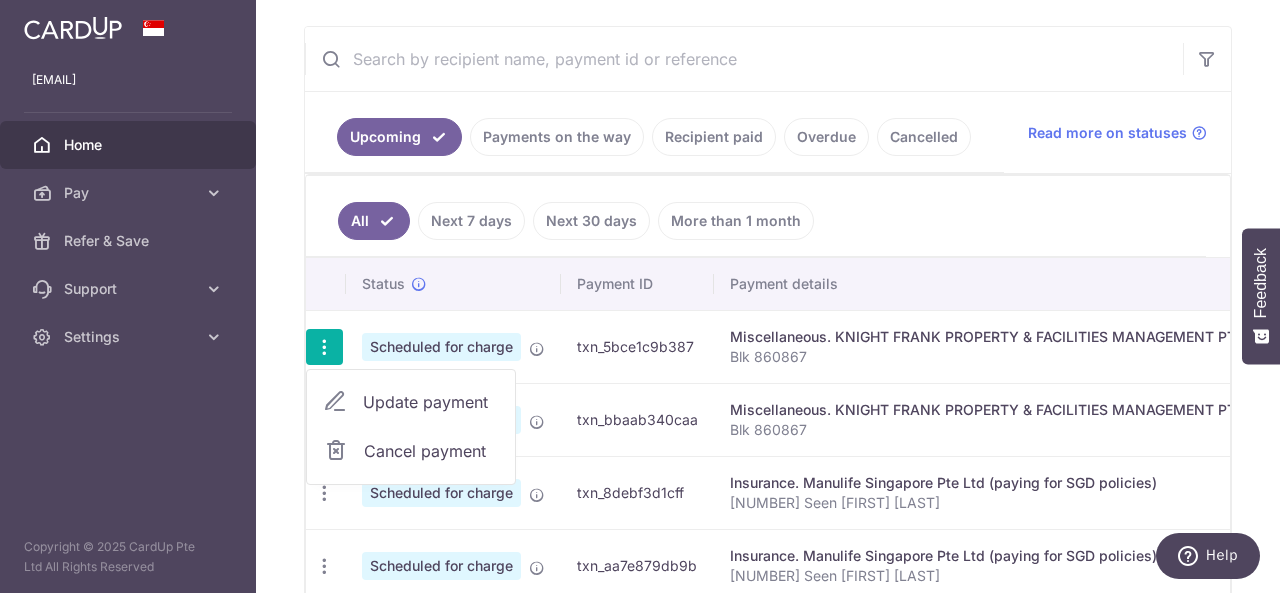 click on "Update payment" at bounding box center [431, 402] 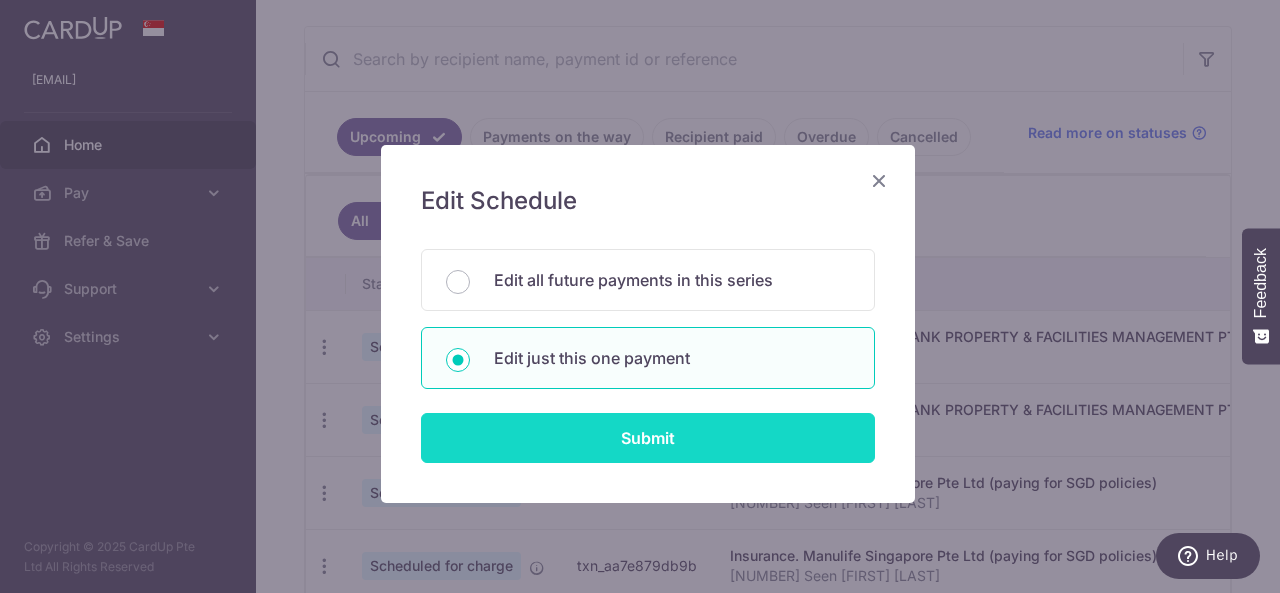 click on "Submit" at bounding box center [648, 438] 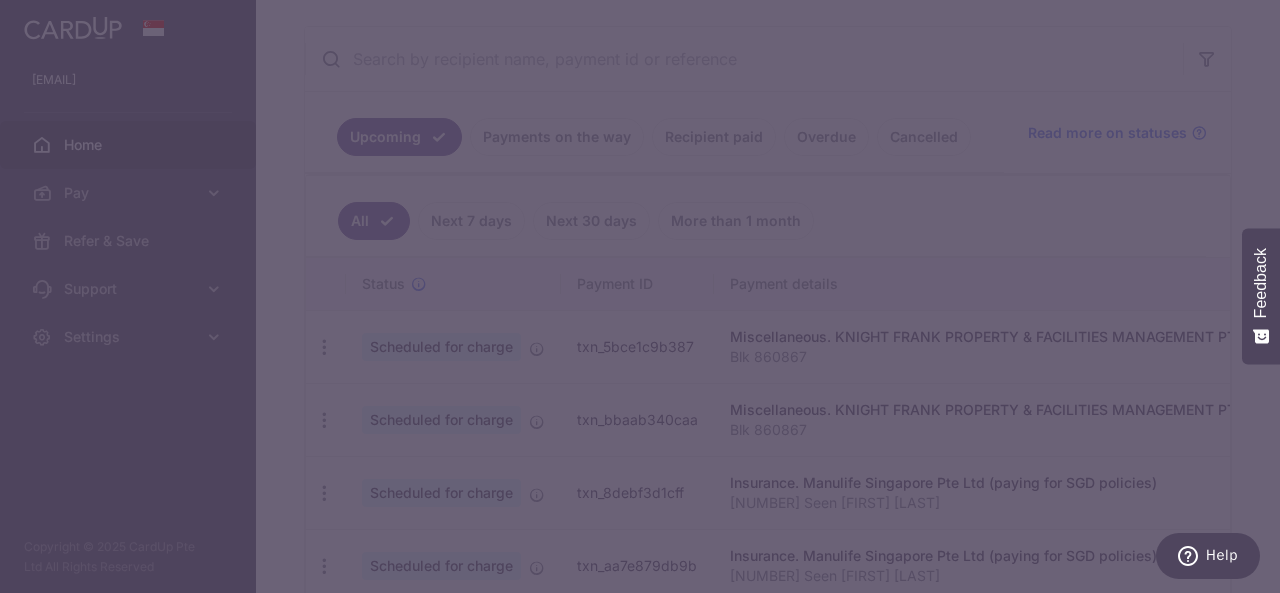 type on "REC185" 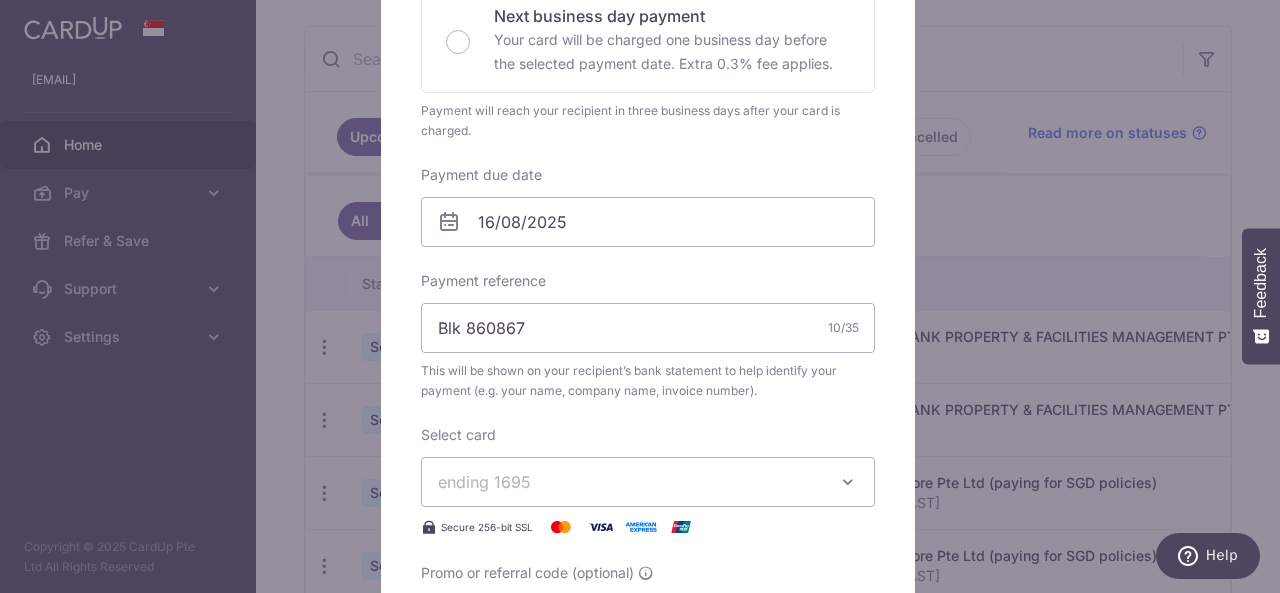 scroll, scrollTop: 506, scrollLeft: 0, axis: vertical 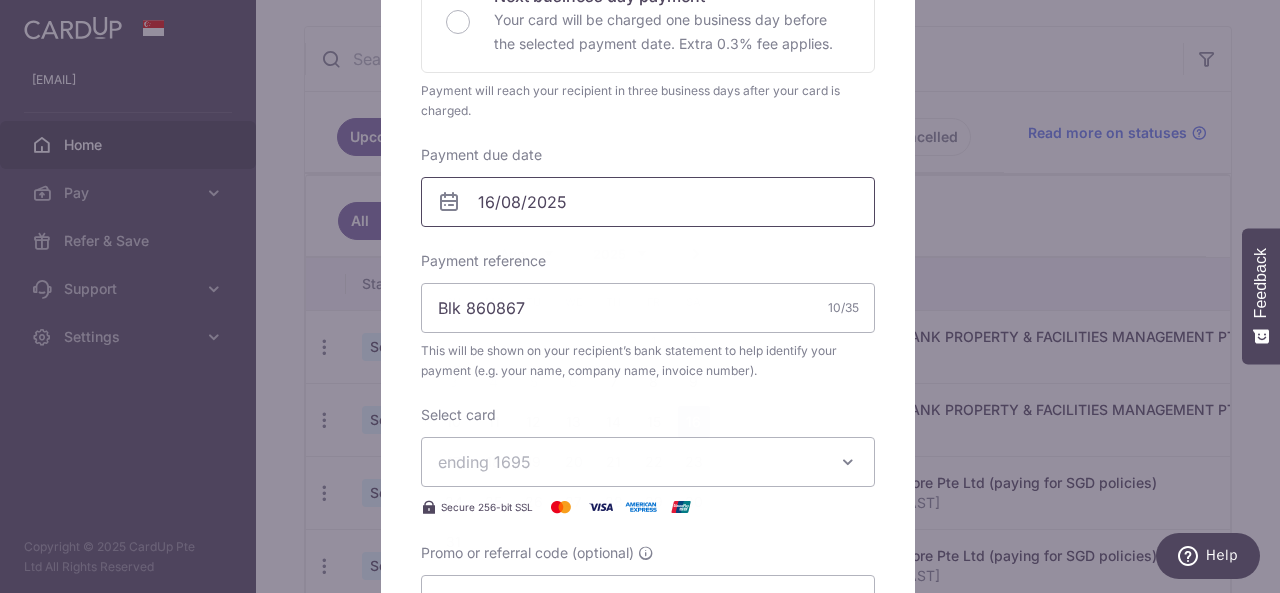 click on "16/08/2025" at bounding box center (648, 202) 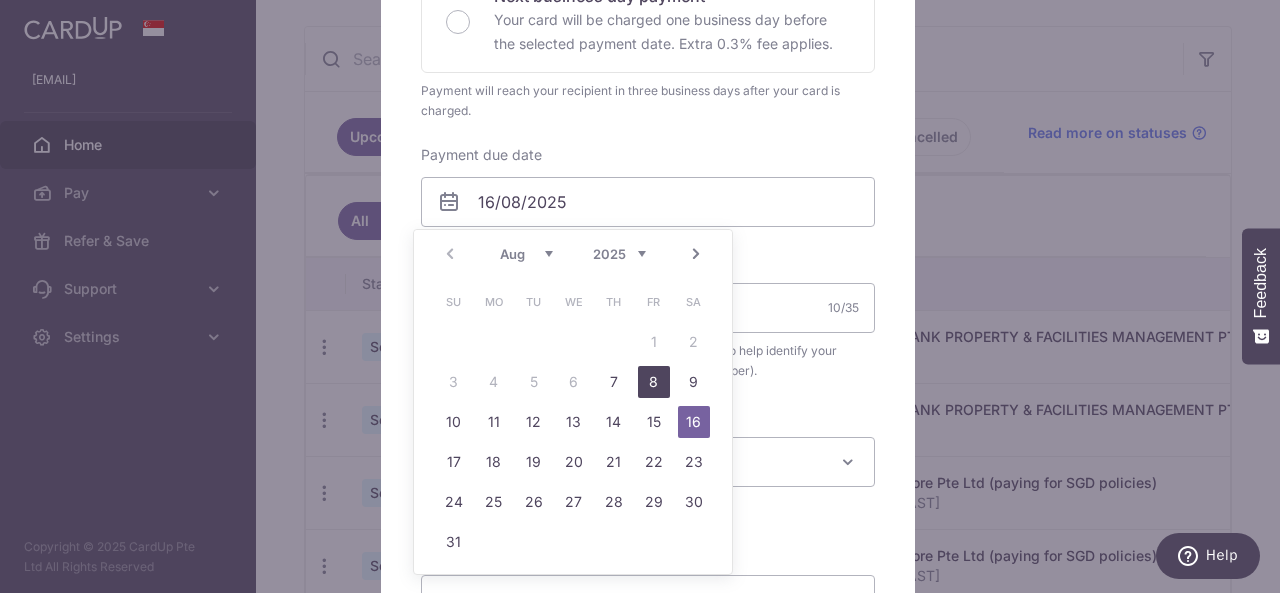 click on "8" at bounding box center (654, 382) 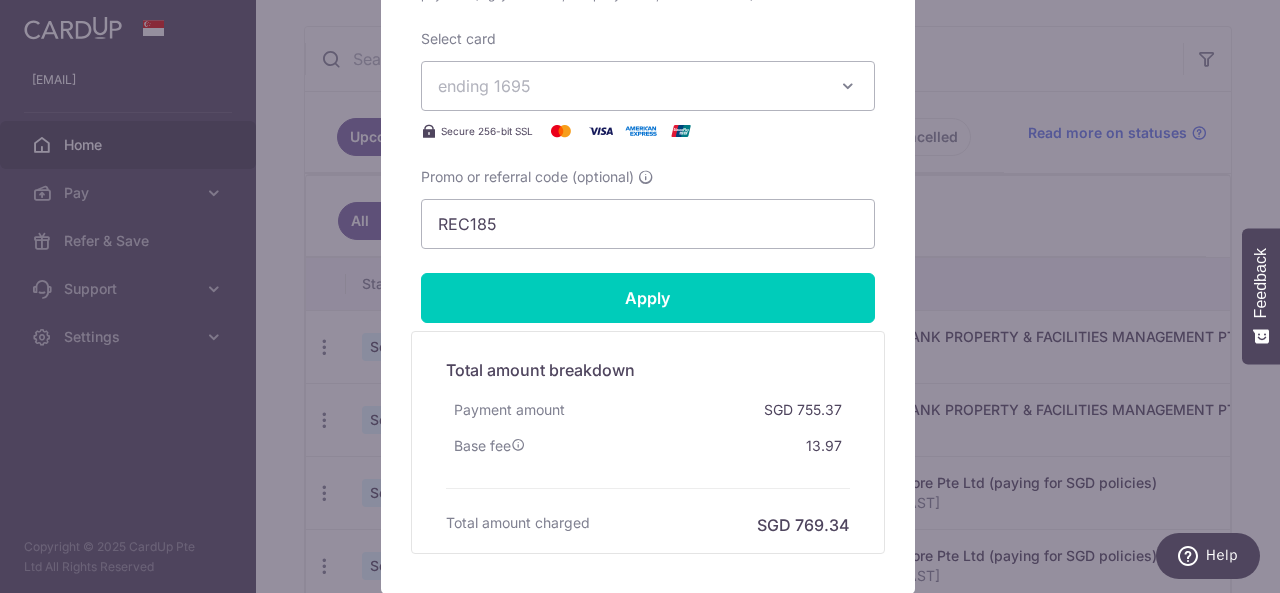 scroll, scrollTop: 924, scrollLeft: 0, axis: vertical 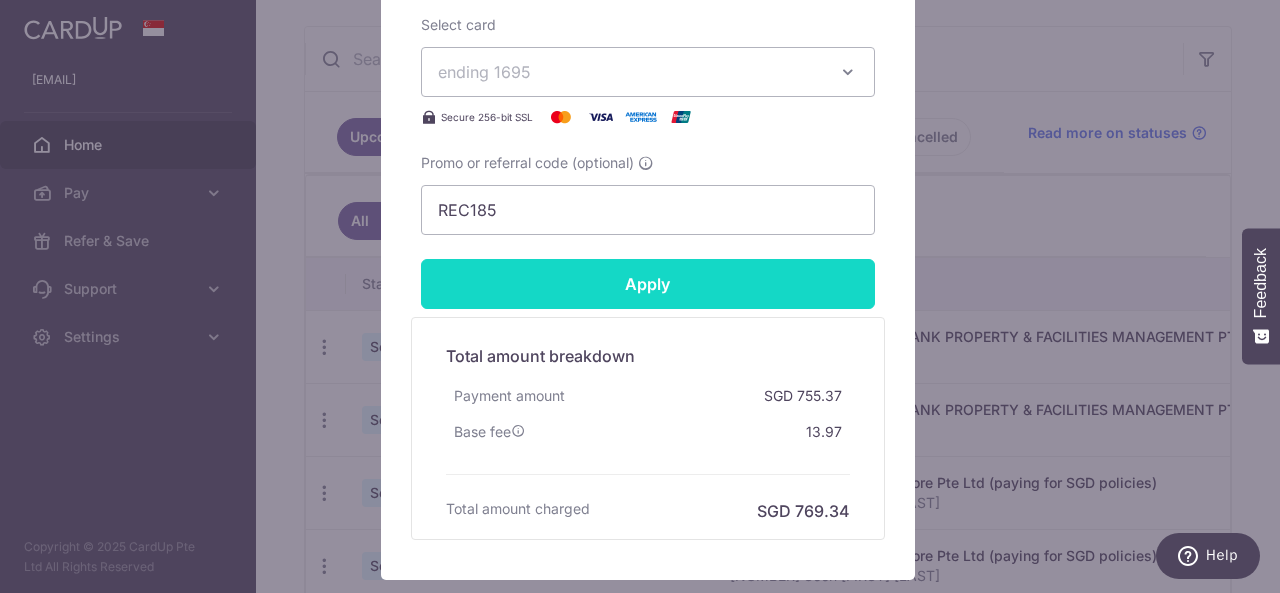 click on "Apply" at bounding box center [648, 284] 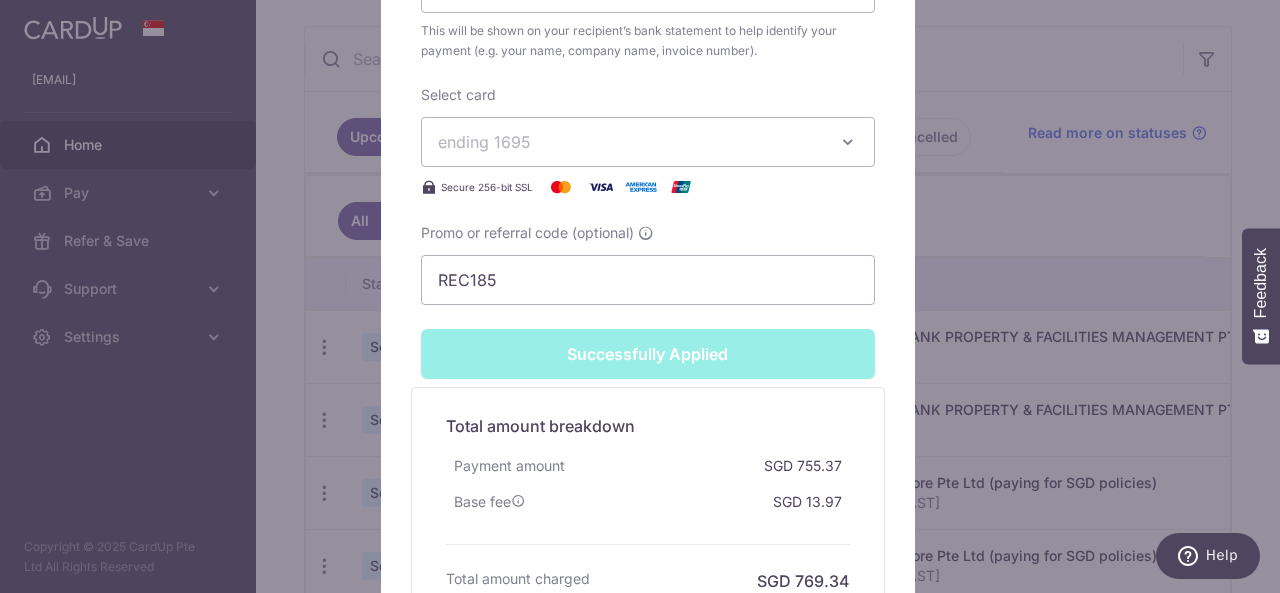 type on "Successfully Applied" 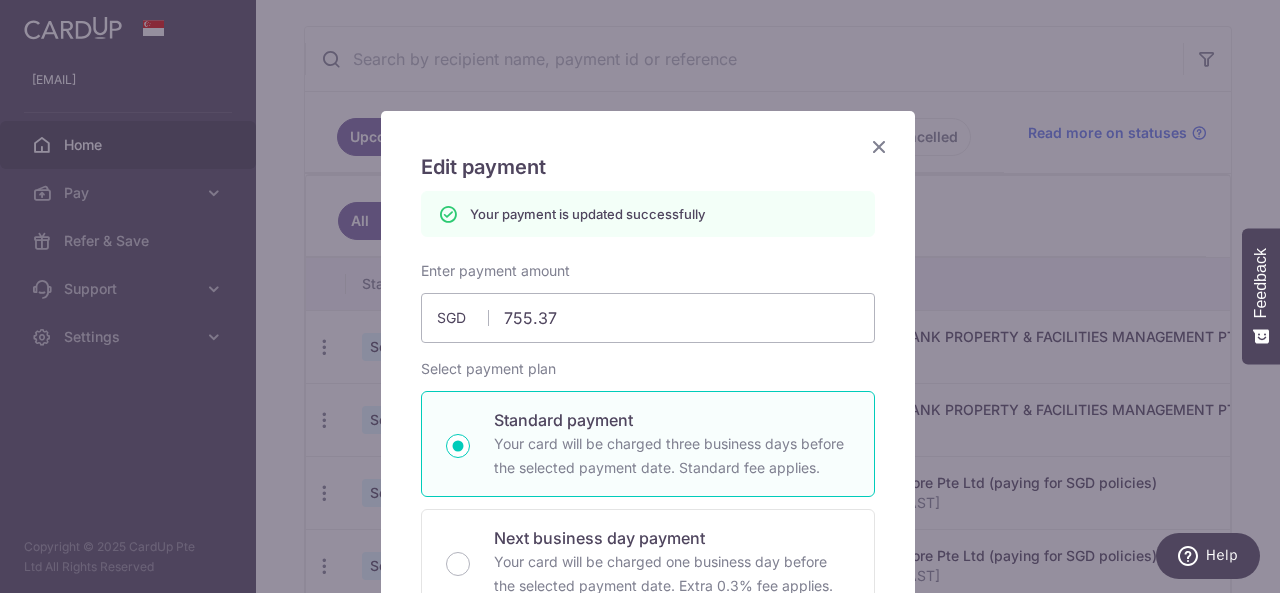 scroll, scrollTop: 33, scrollLeft: 0, axis: vertical 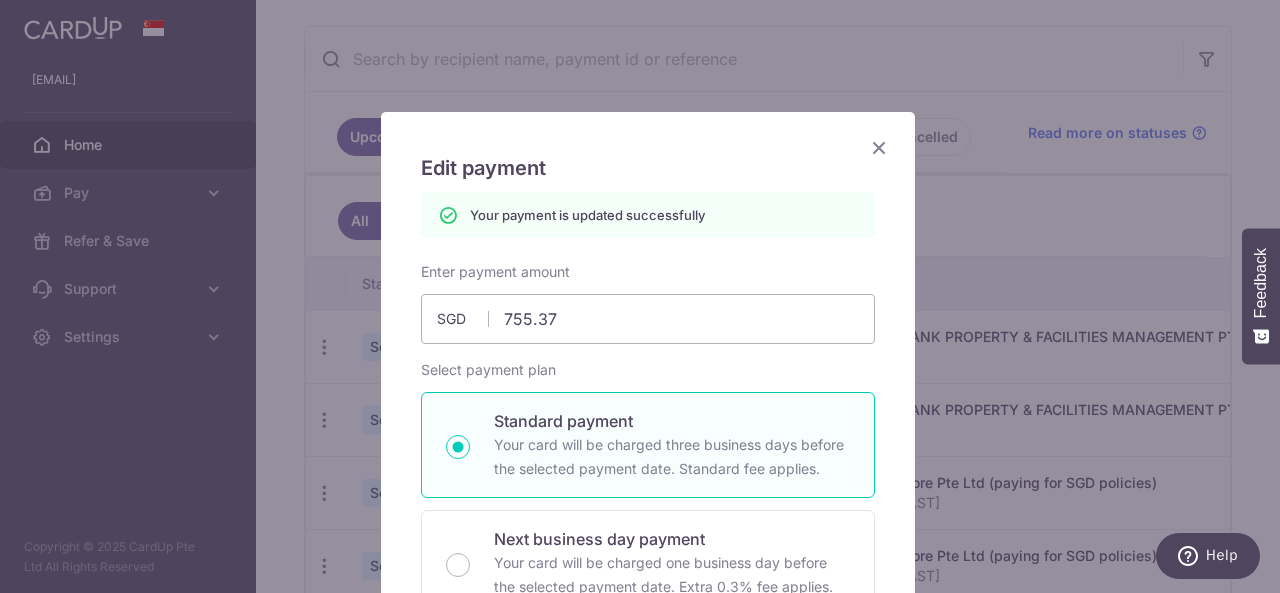 click at bounding box center [879, 147] 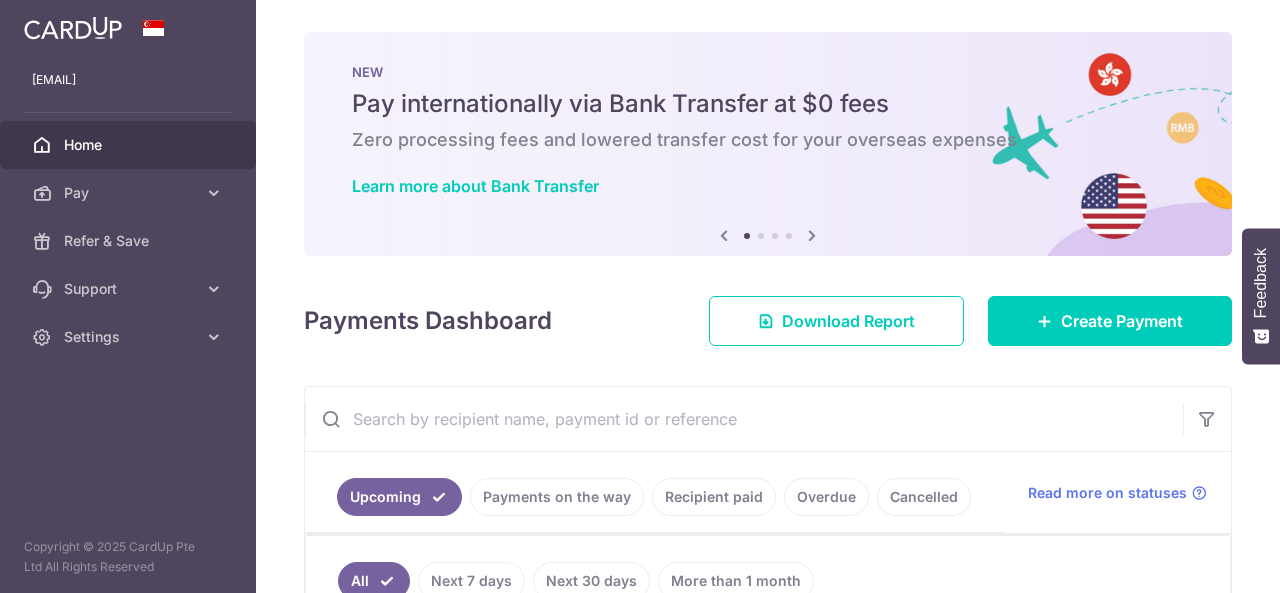 click on "Payments Dashboard
Download Report
Create Payment" at bounding box center (768, 317) 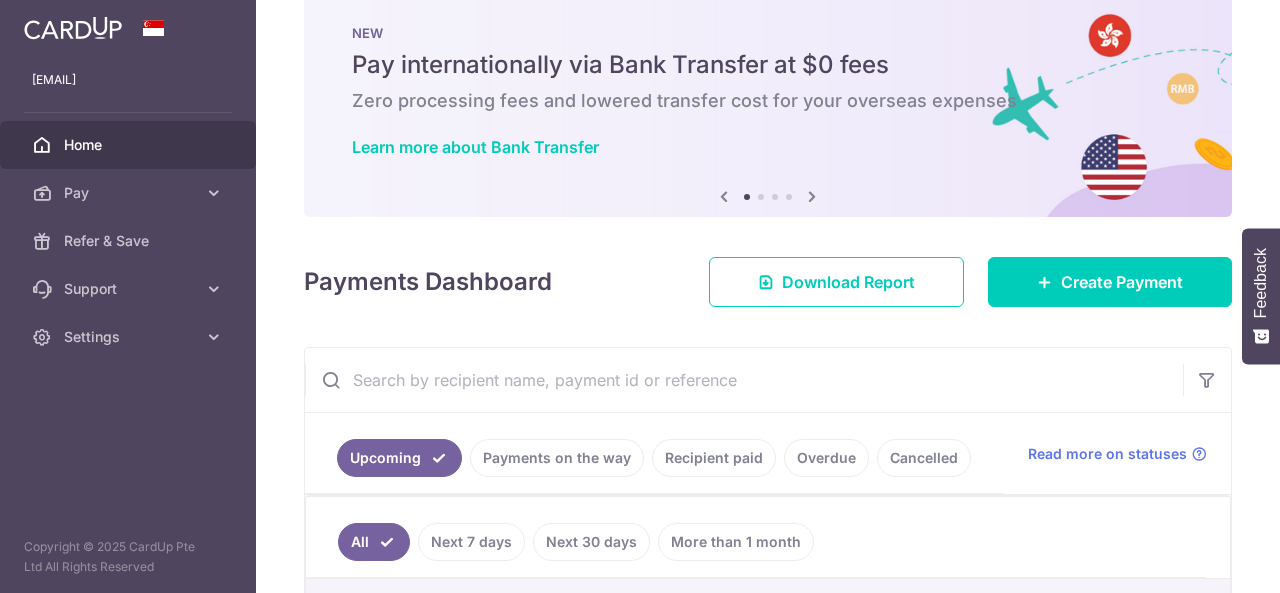 scroll, scrollTop: 0, scrollLeft: 0, axis: both 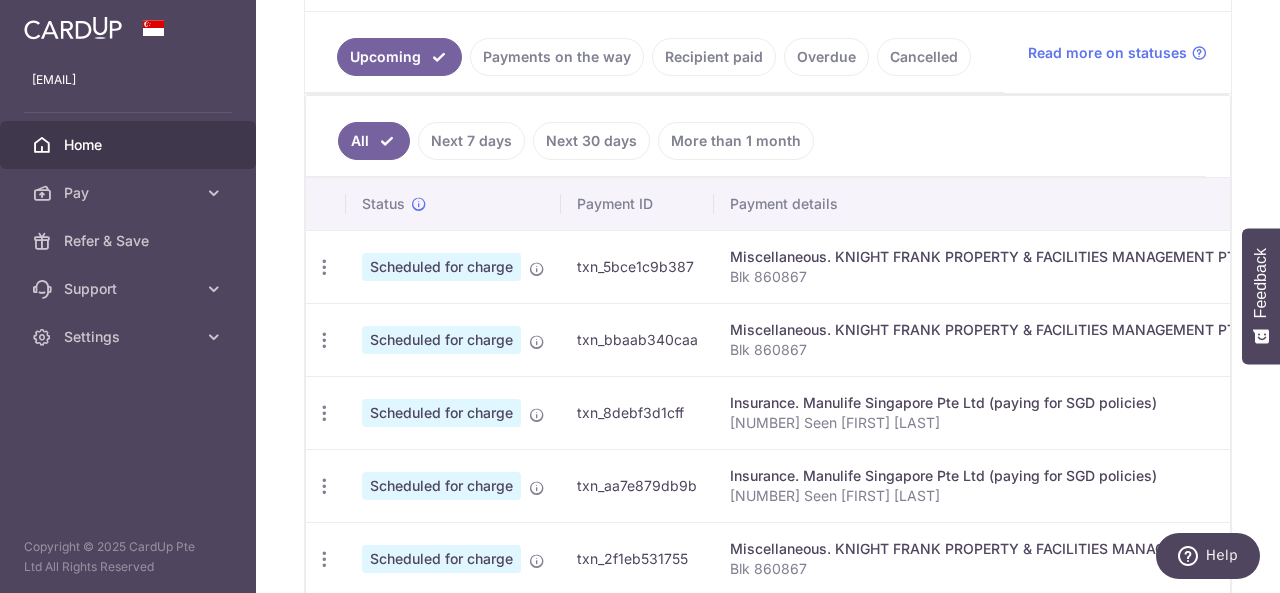 click on "txn_5bce1c9b387" at bounding box center (637, 266) 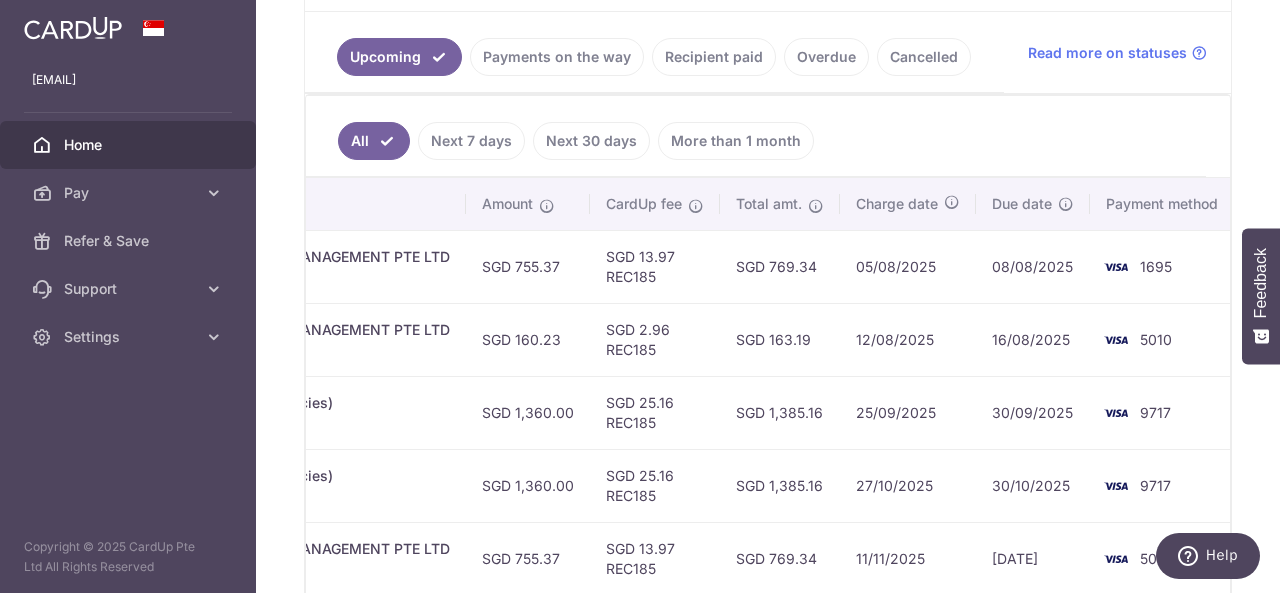 scroll, scrollTop: 0, scrollLeft: 841, axis: horizontal 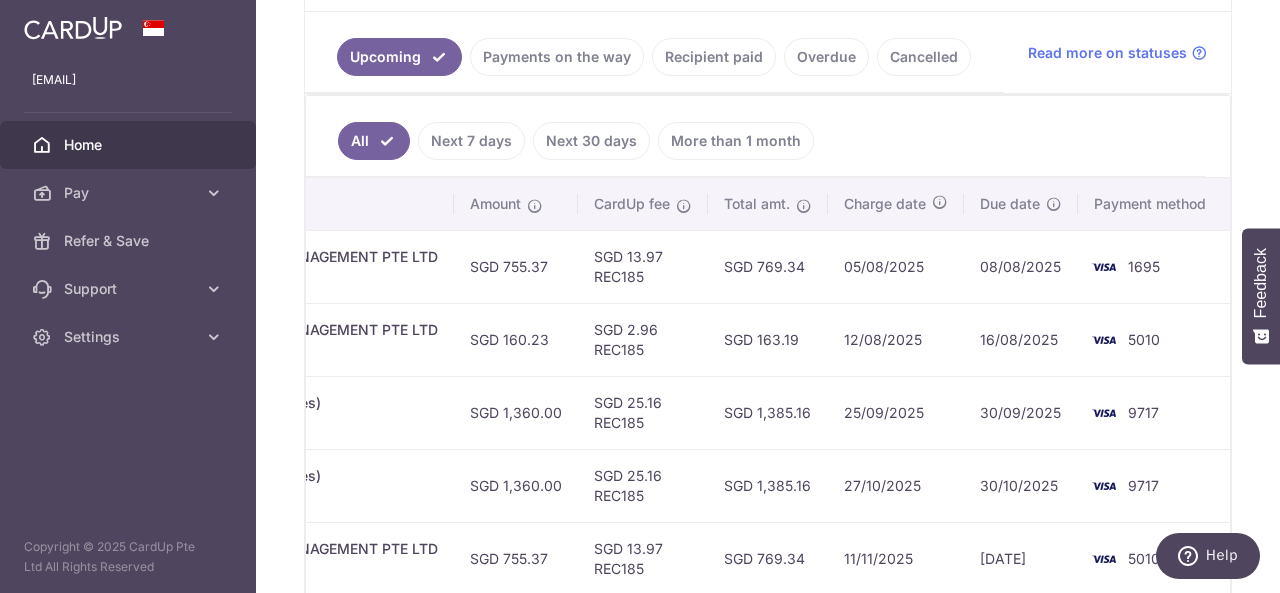 click on "SGD 2.96
REC185" at bounding box center [643, 339] 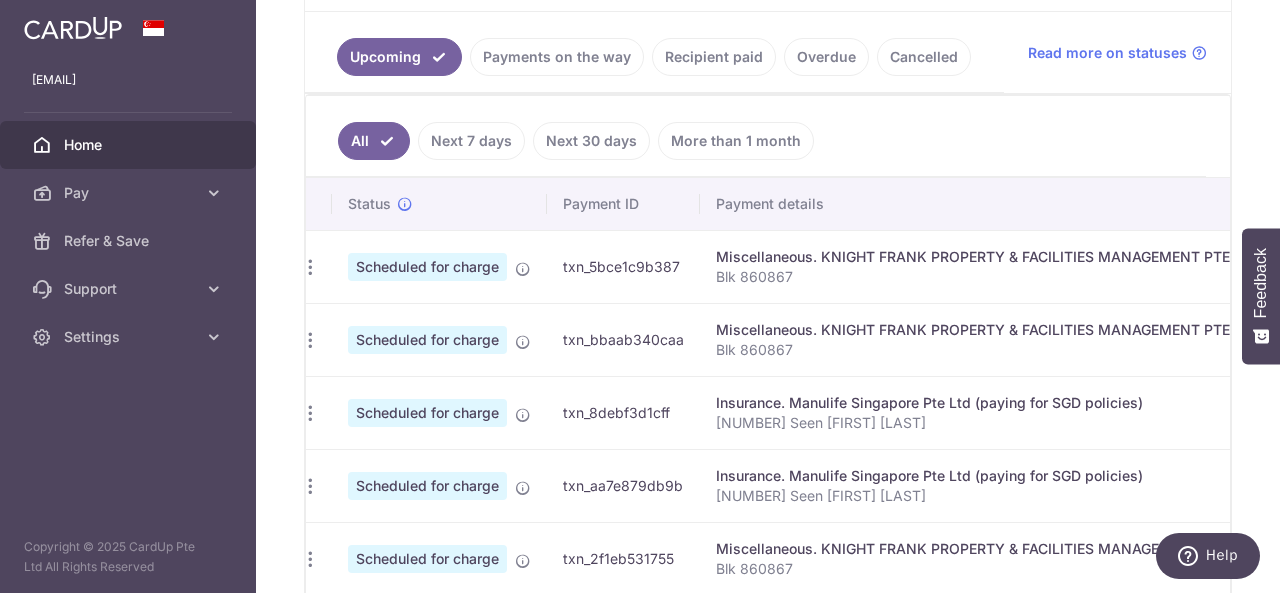 scroll, scrollTop: 0, scrollLeft: 0, axis: both 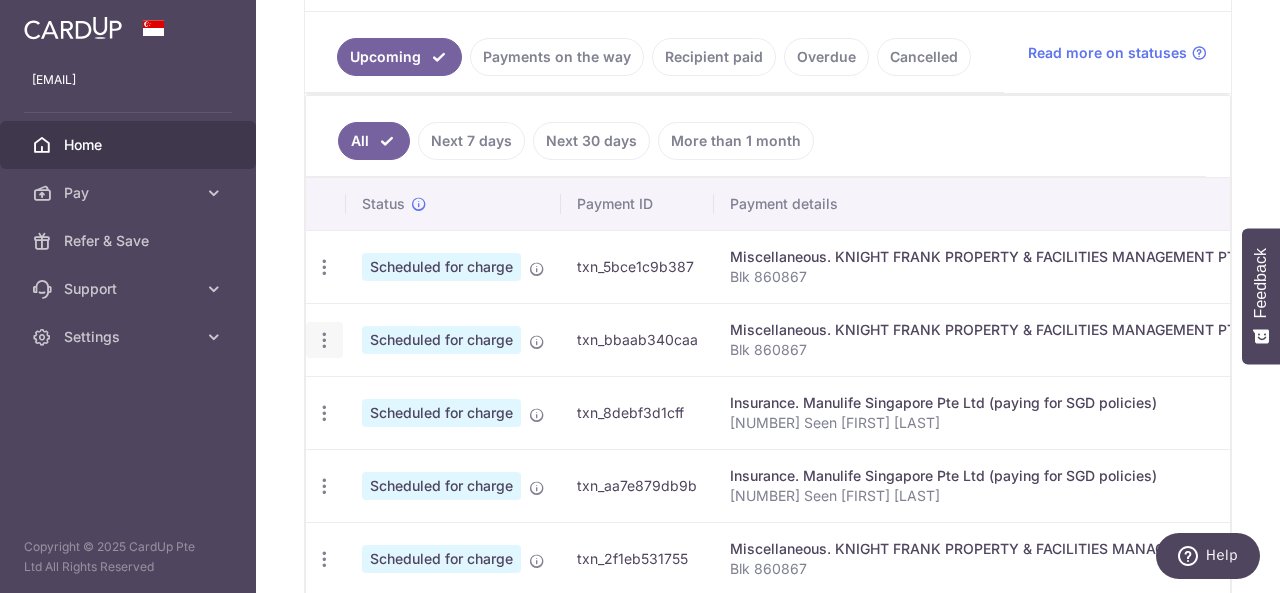click at bounding box center (324, 267) 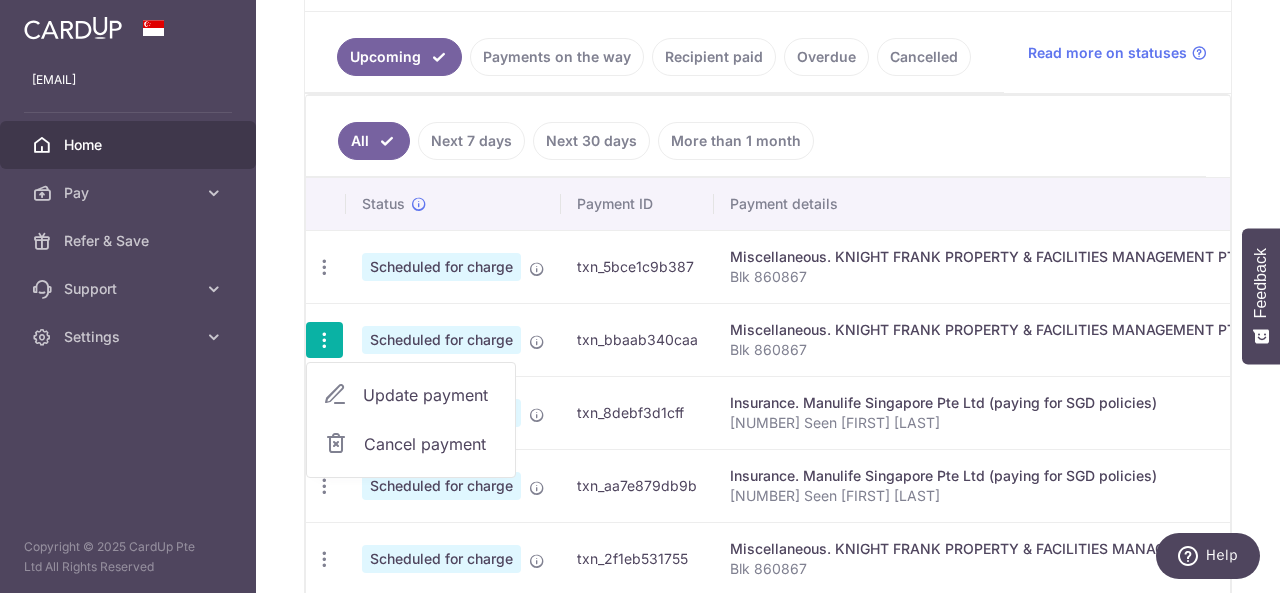 click on "Update payment" at bounding box center (431, 395) 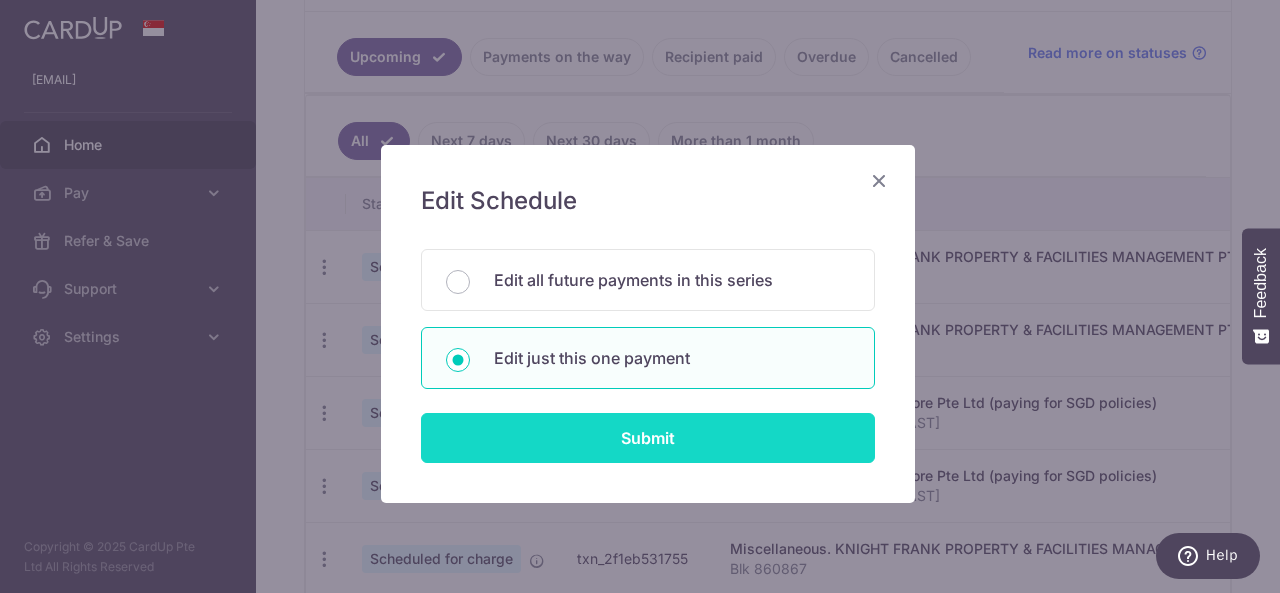 click on "Submit" at bounding box center (648, 438) 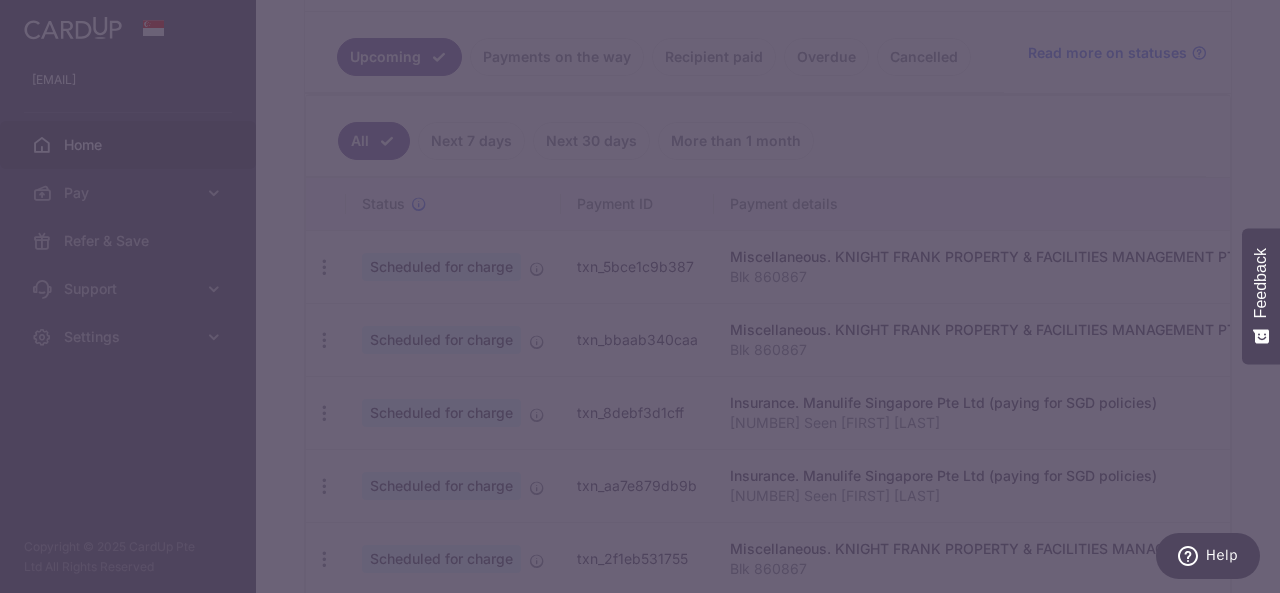 type on "REC185" 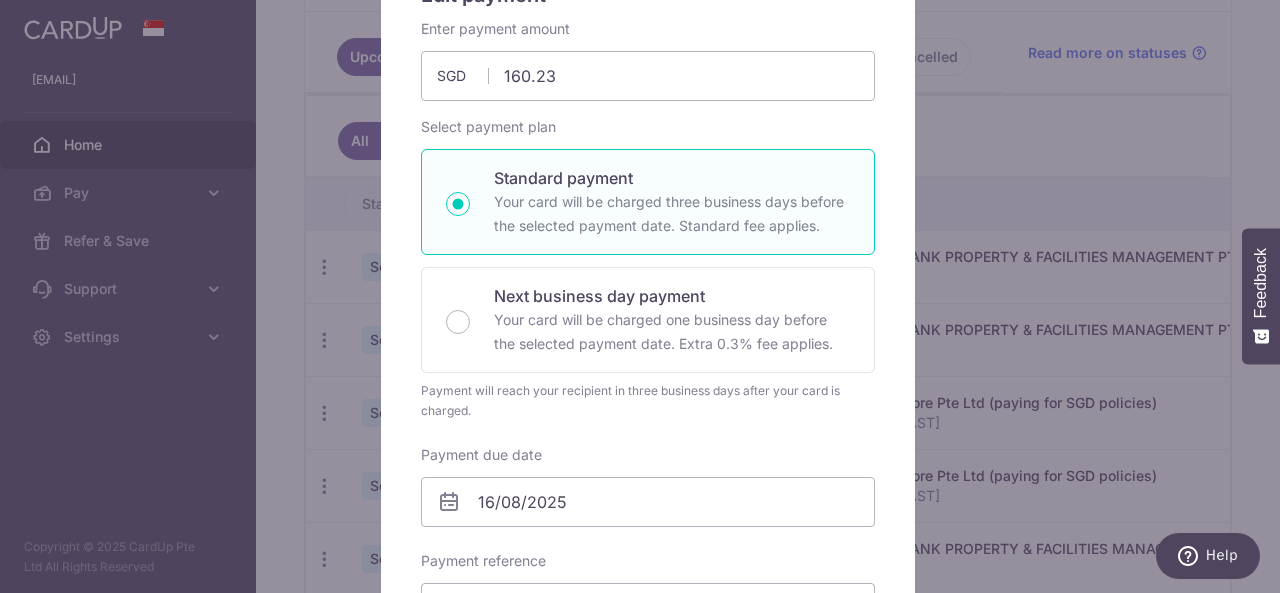 scroll, scrollTop: 235, scrollLeft: 0, axis: vertical 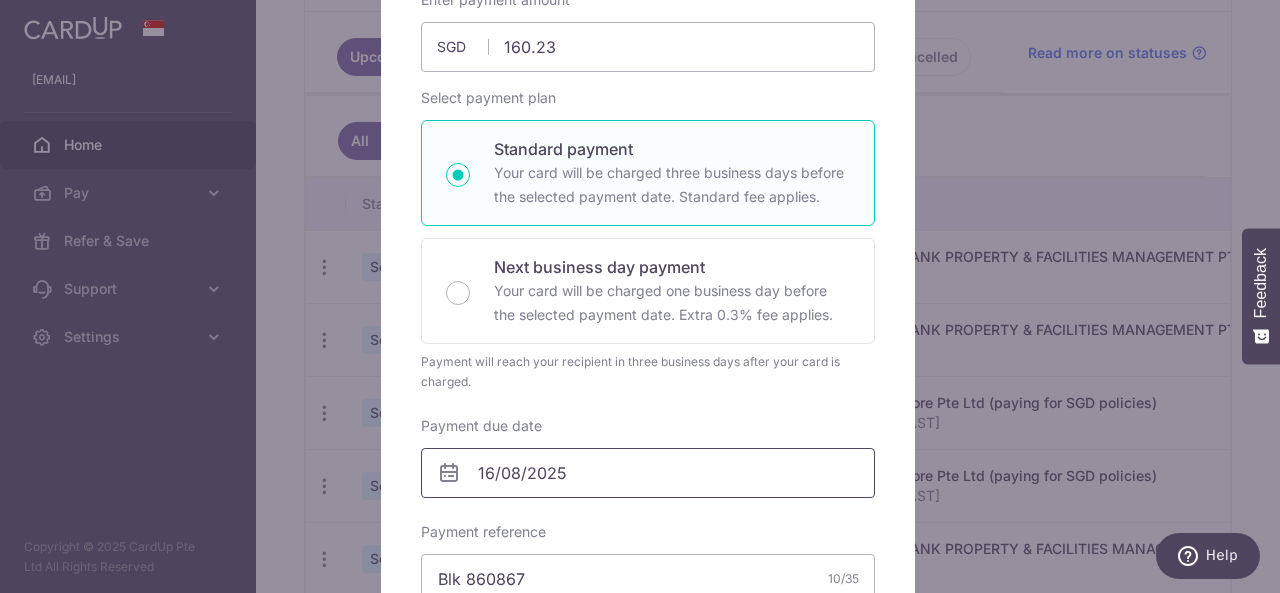 click on "16/08/2025" at bounding box center (648, 473) 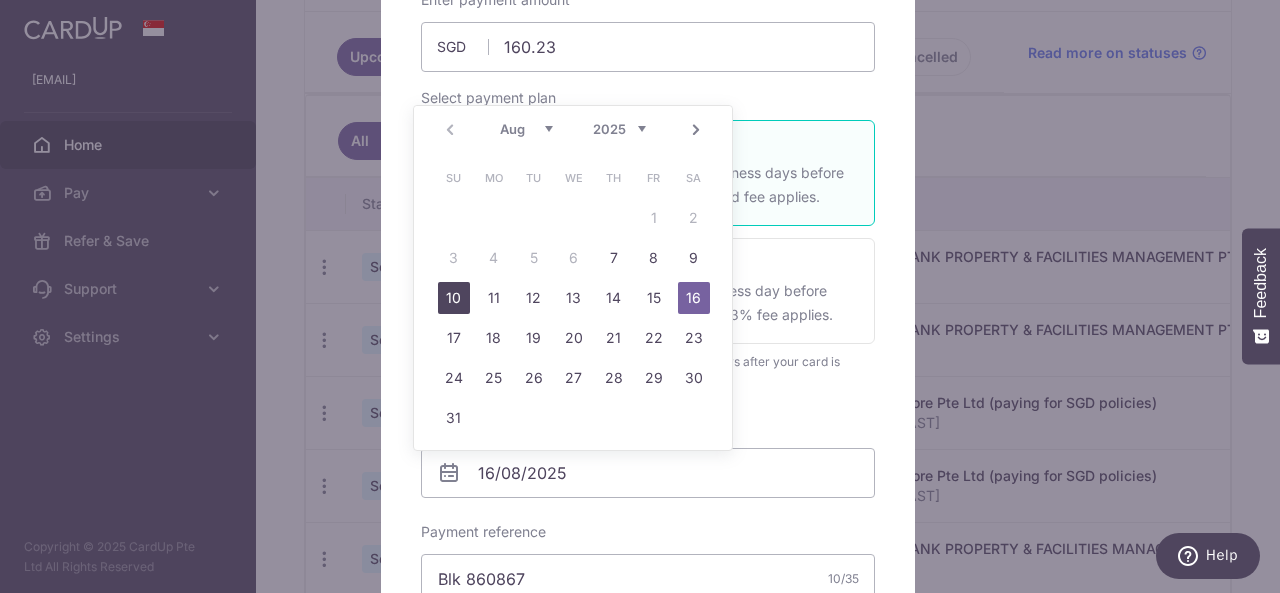 click on "10" at bounding box center (454, 298) 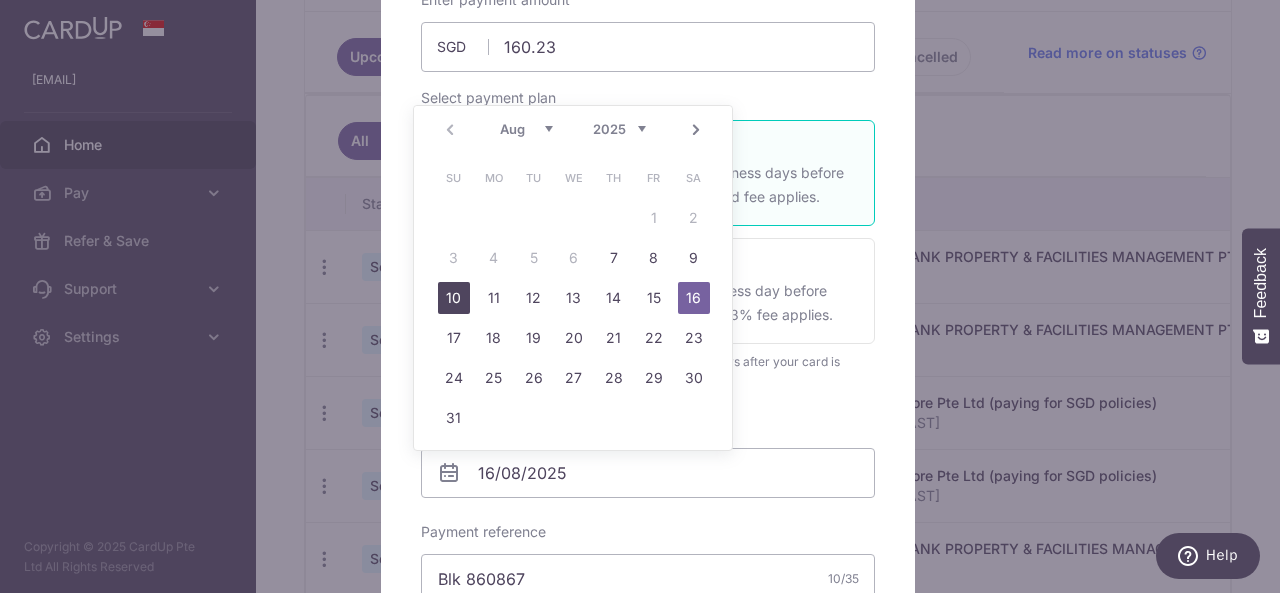 type on "10/08/2025" 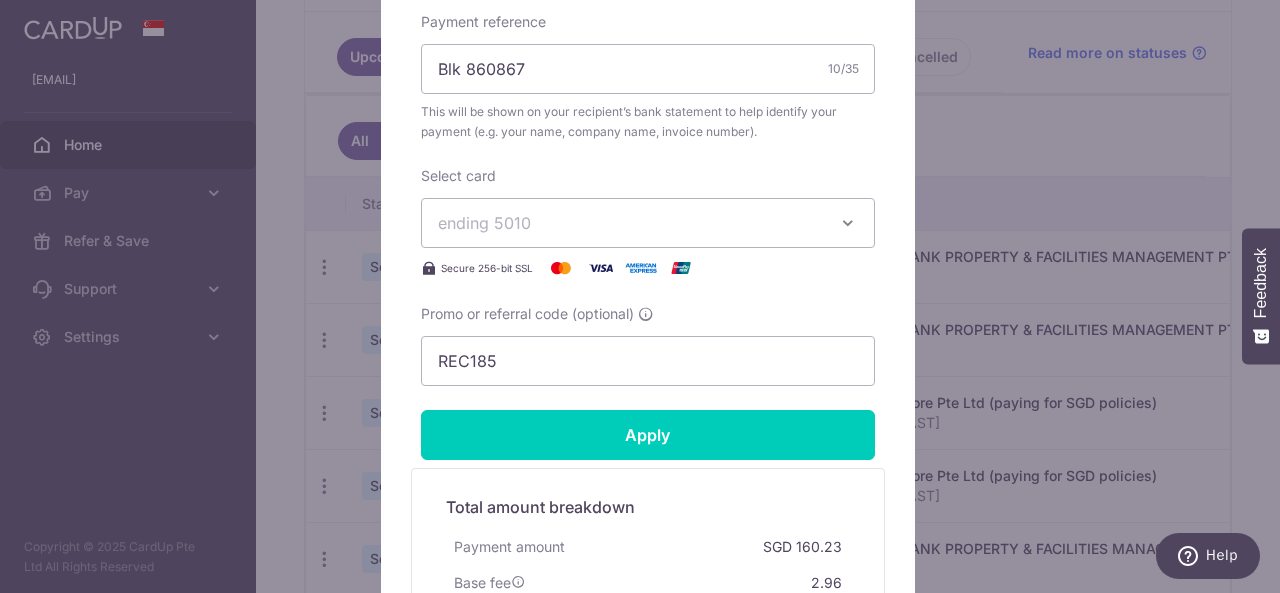 scroll, scrollTop: 820, scrollLeft: 0, axis: vertical 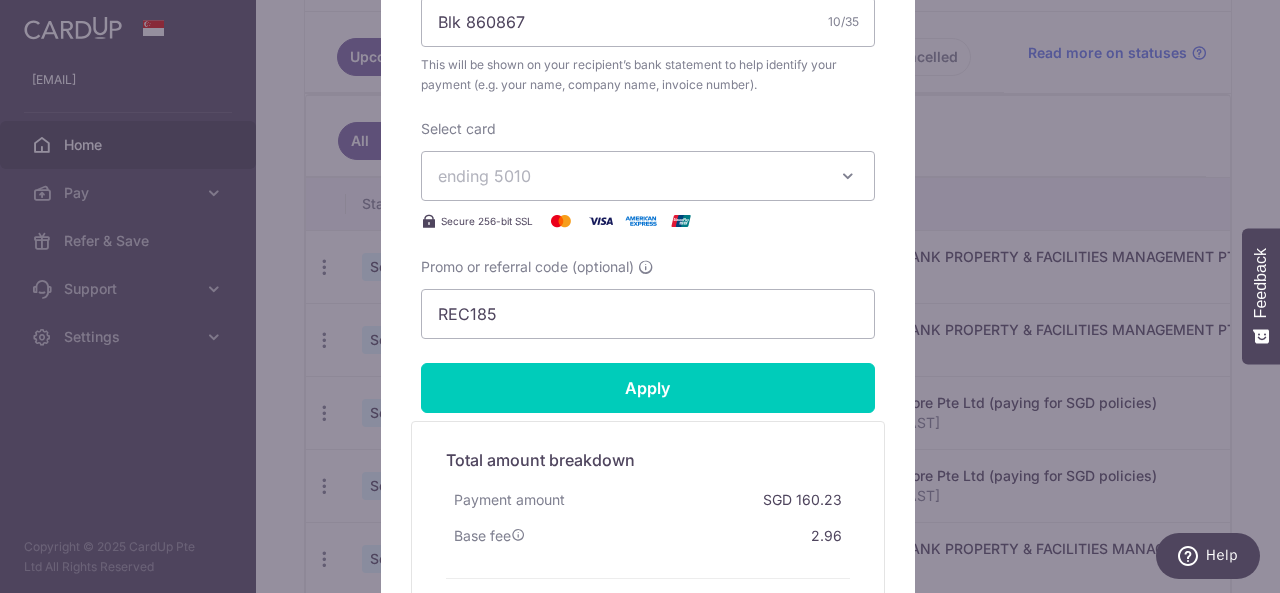 click on "ending 5010" at bounding box center [648, 176] 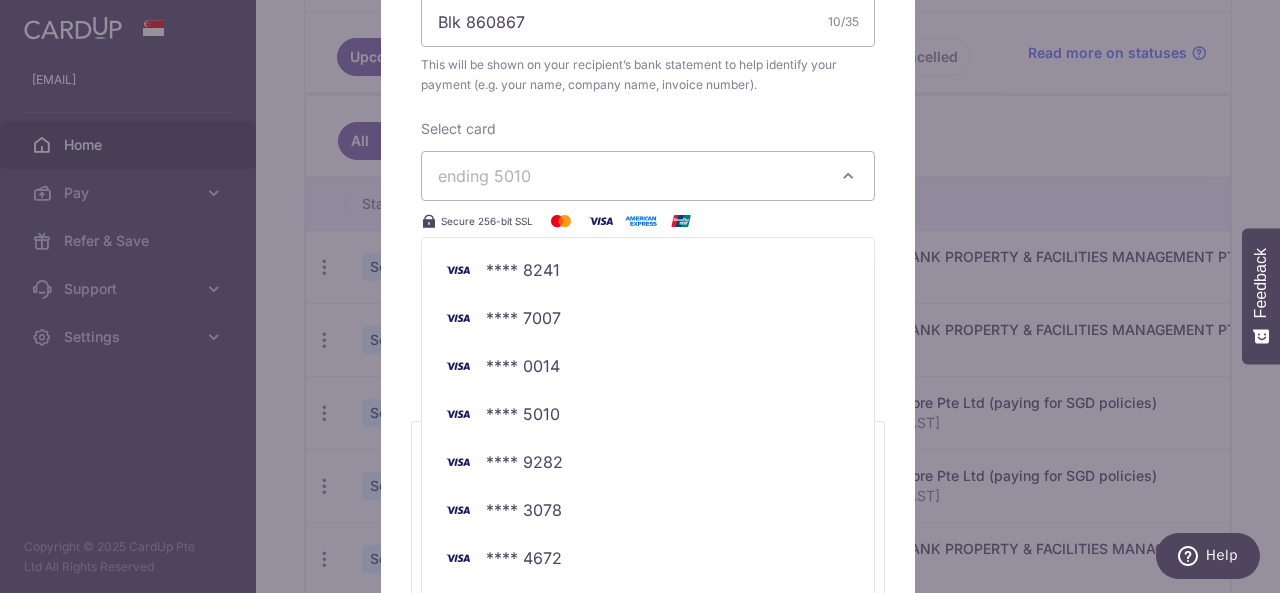 drag, startPoint x: 1262, startPoint y: 431, endPoint x: 1279, endPoint y: 427, distance: 17.464249 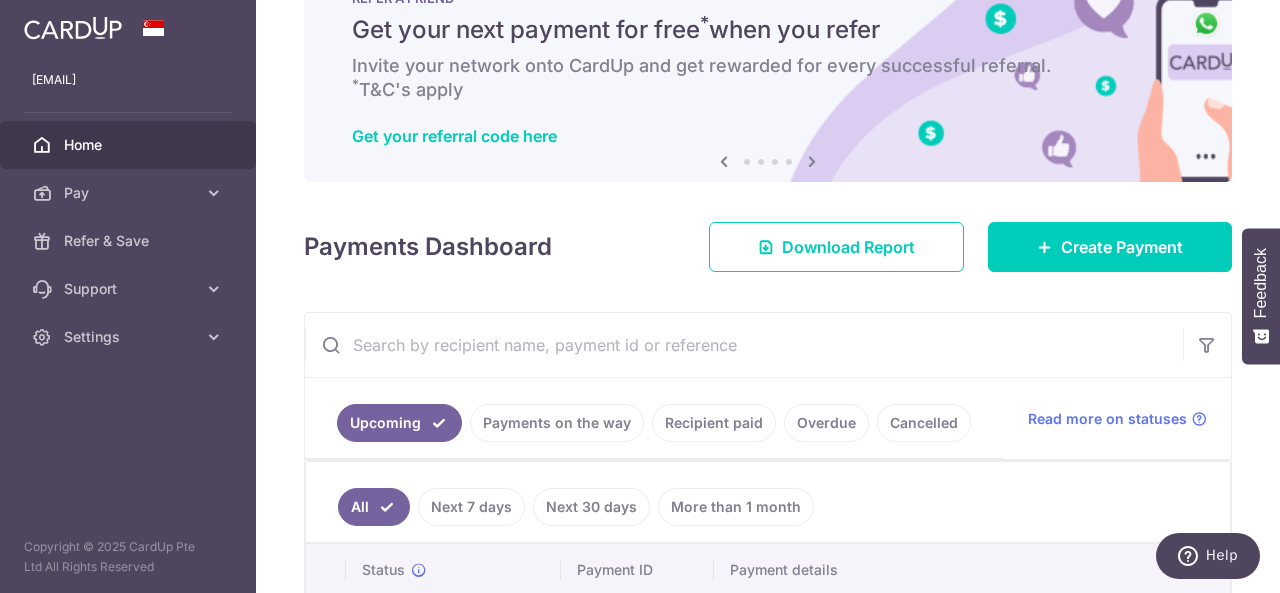 scroll, scrollTop: 0, scrollLeft: 0, axis: both 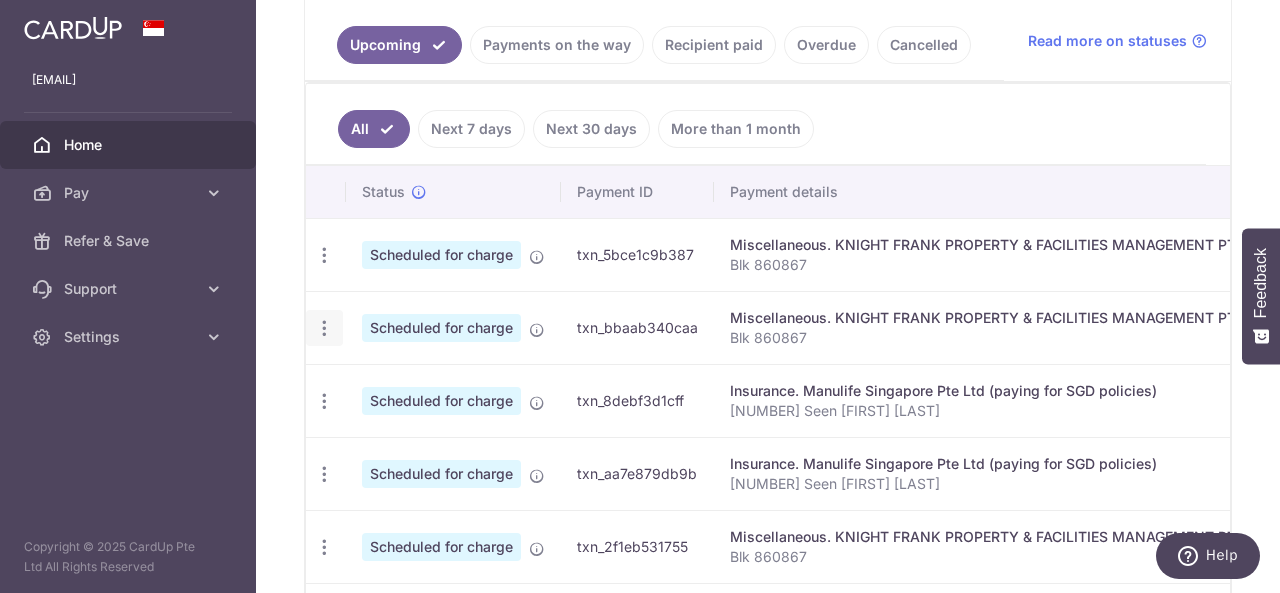click at bounding box center [324, 255] 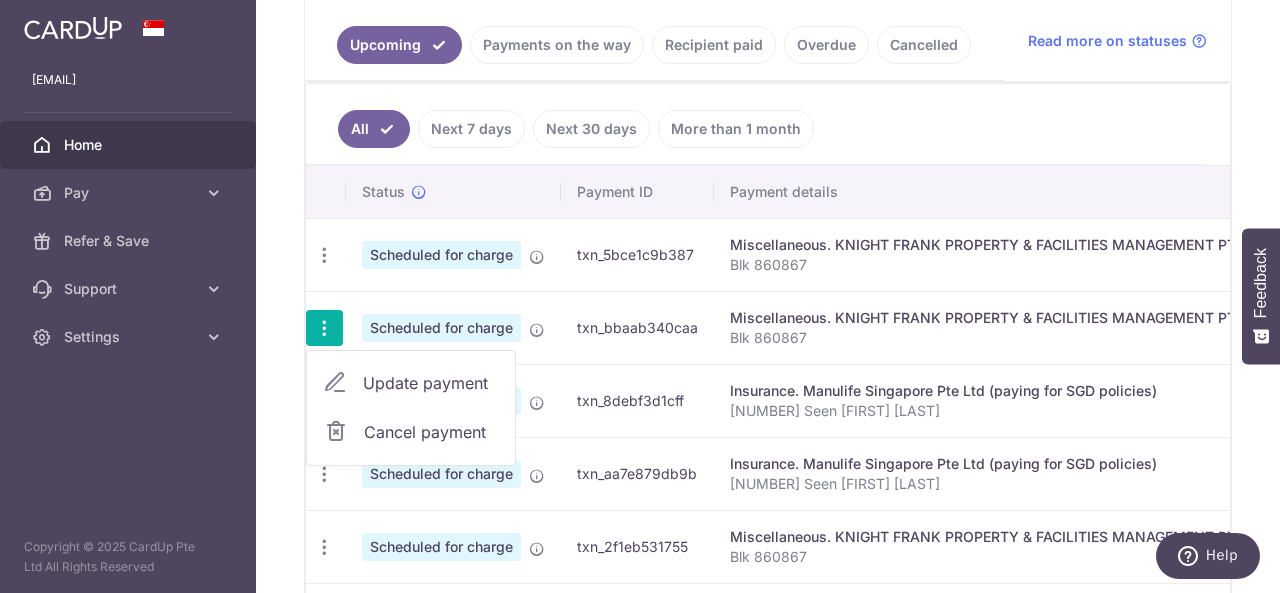 click on "Update payment" at bounding box center (411, 383) 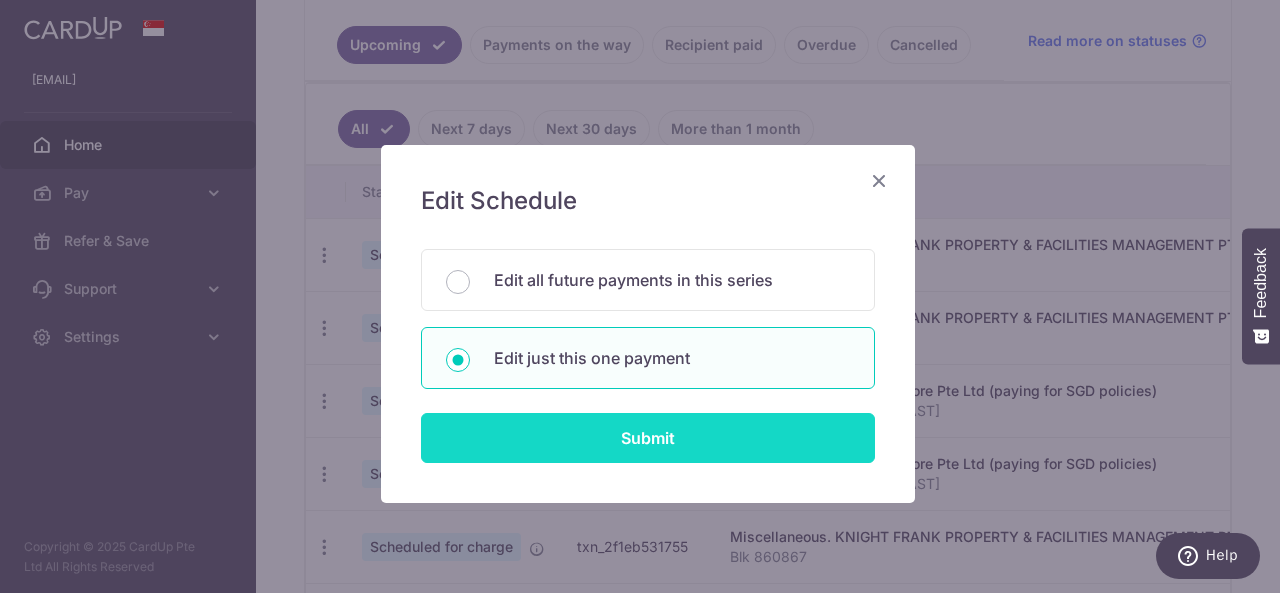 click on "Submit" at bounding box center (648, 438) 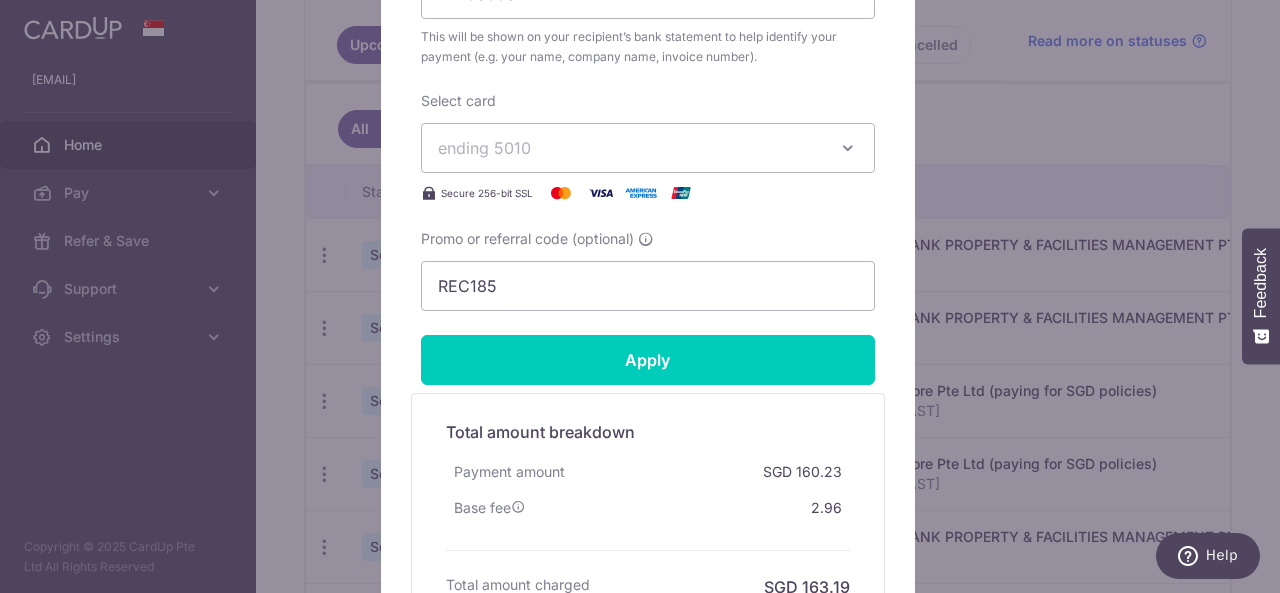 scroll, scrollTop: 0, scrollLeft: 0, axis: both 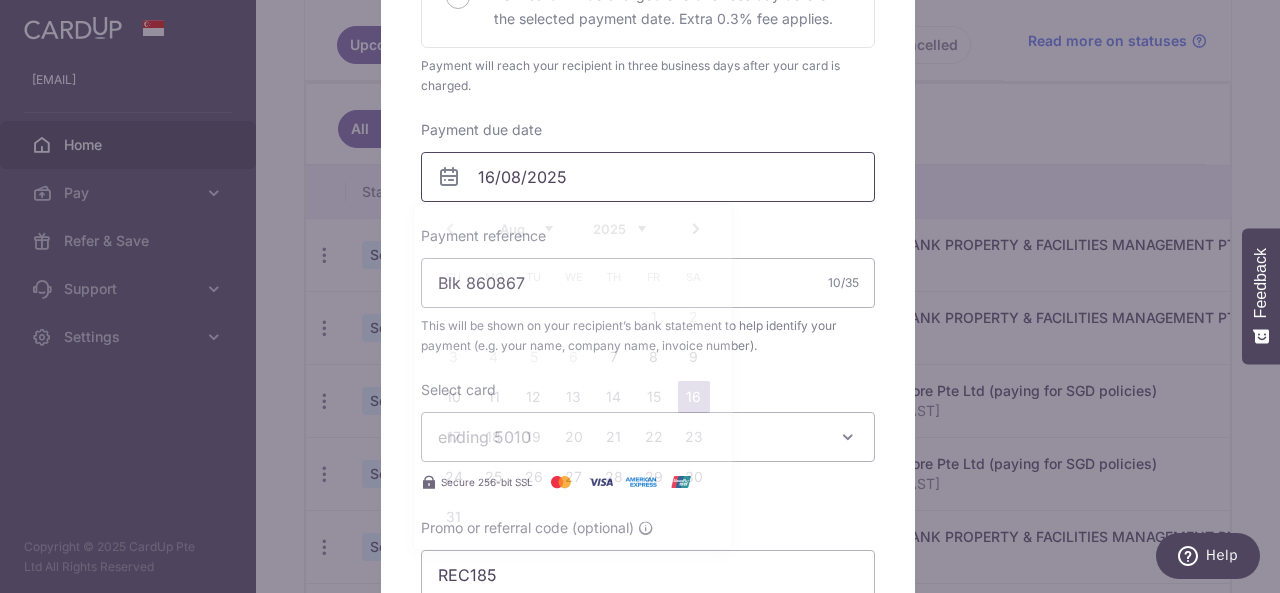 click on "16/08/2025" at bounding box center (648, 177) 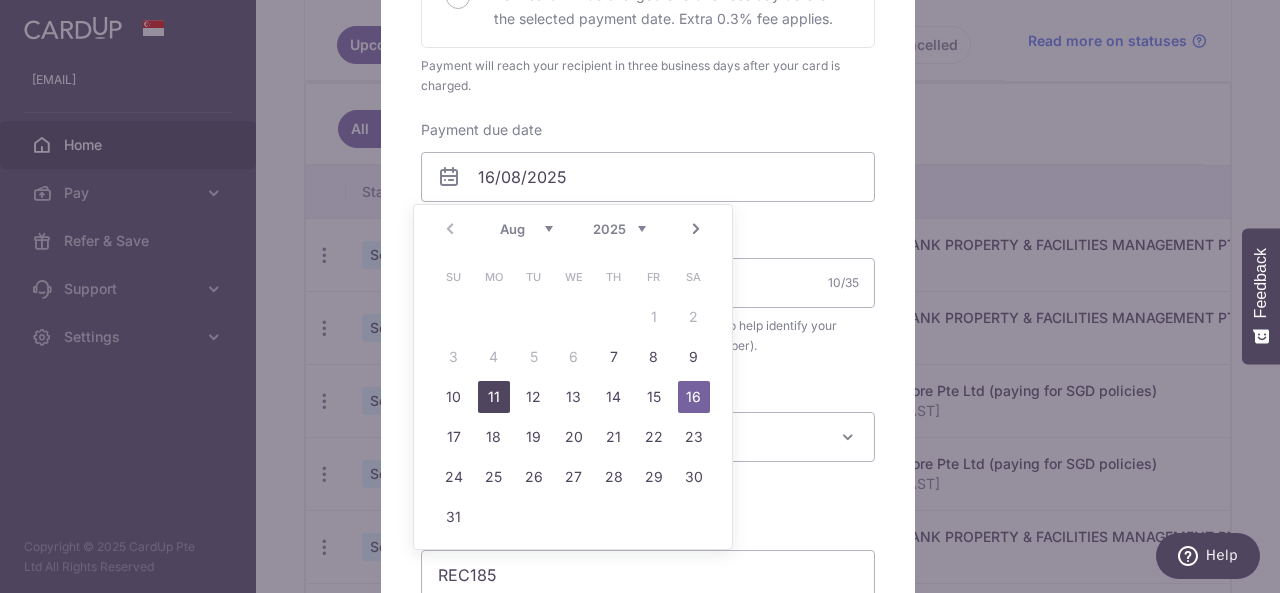 click on "11" at bounding box center [494, 397] 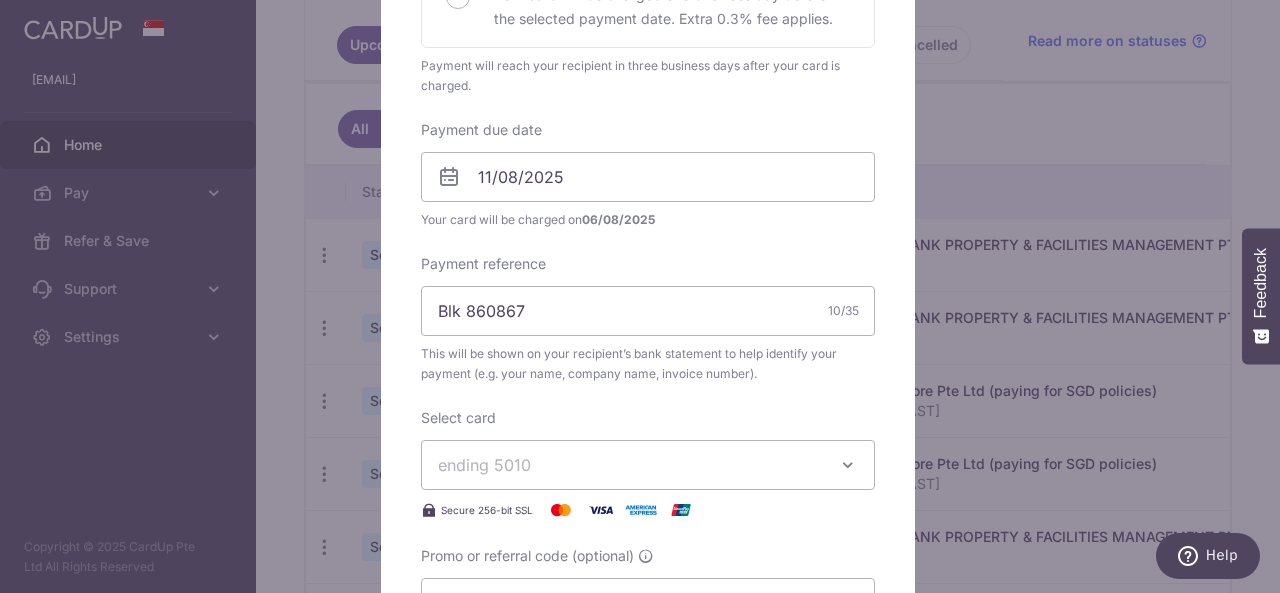 click on "ending 5010" at bounding box center [630, 465] 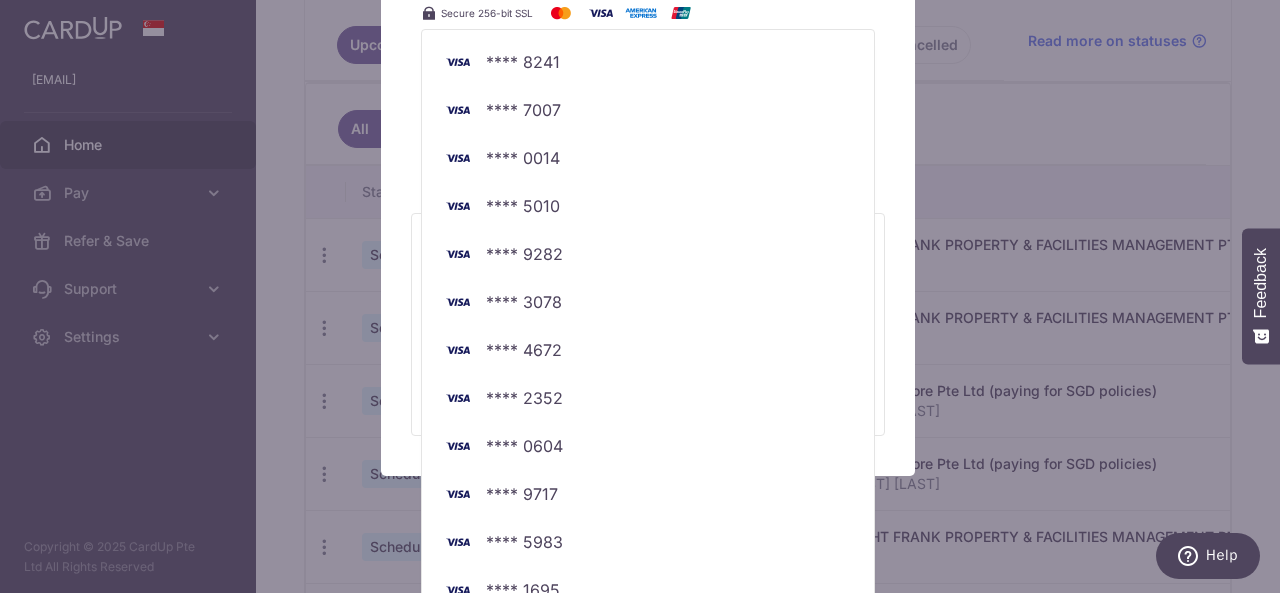 scroll, scrollTop: 1054, scrollLeft: 0, axis: vertical 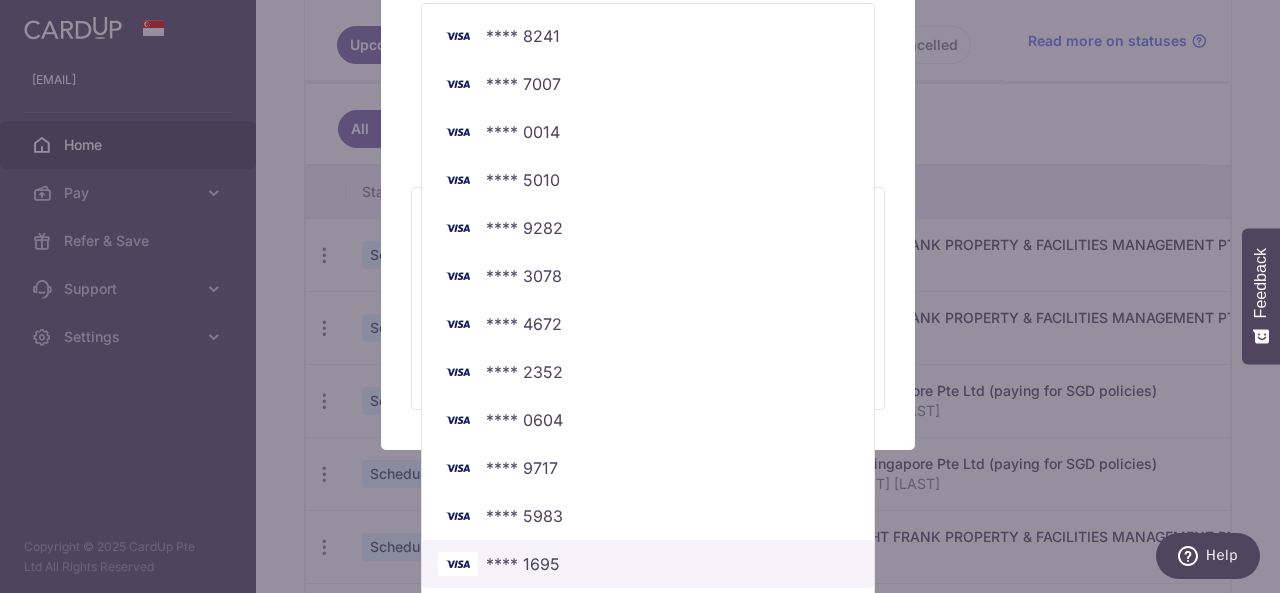 click on "**** 1695" at bounding box center [523, 564] 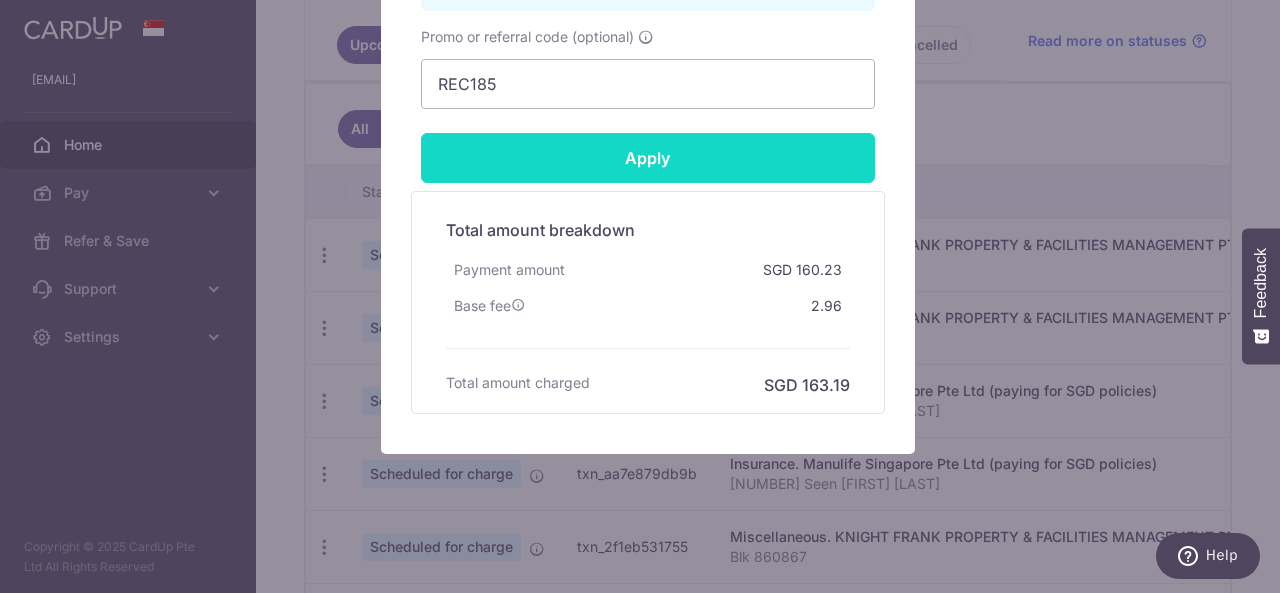 click on "Apply" at bounding box center [648, 158] 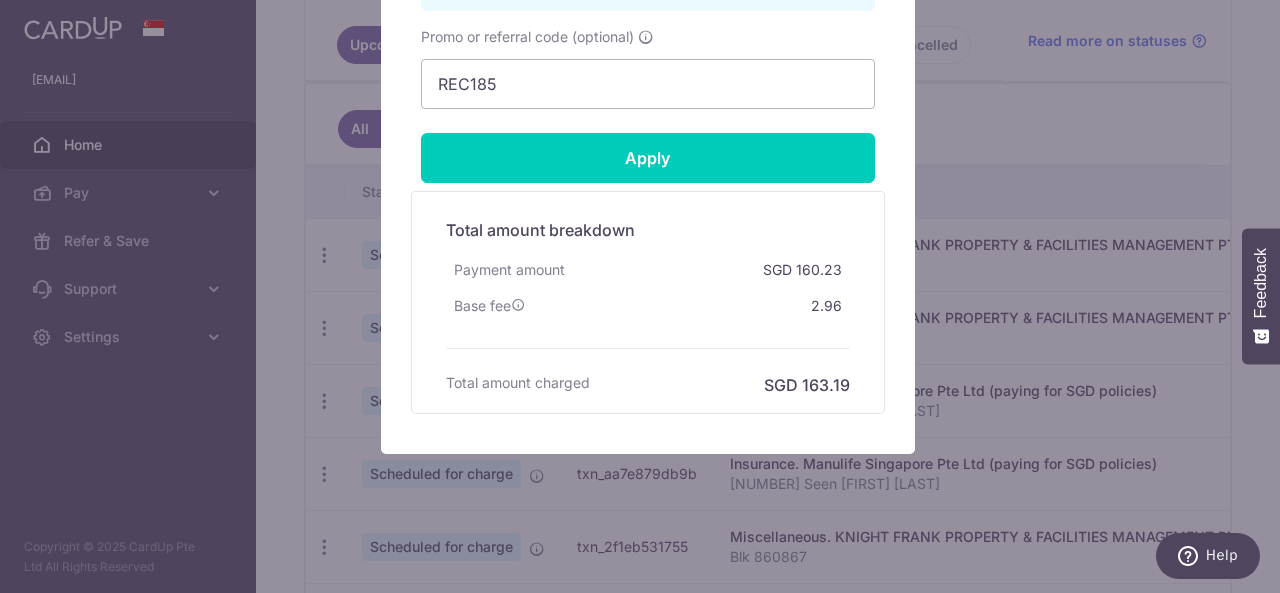 type on "Successfully Applied" 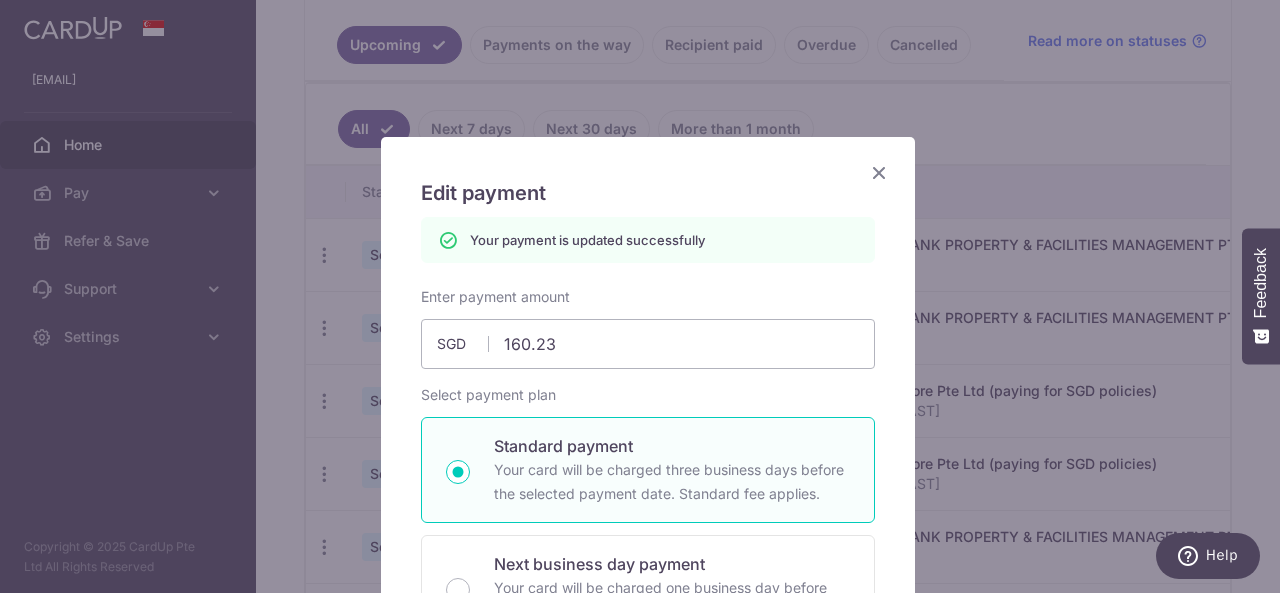 scroll, scrollTop: 0, scrollLeft: 0, axis: both 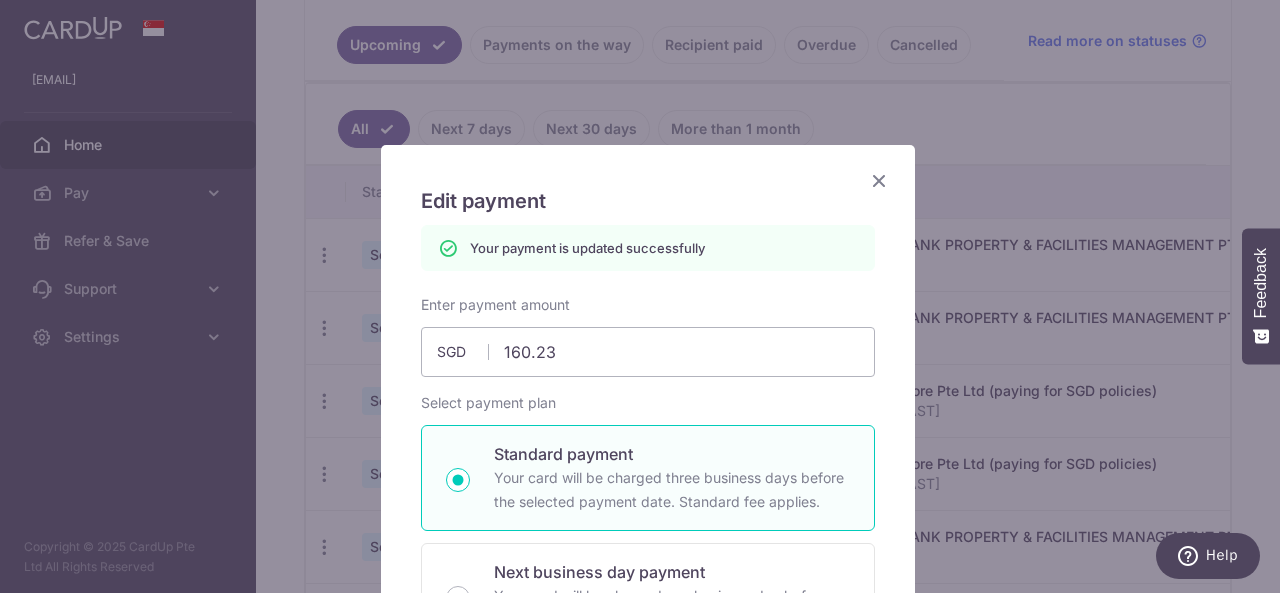 click at bounding box center [879, 180] 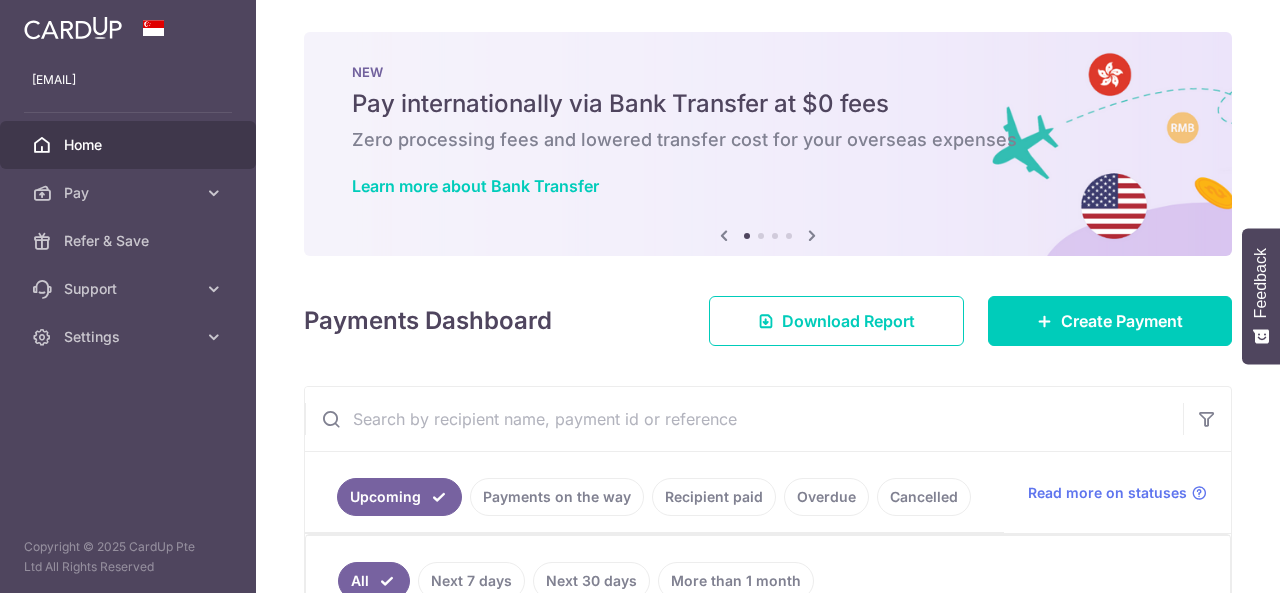 scroll, scrollTop: 0, scrollLeft: 0, axis: both 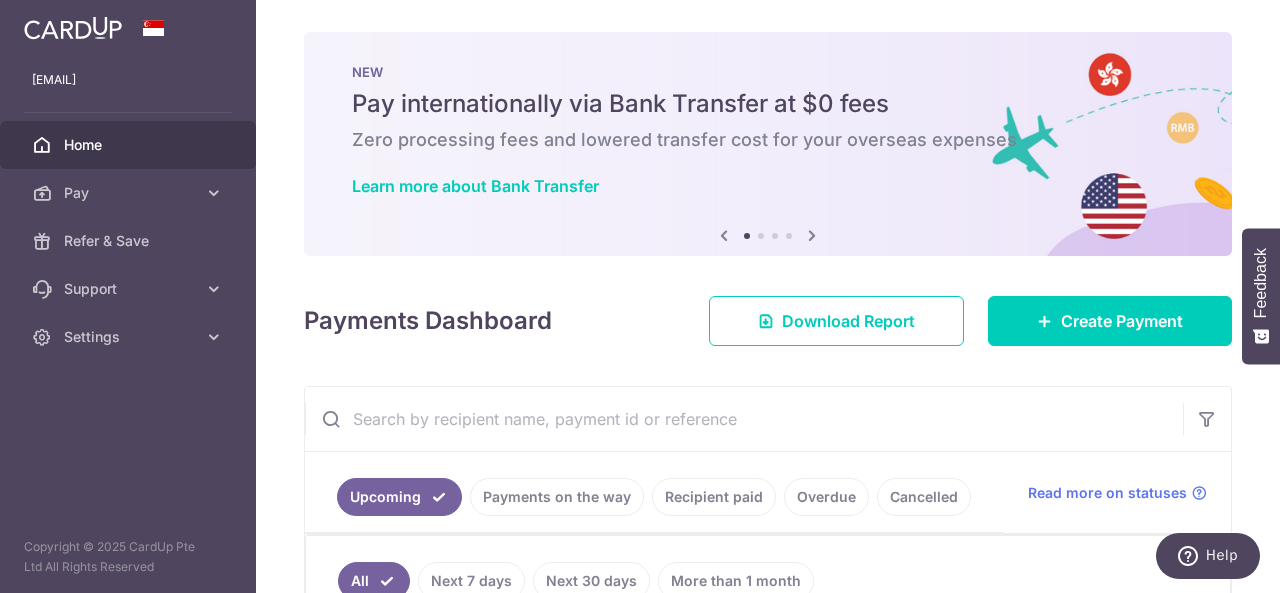 click on "Payments Dashboard
Download Report
Create Payment" at bounding box center [768, 317] 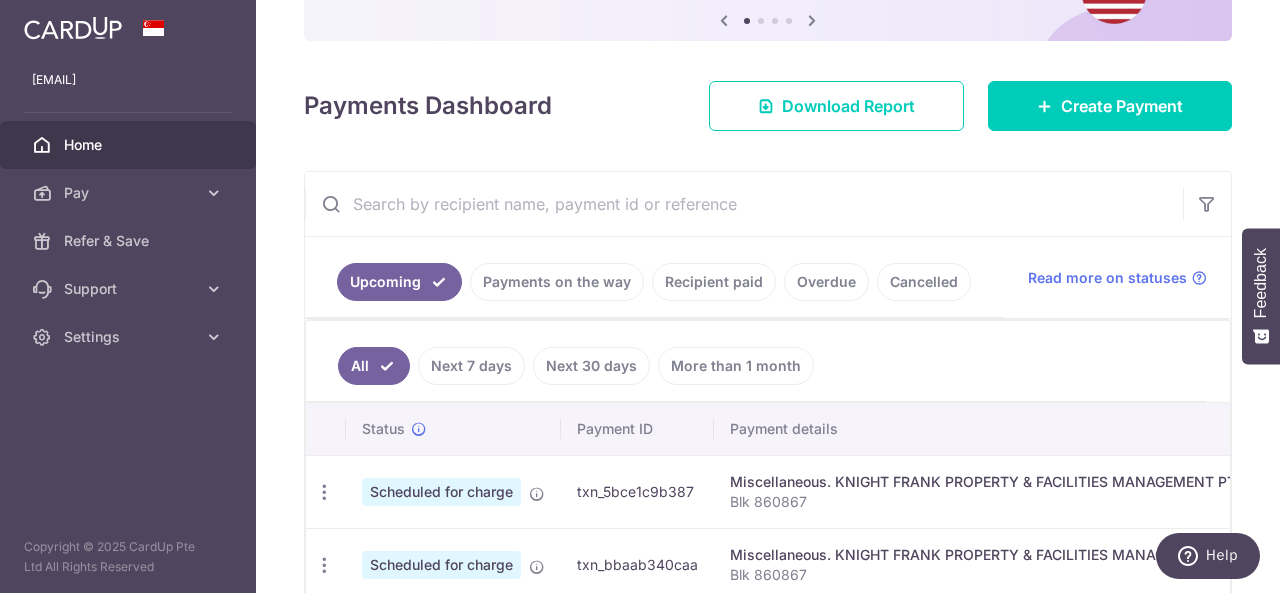 scroll, scrollTop: 440, scrollLeft: 0, axis: vertical 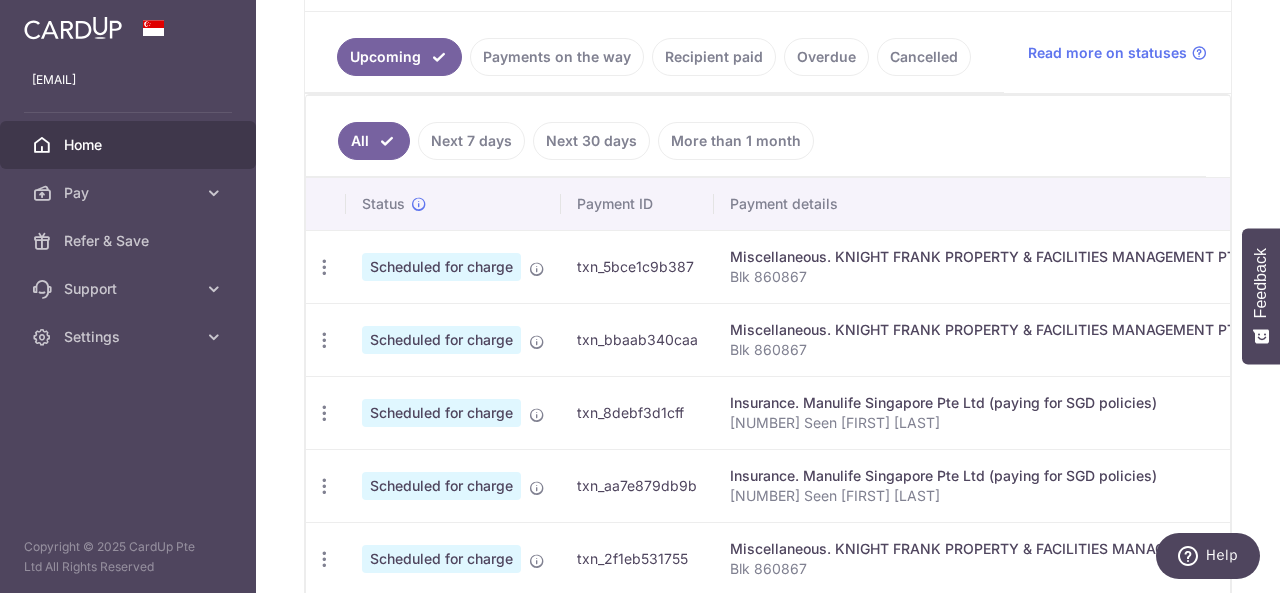 click on "txn_bbaab340caa" at bounding box center [637, 339] 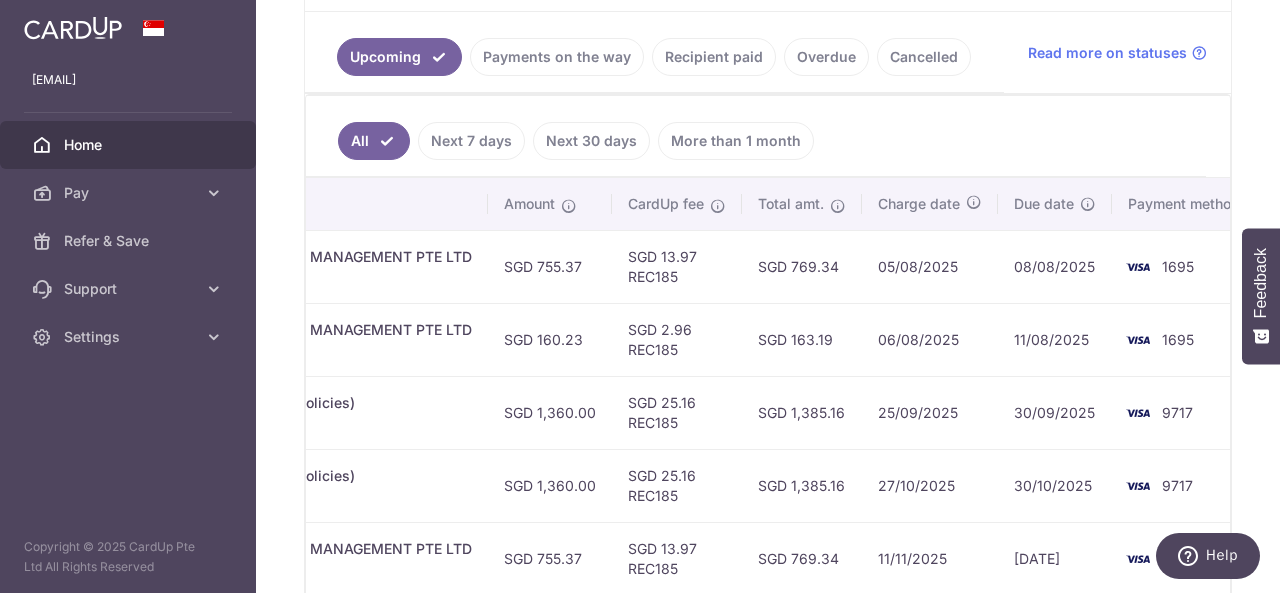 scroll, scrollTop: 0, scrollLeft: 841, axis: horizontal 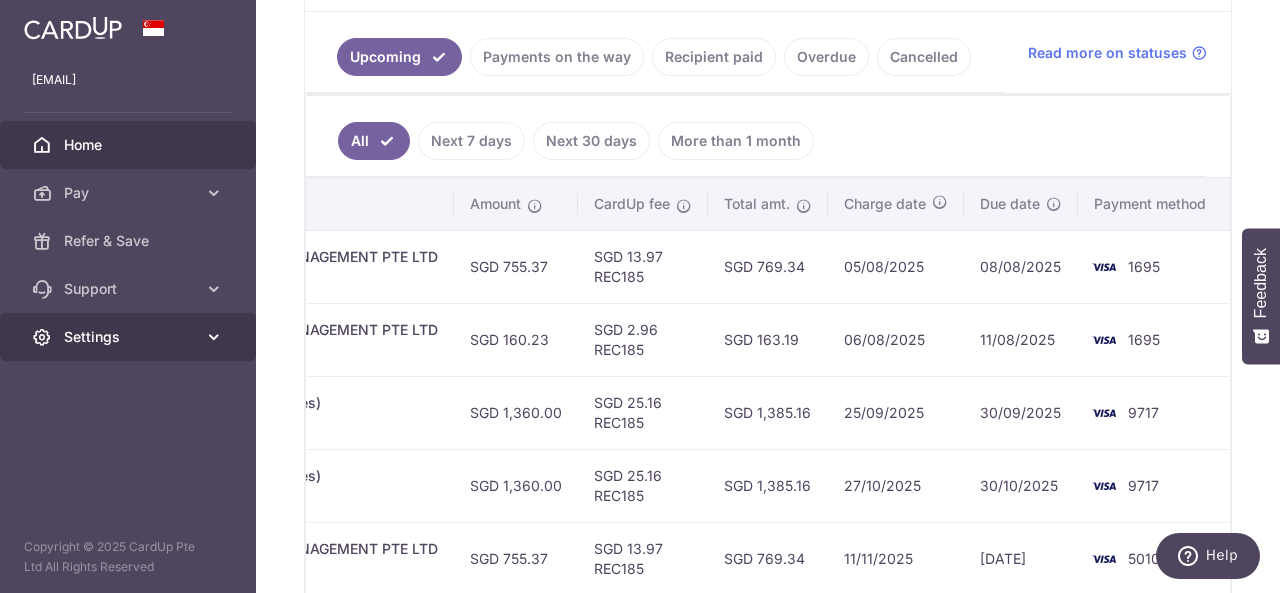 click on "Settings" at bounding box center [130, 337] 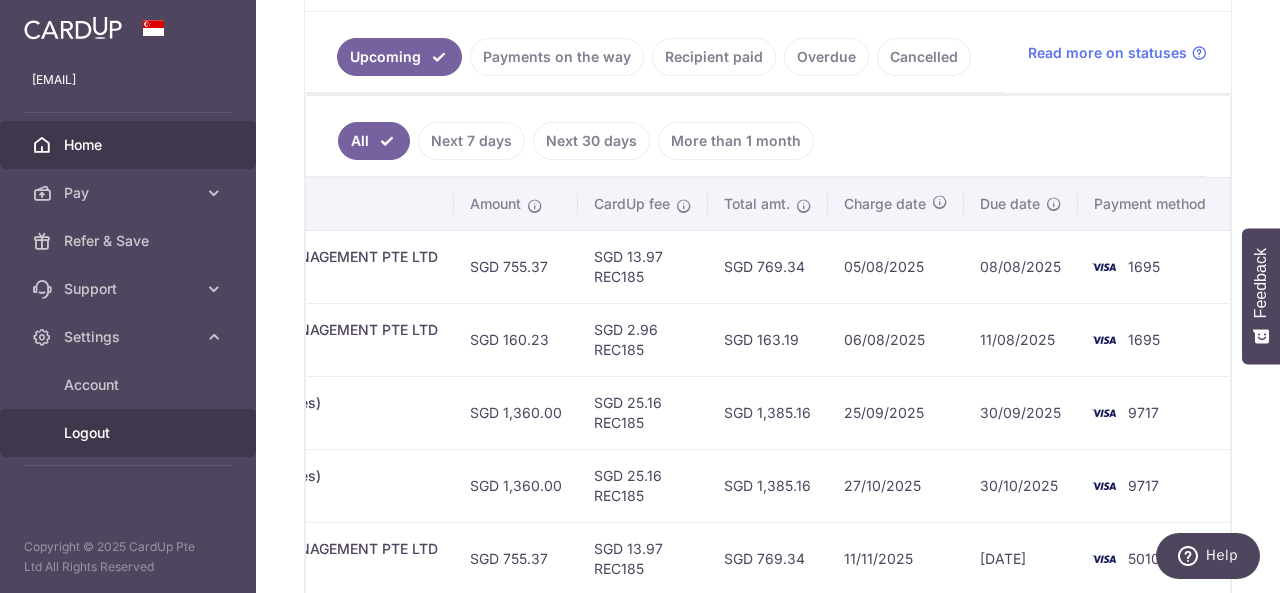 click on "Logout" at bounding box center (130, 433) 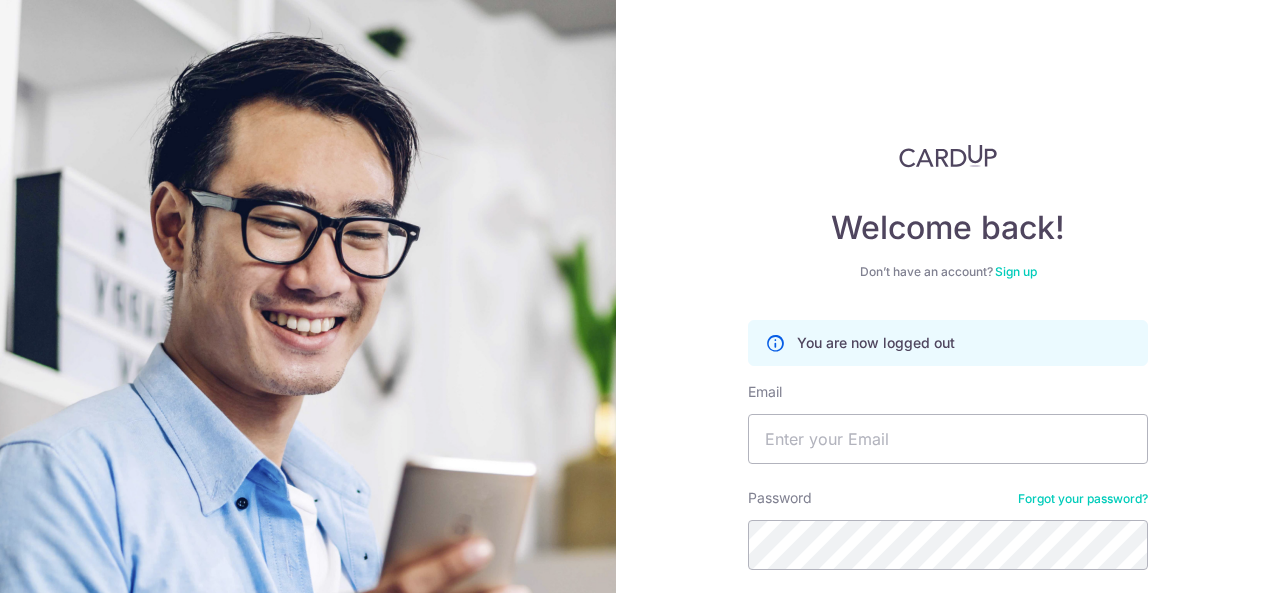 scroll, scrollTop: 0, scrollLeft: 0, axis: both 